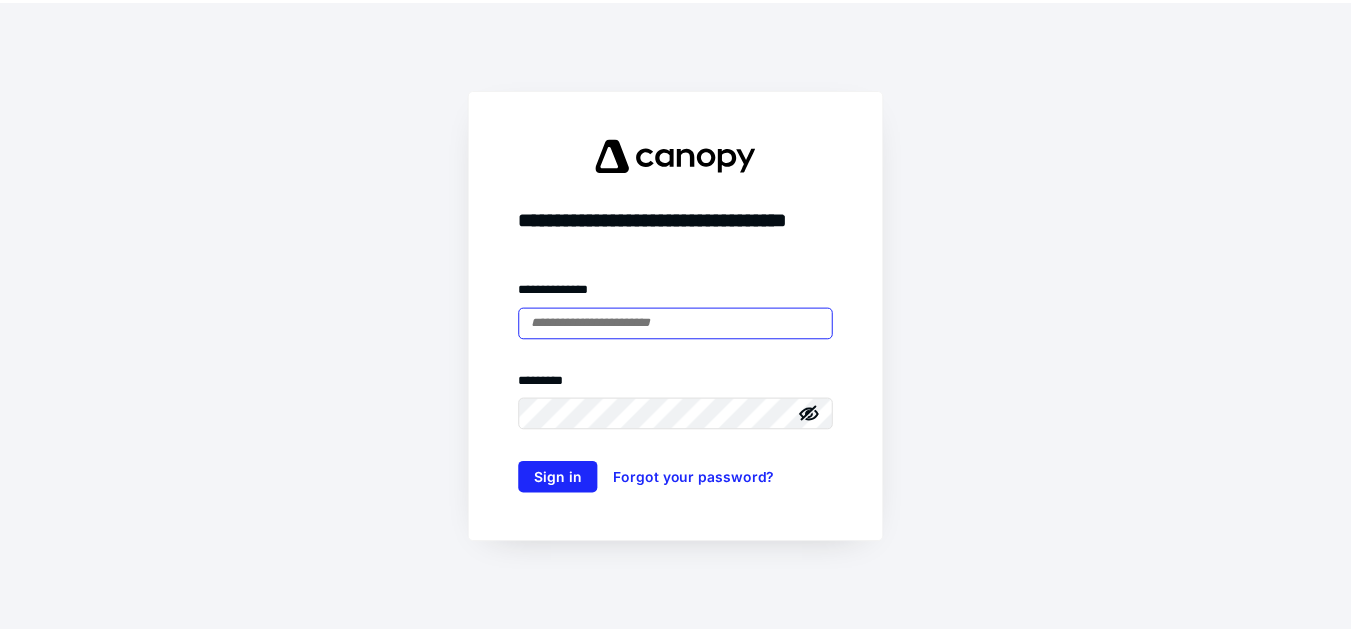 scroll, scrollTop: 0, scrollLeft: 0, axis: both 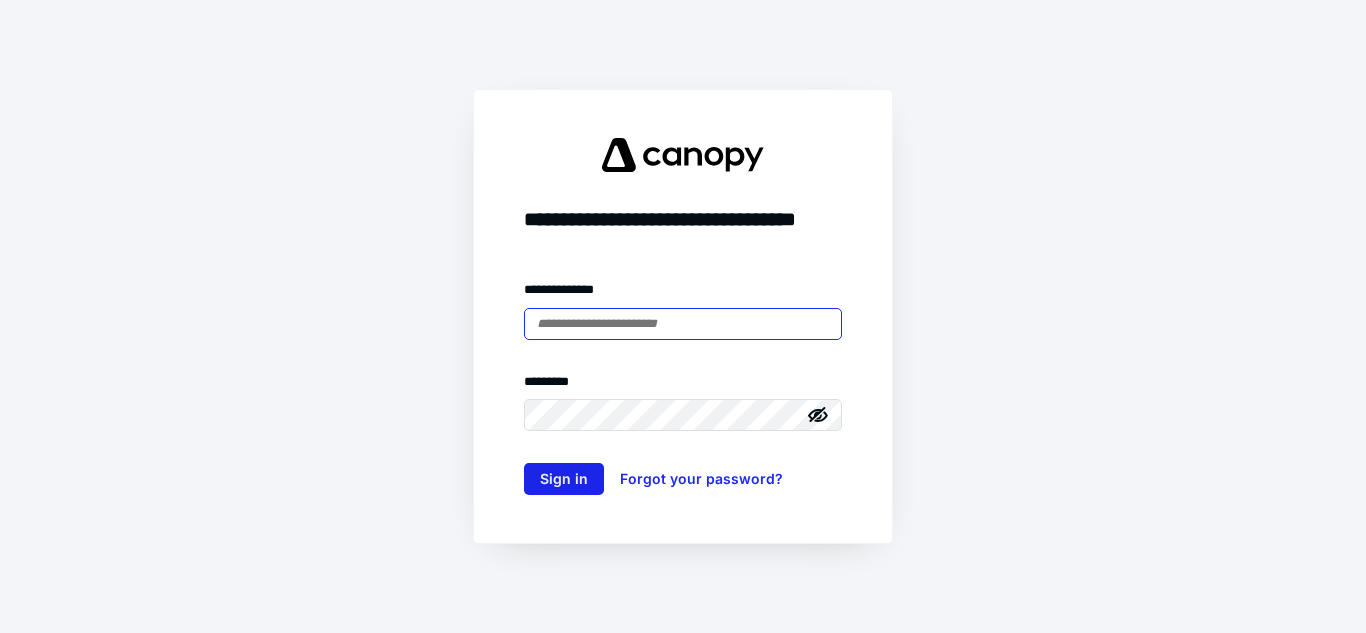 type on "**********" 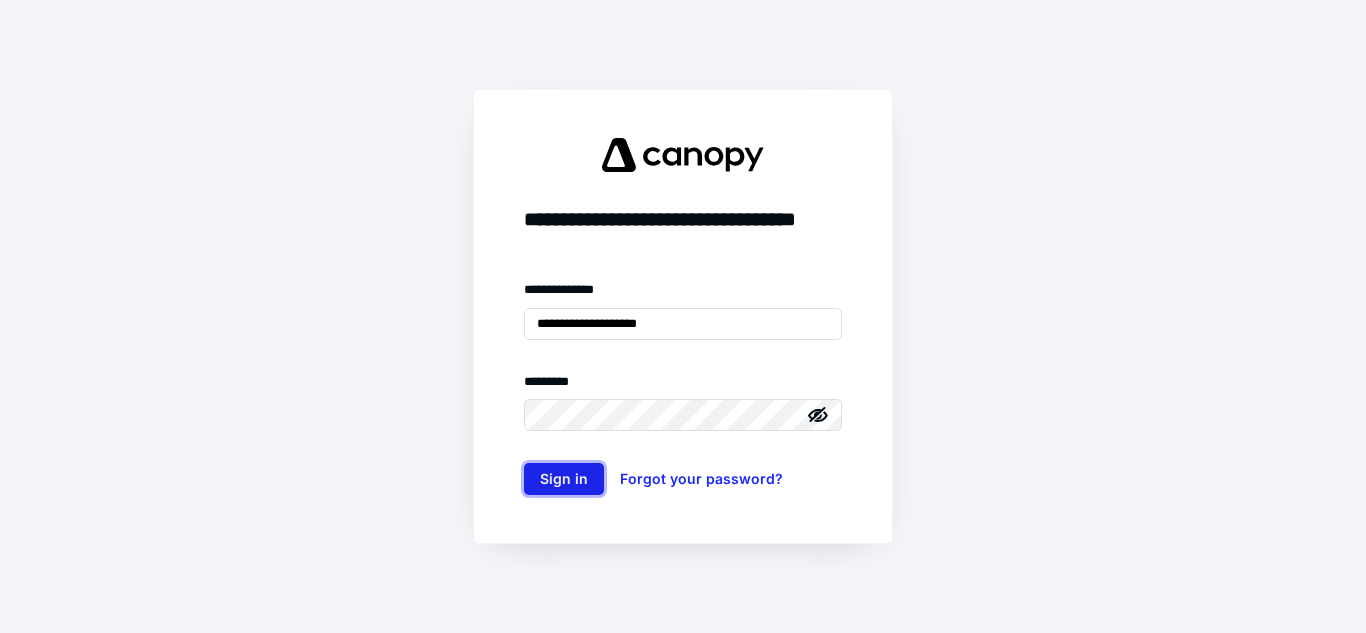 click on "Sign in" at bounding box center [564, 479] 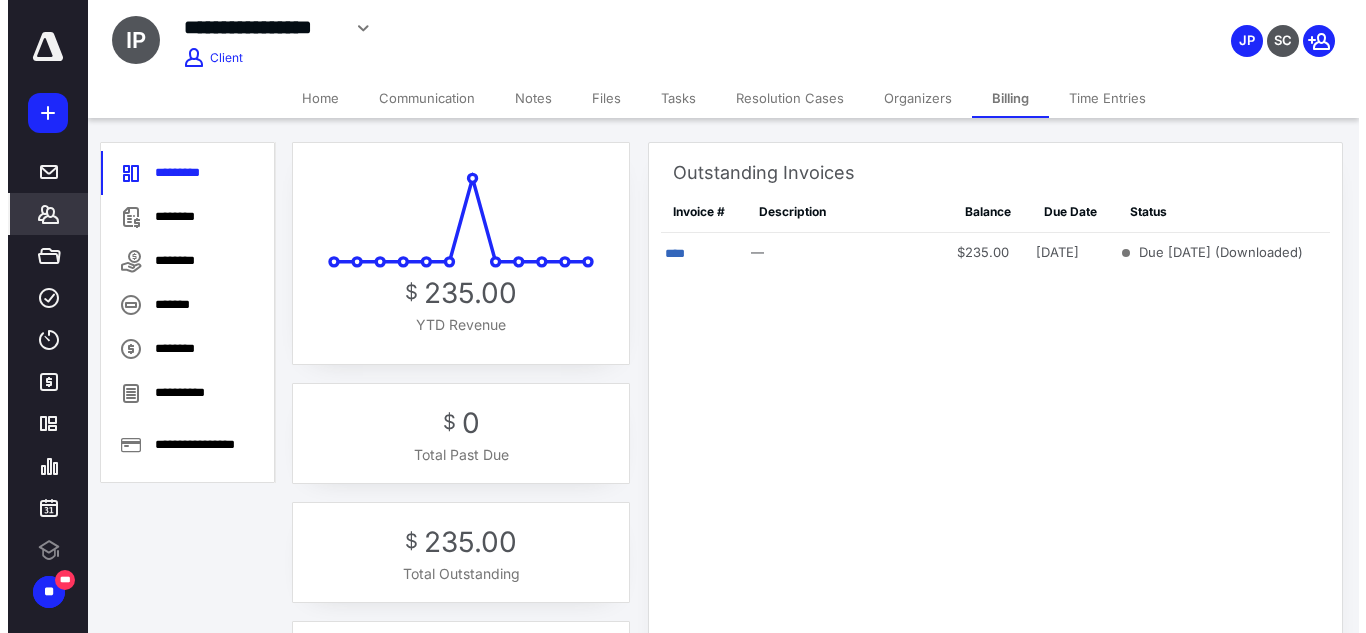 scroll, scrollTop: 0, scrollLeft: 0, axis: both 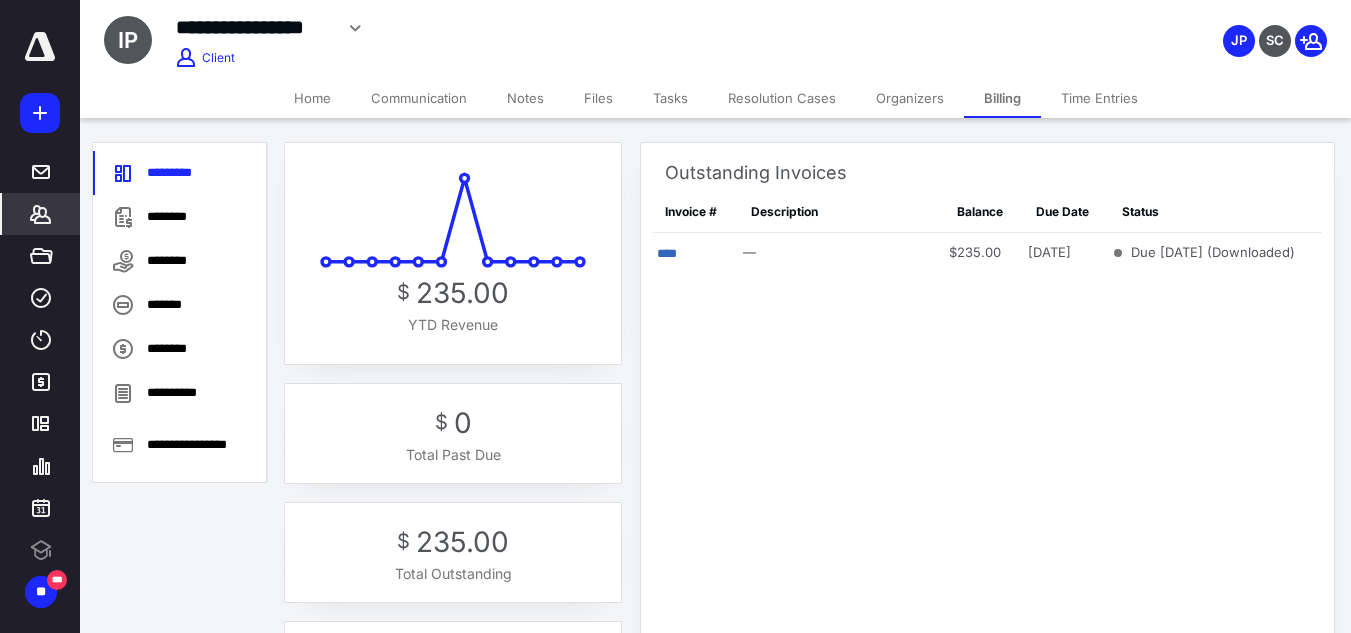 click 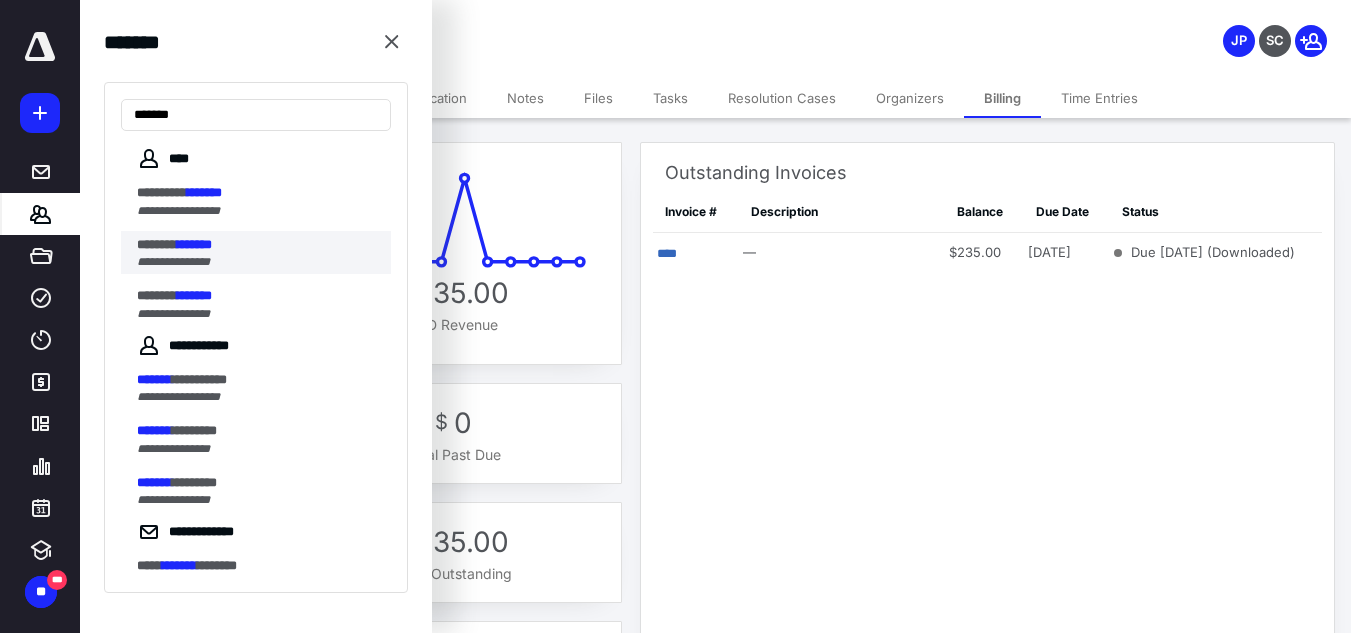 type on "*******" 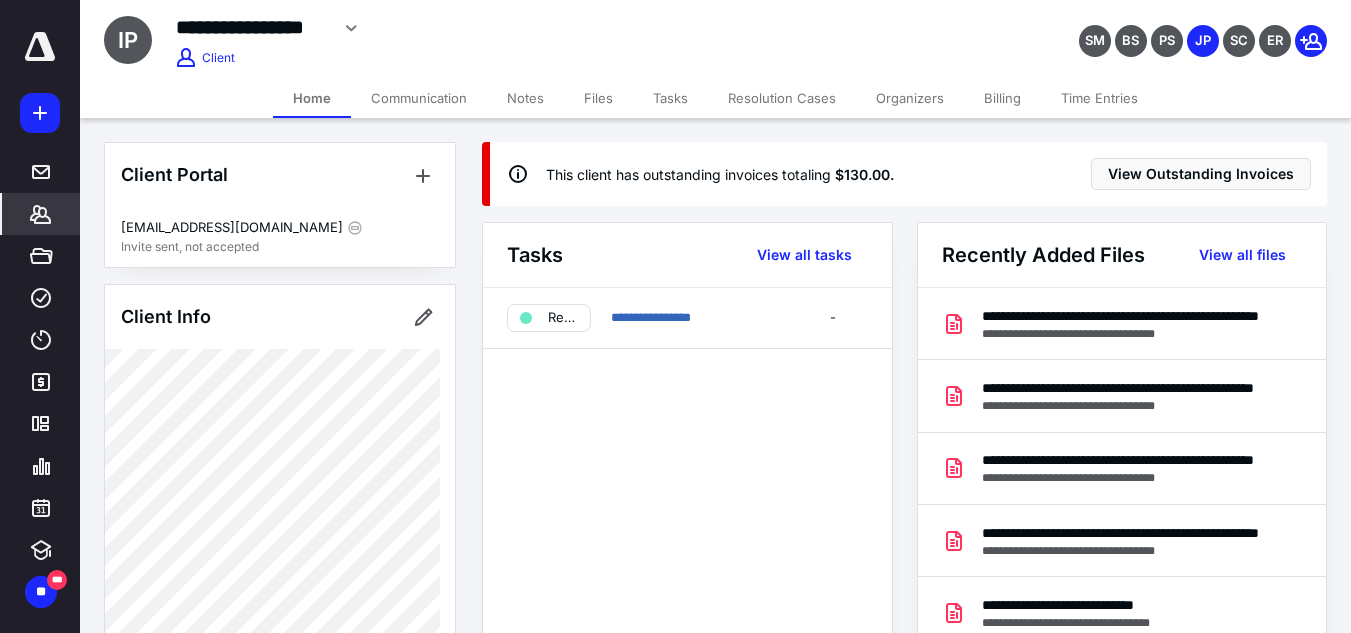 click on "Billing" at bounding box center [1002, 98] 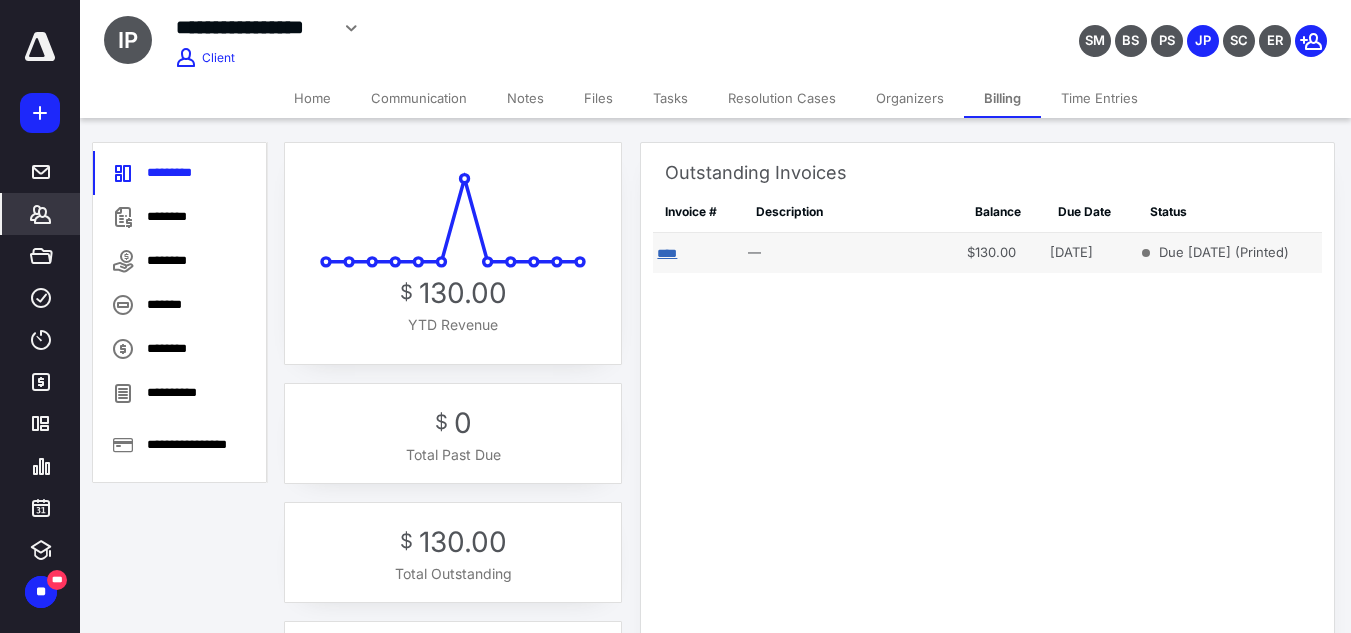 click on "****" at bounding box center (667, 253) 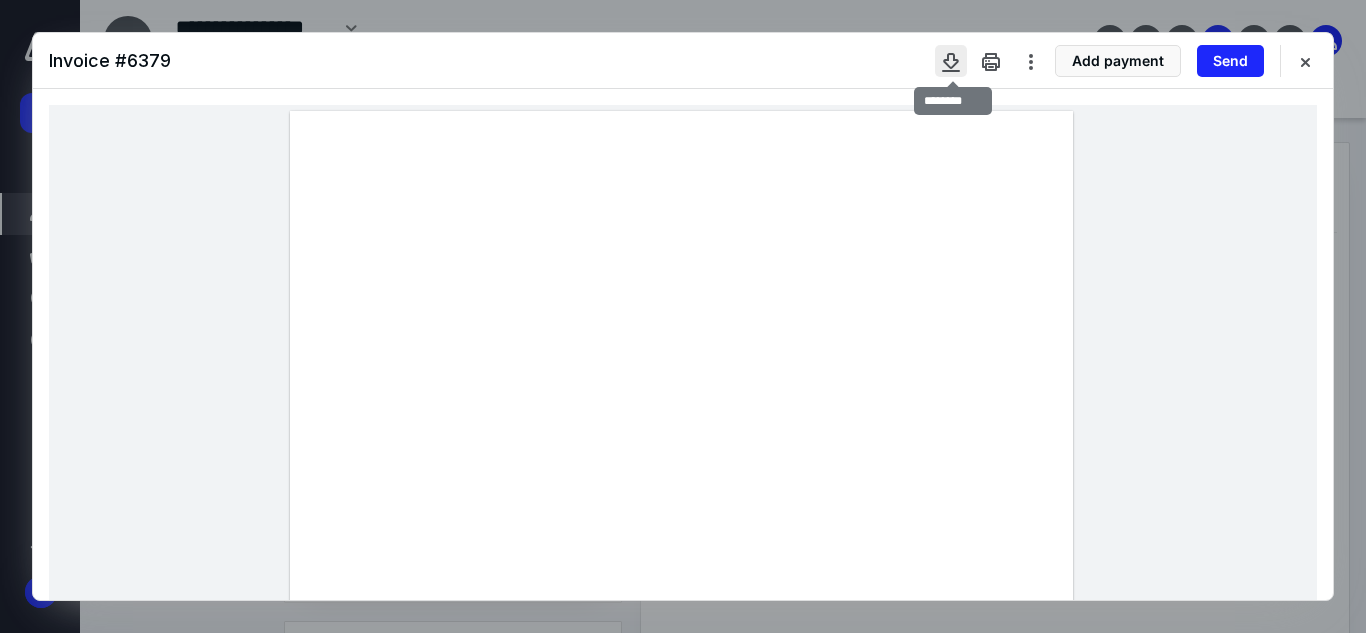 click at bounding box center (951, 61) 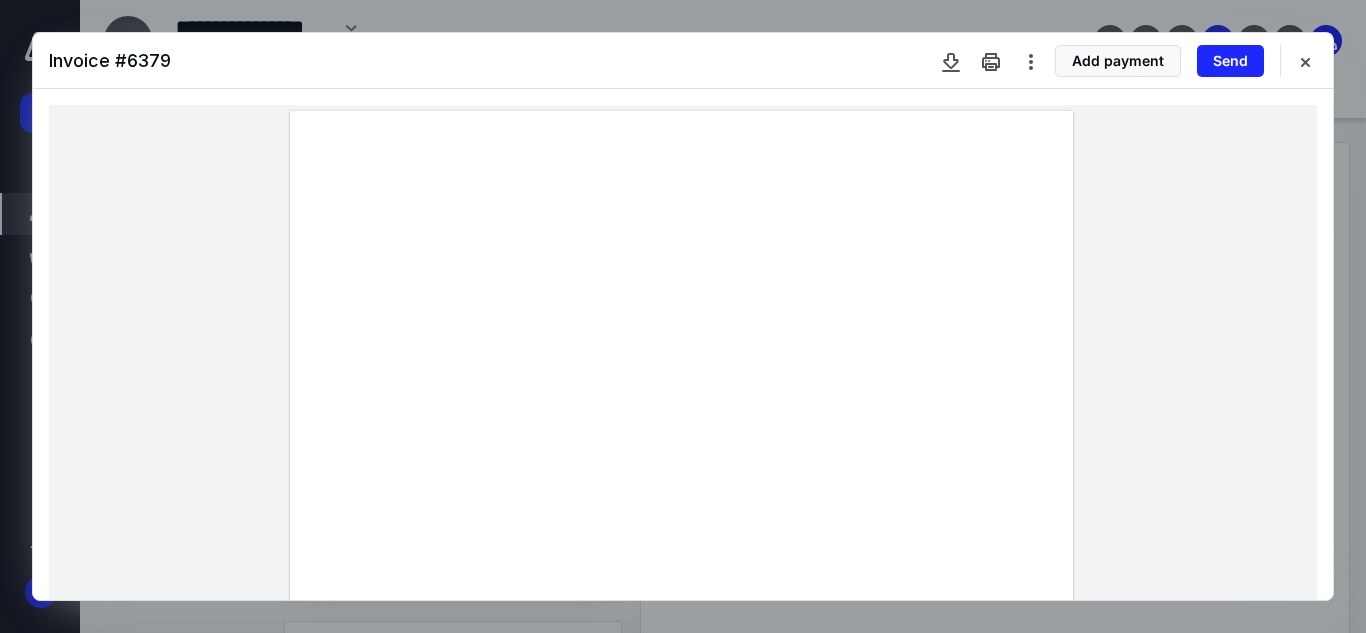 drag, startPoint x: 1296, startPoint y: 55, endPoint x: 1150, endPoint y: 123, distance: 161.05899 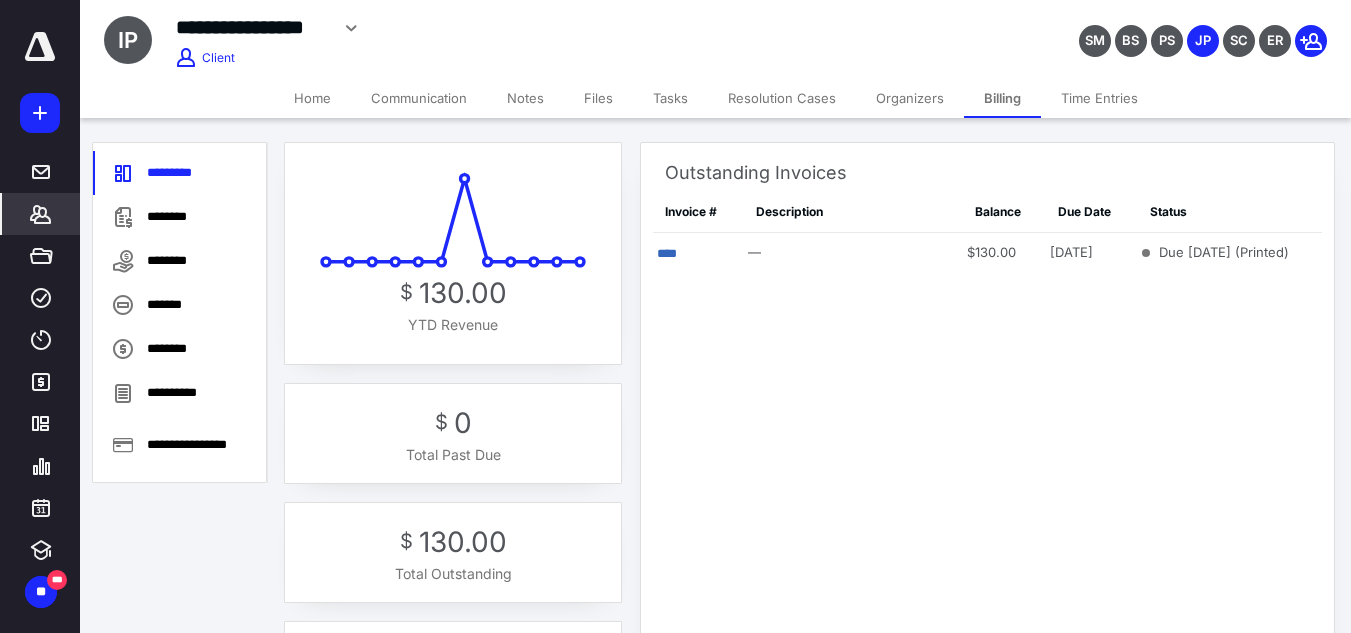 click 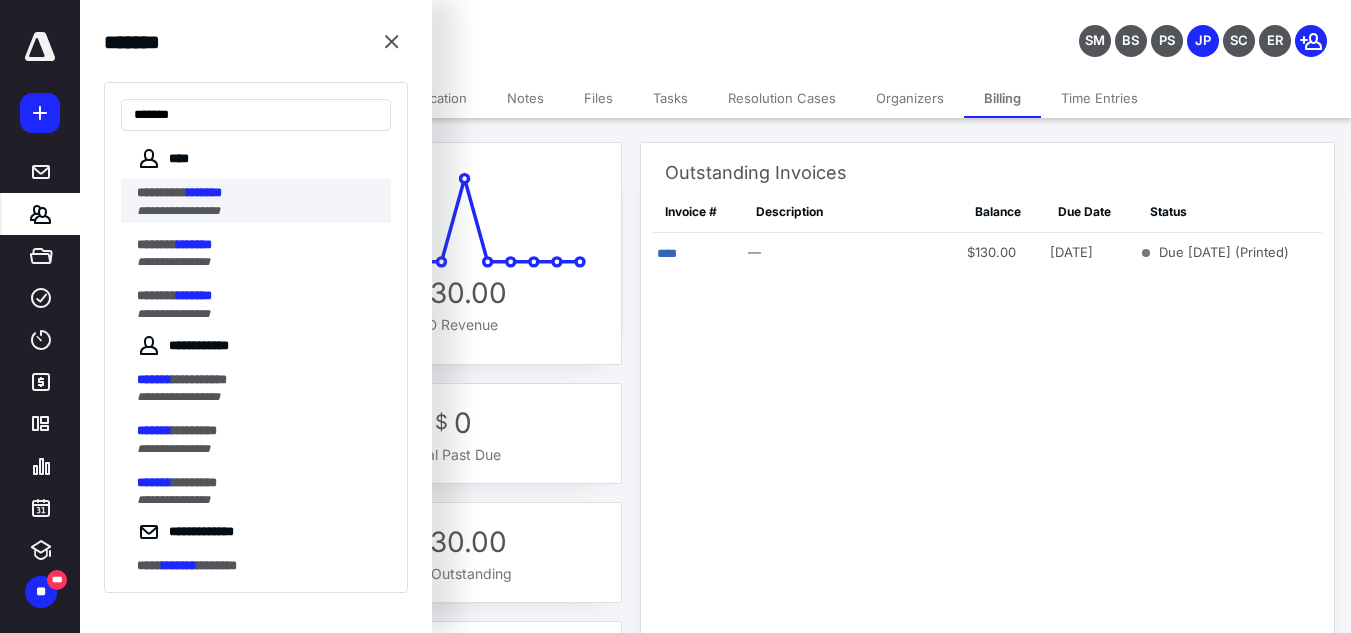 type on "*******" 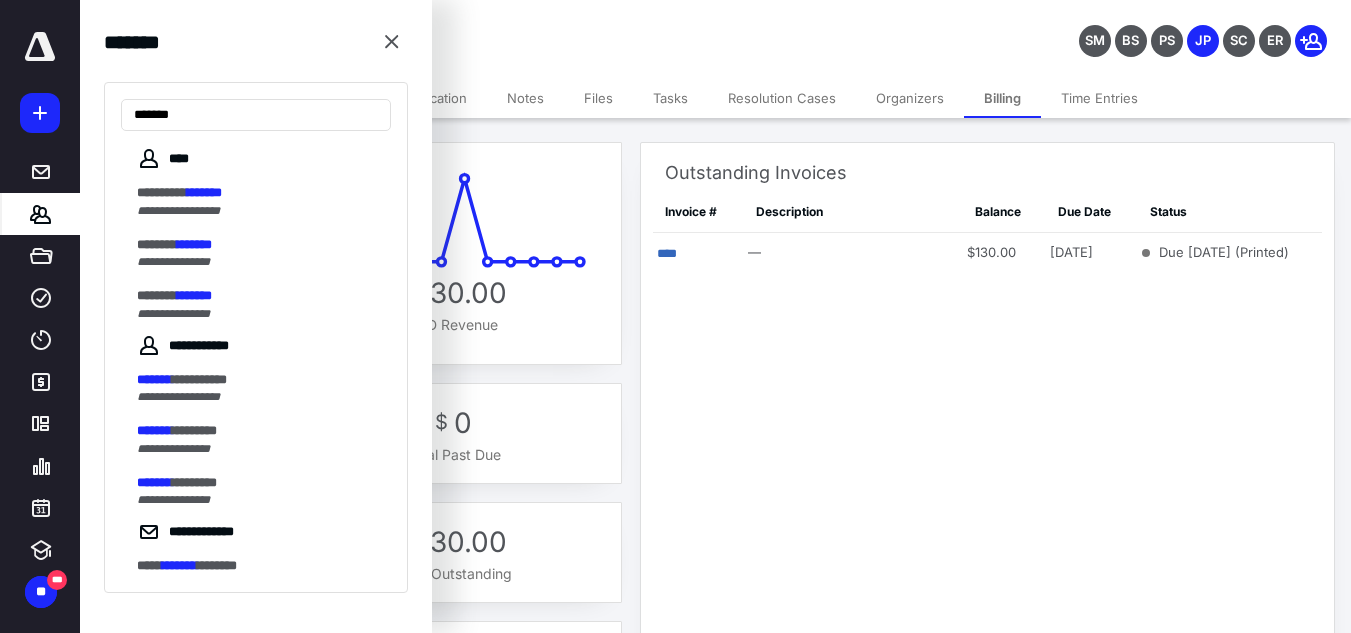 drag, startPoint x: 251, startPoint y: 202, endPoint x: 264, endPoint y: 203, distance: 13.038404 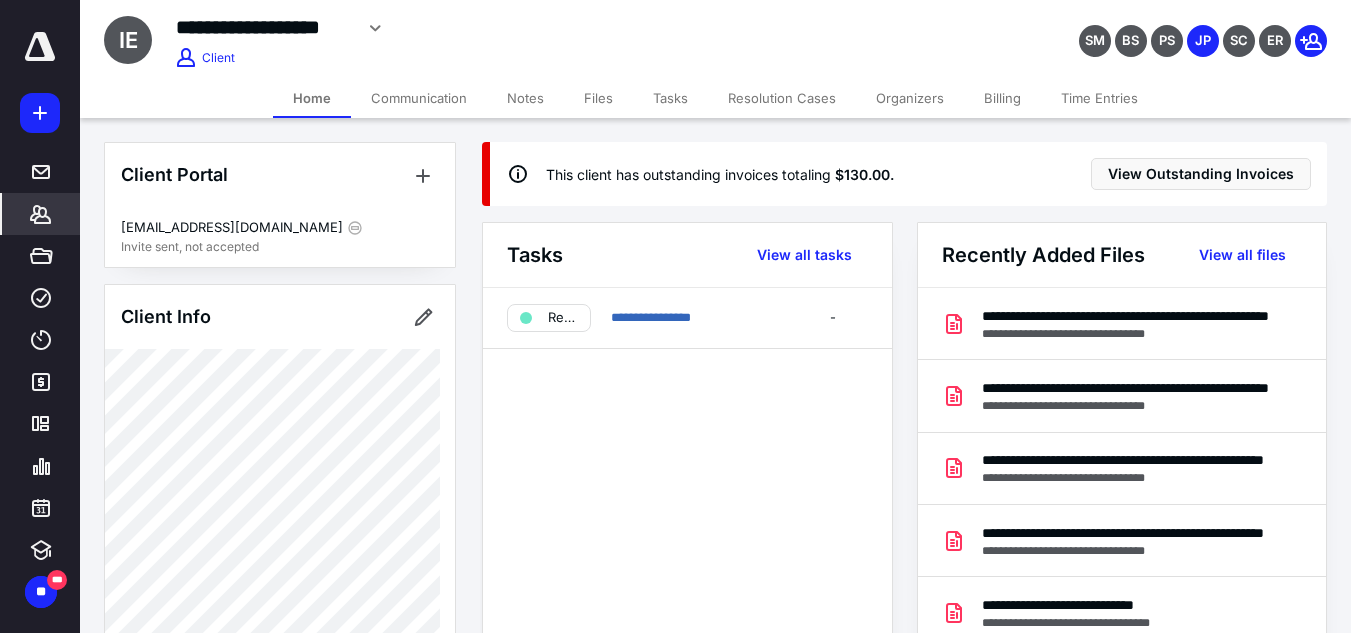 click on "Billing" at bounding box center [1002, 98] 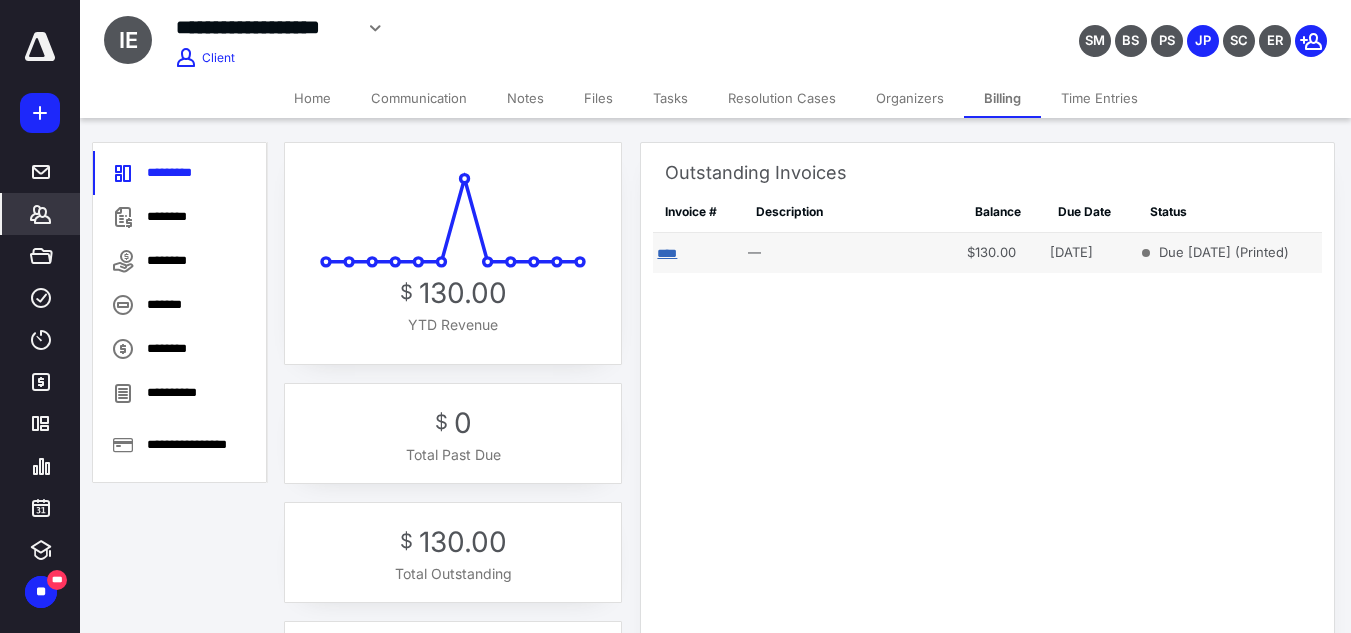 click on "****" at bounding box center [667, 253] 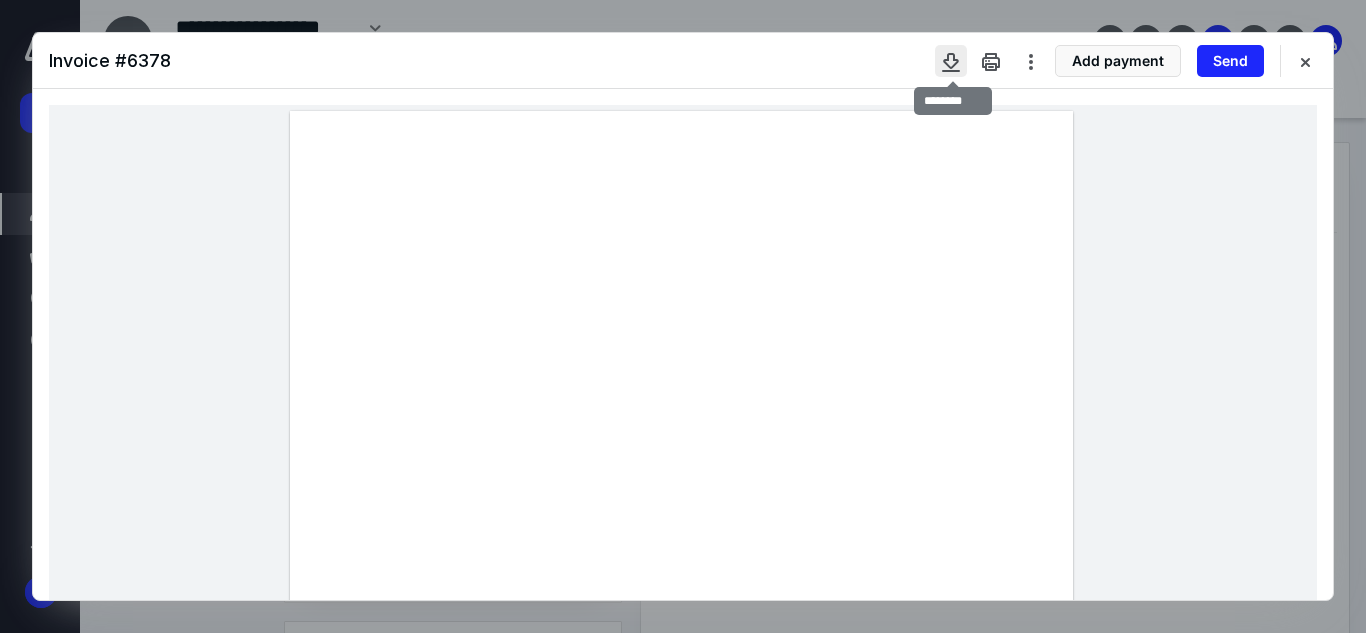 click at bounding box center (951, 61) 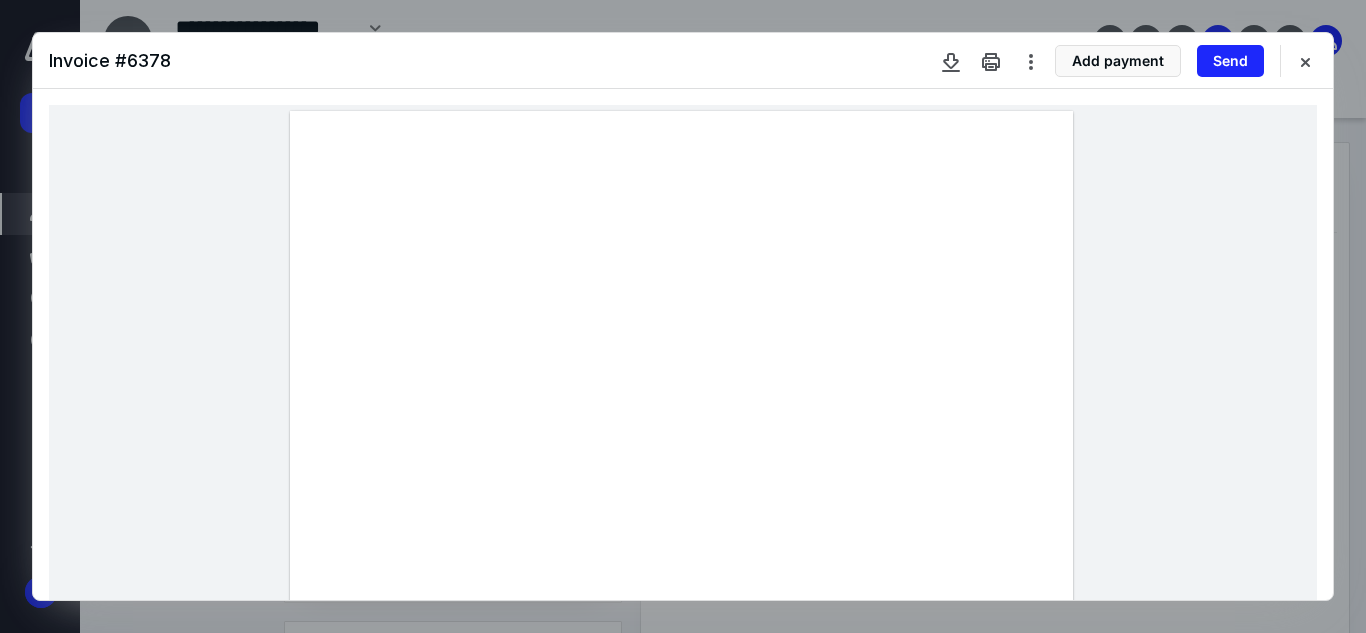 drag, startPoint x: 1307, startPoint y: 59, endPoint x: 1265, endPoint y: 74, distance: 44.598206 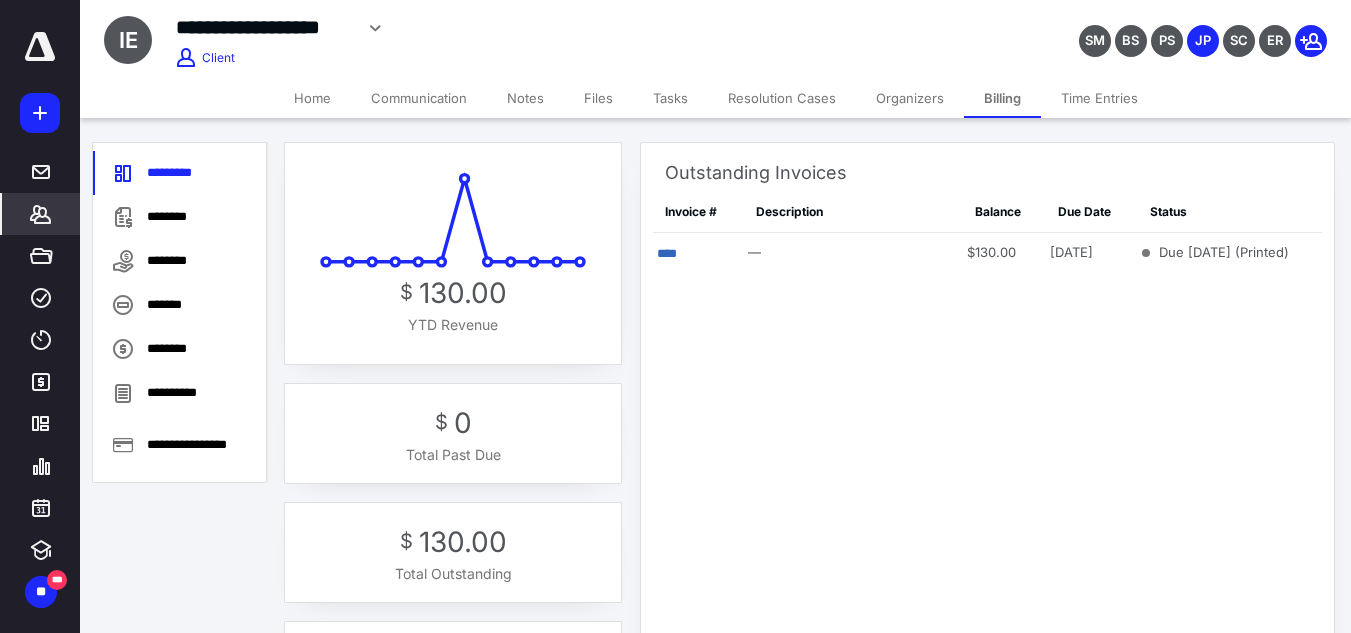 click on "*******" at bounding box center (41, 214) 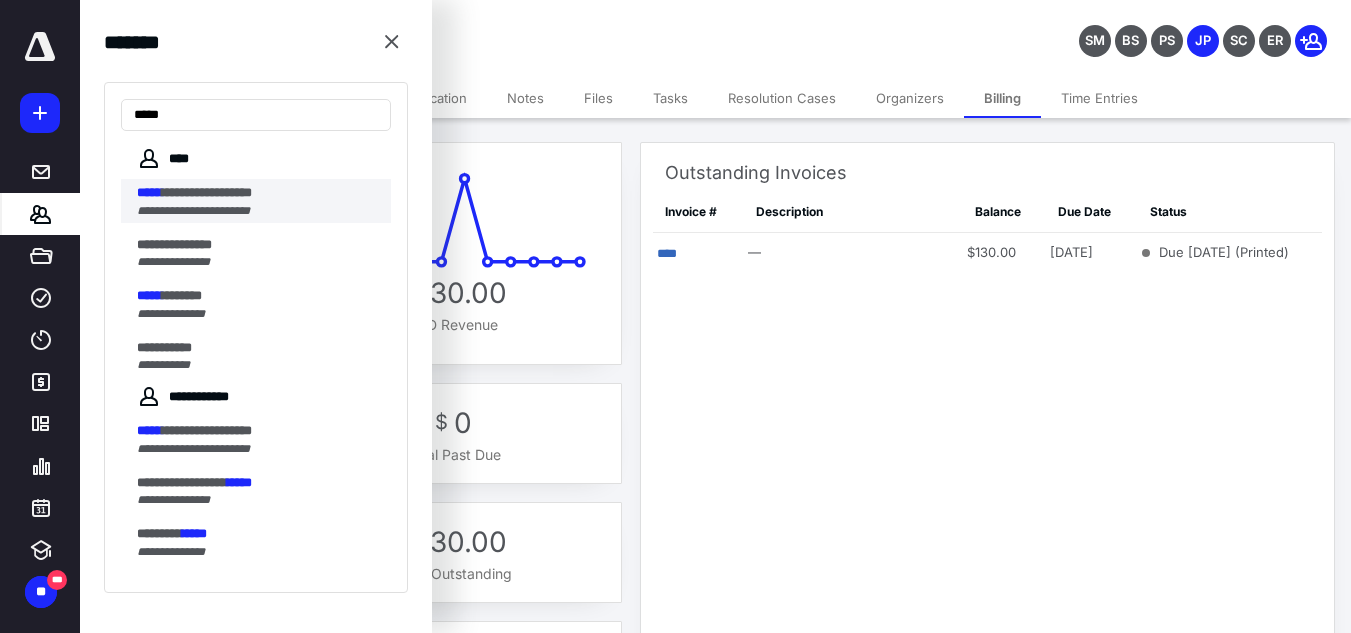 type on "*****" 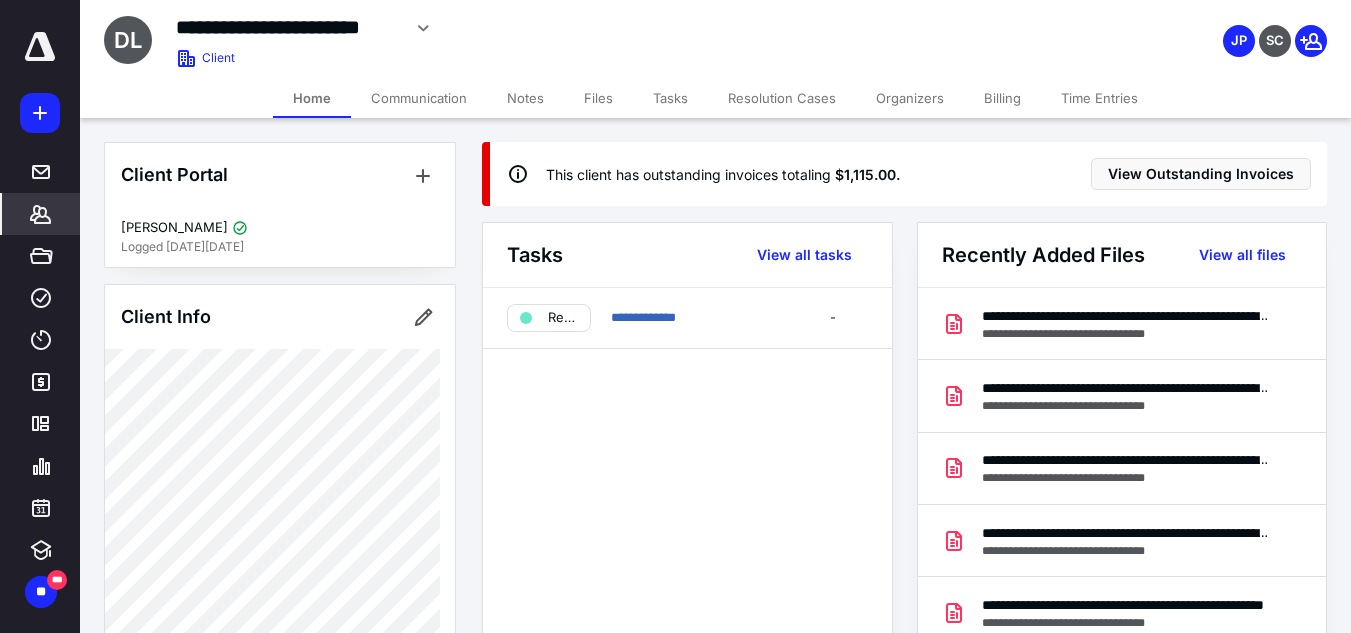 click on "Billing" at bounding box center (1002, 98) 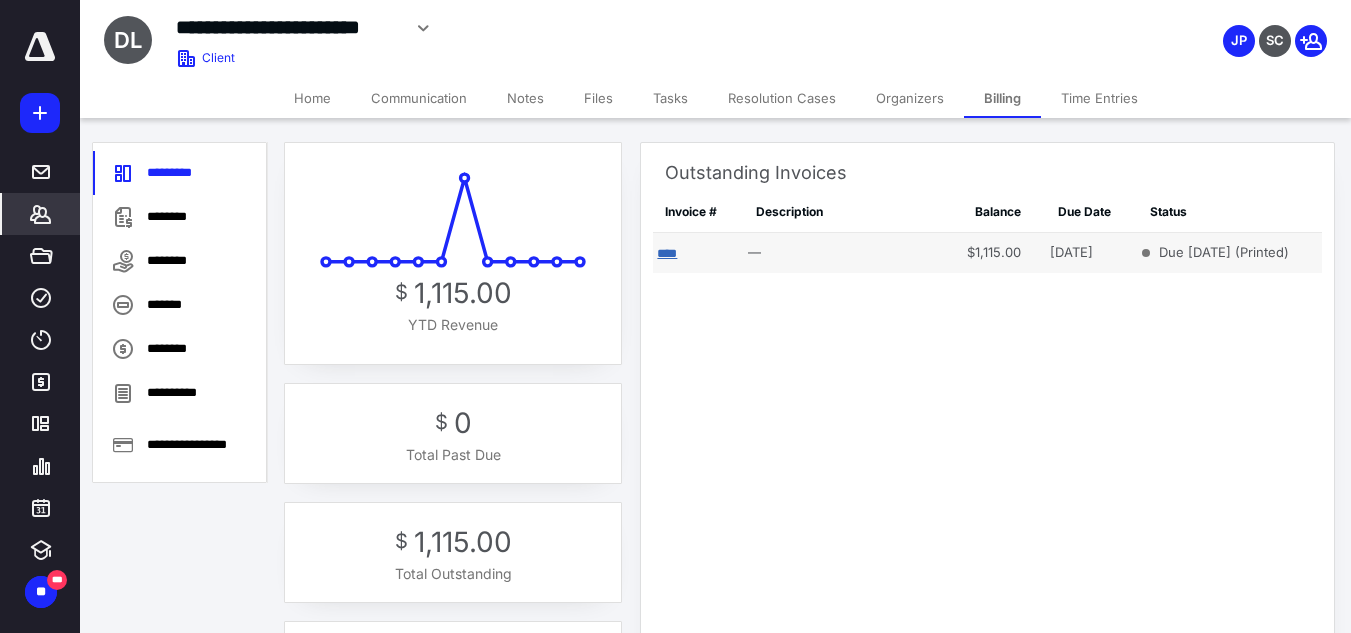 click on "****" at bounding box center [667, 253] 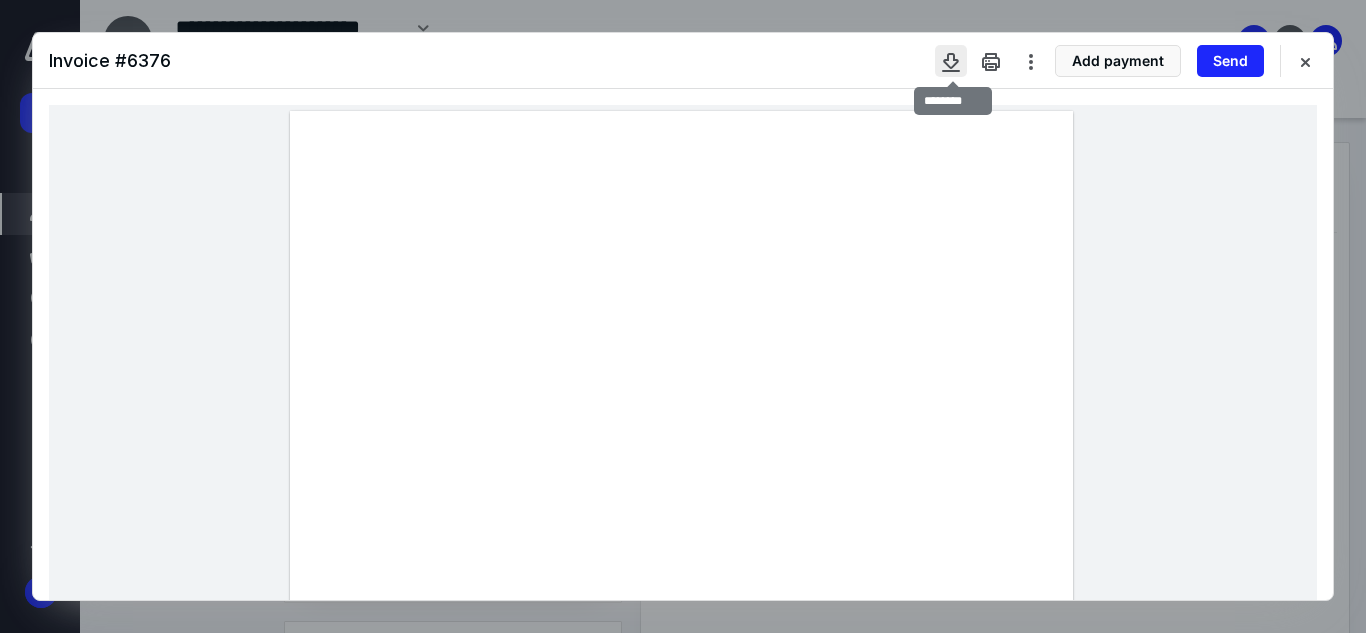 click at bounding box center (951, 61) 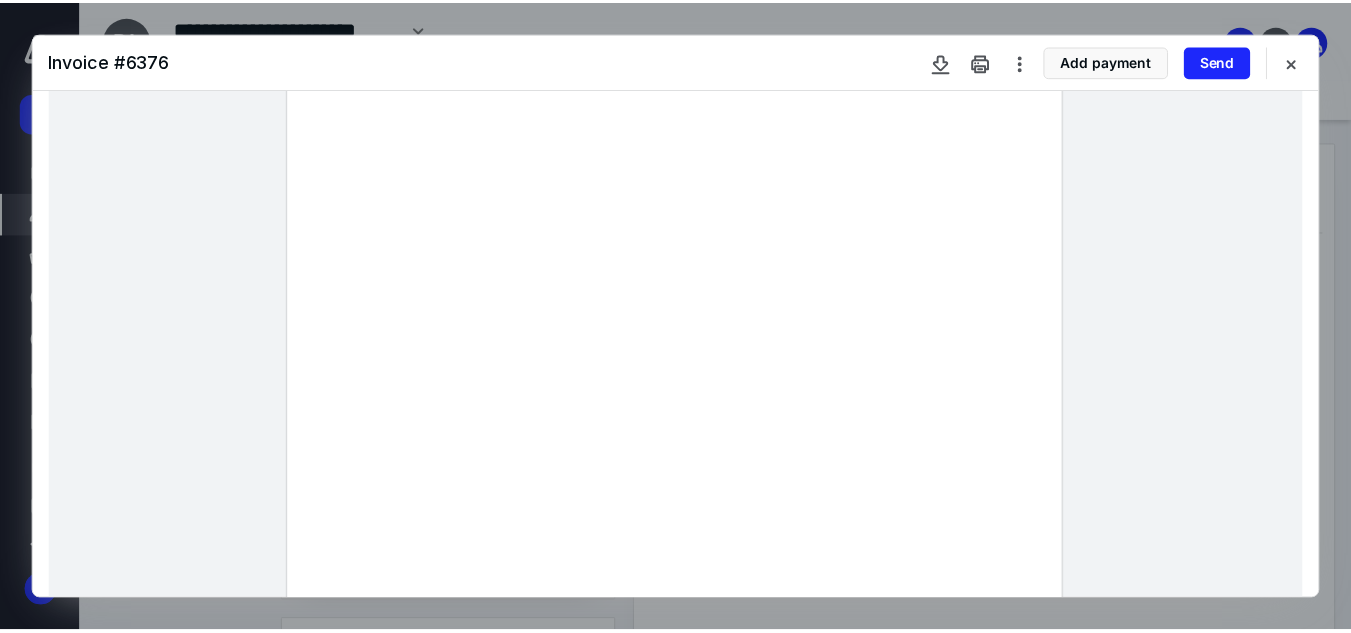 scroll, scrollTop: 400, scrollLeft: 0, axis: vertical 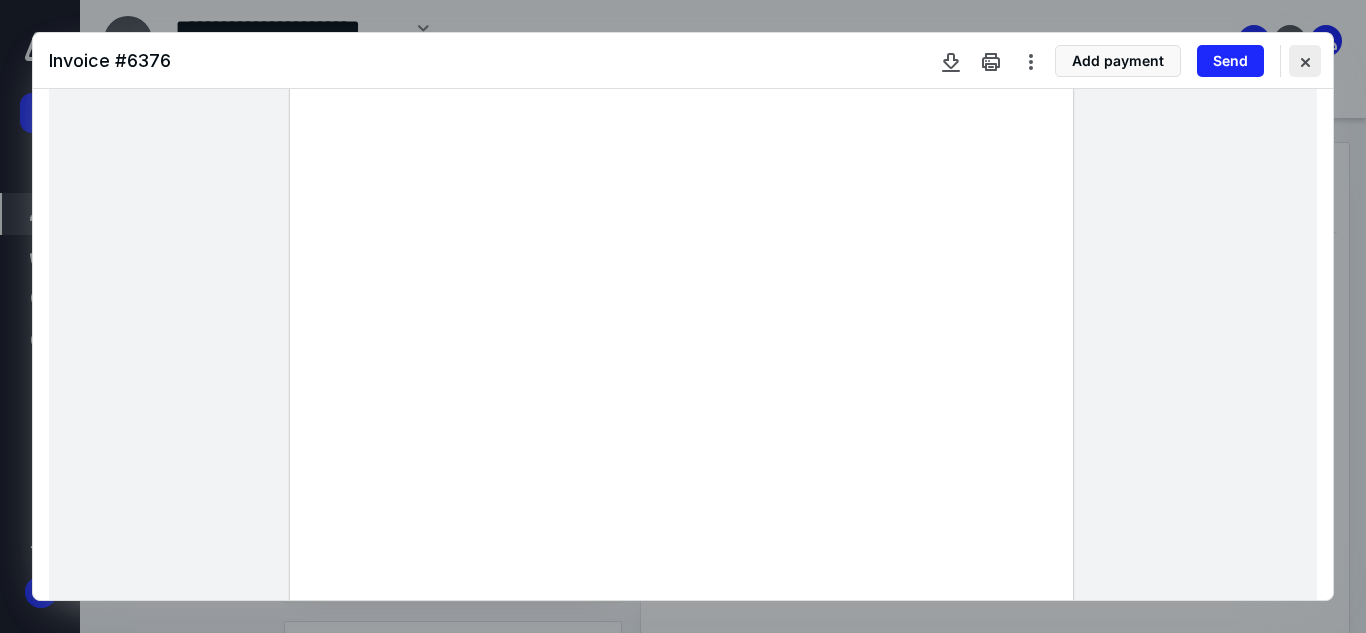 click at bounding box center [1305, 61] 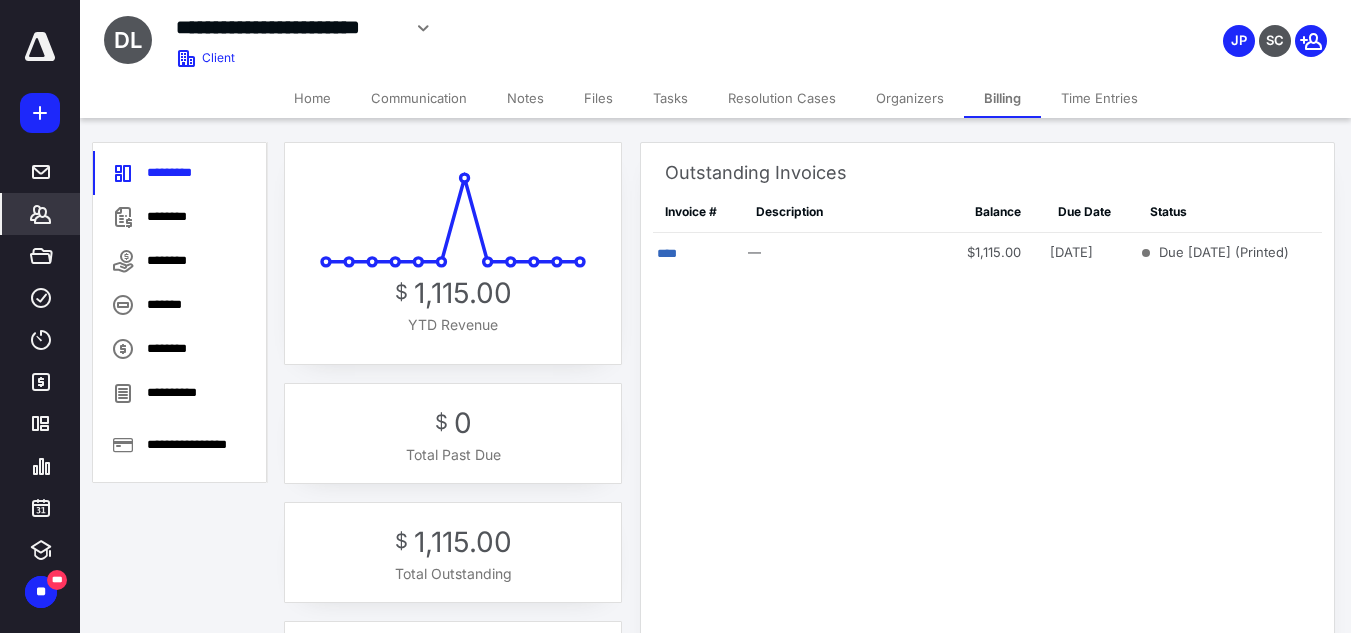 click 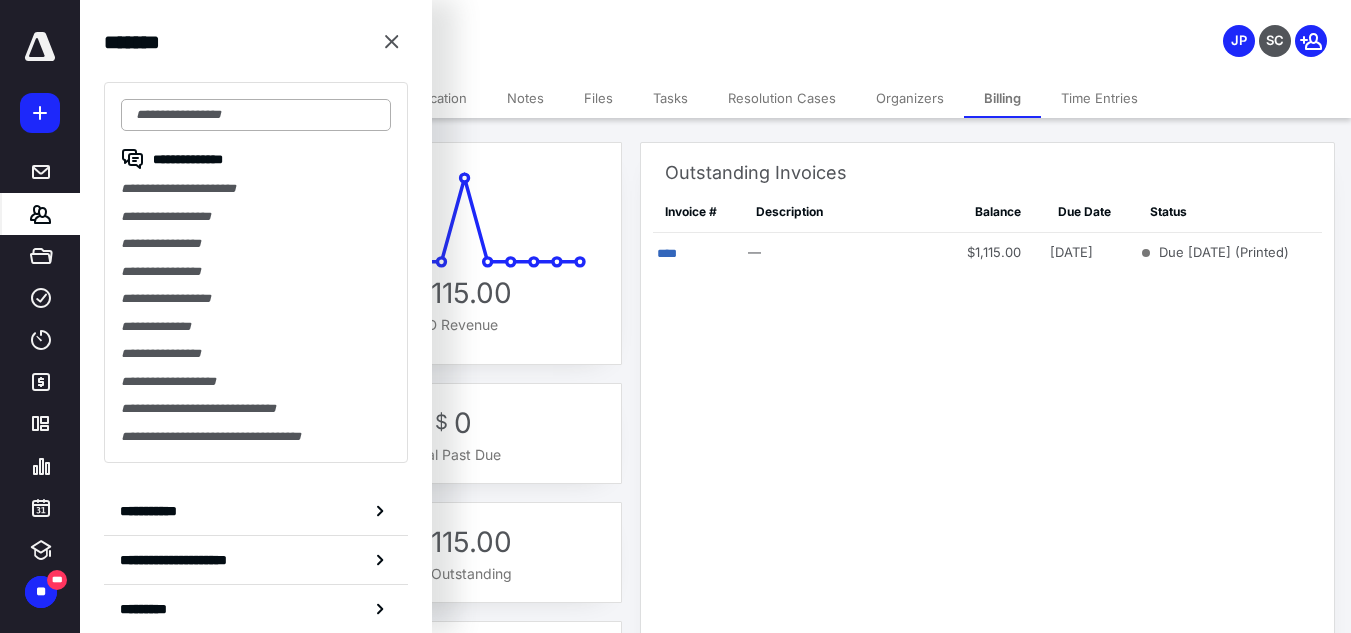 click at bounding box center (256, 115) 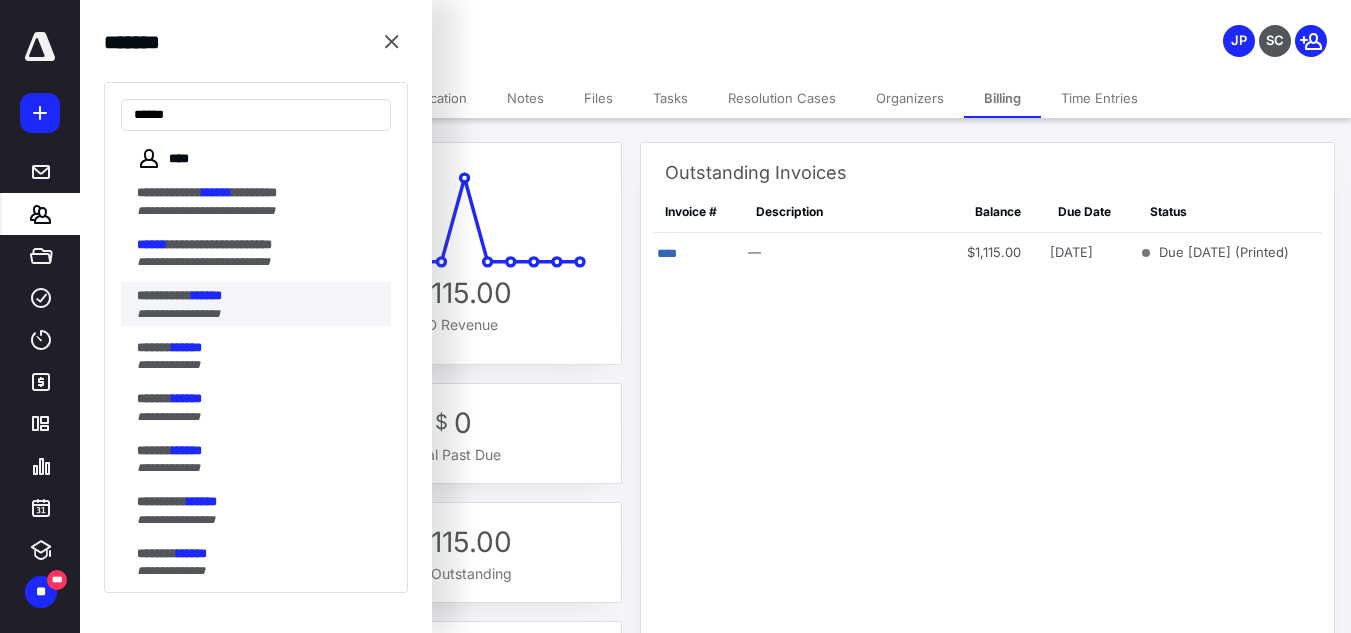 type on "******" 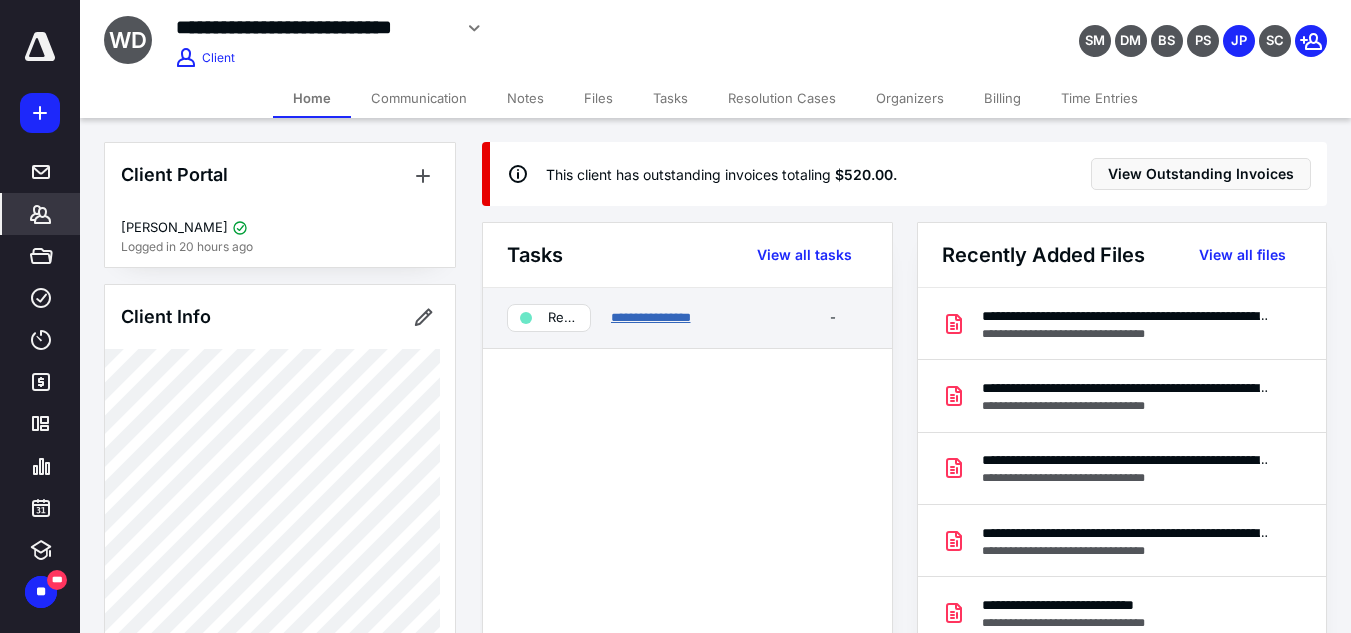 click on "**********" at bounding box center (651, 317) 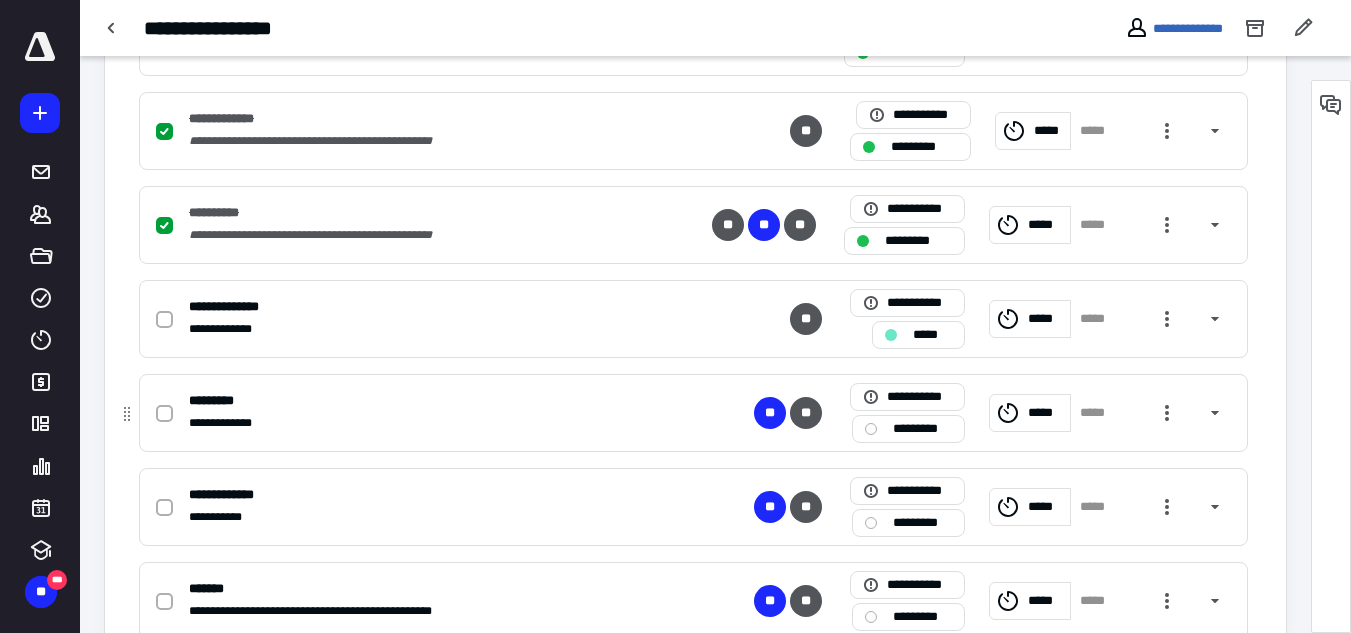 scroll, scrollTop: 750, scrollLeft: 0, axis: vertical 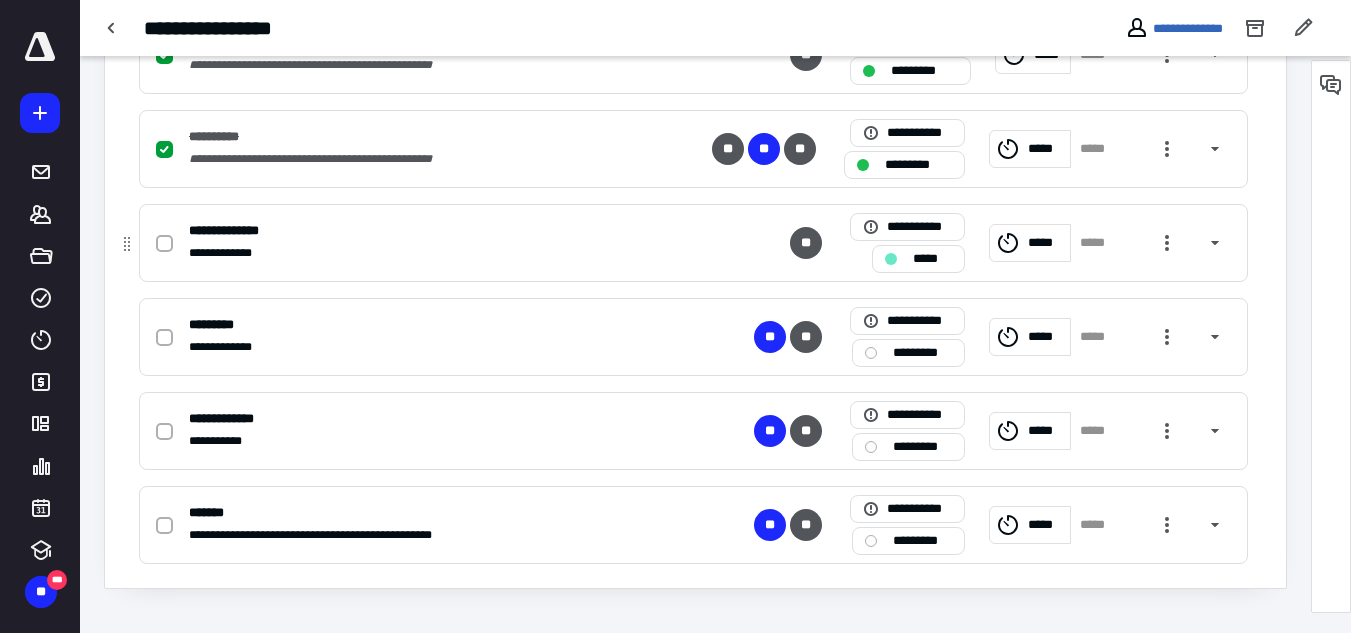 click at bounding box center (164, 244) 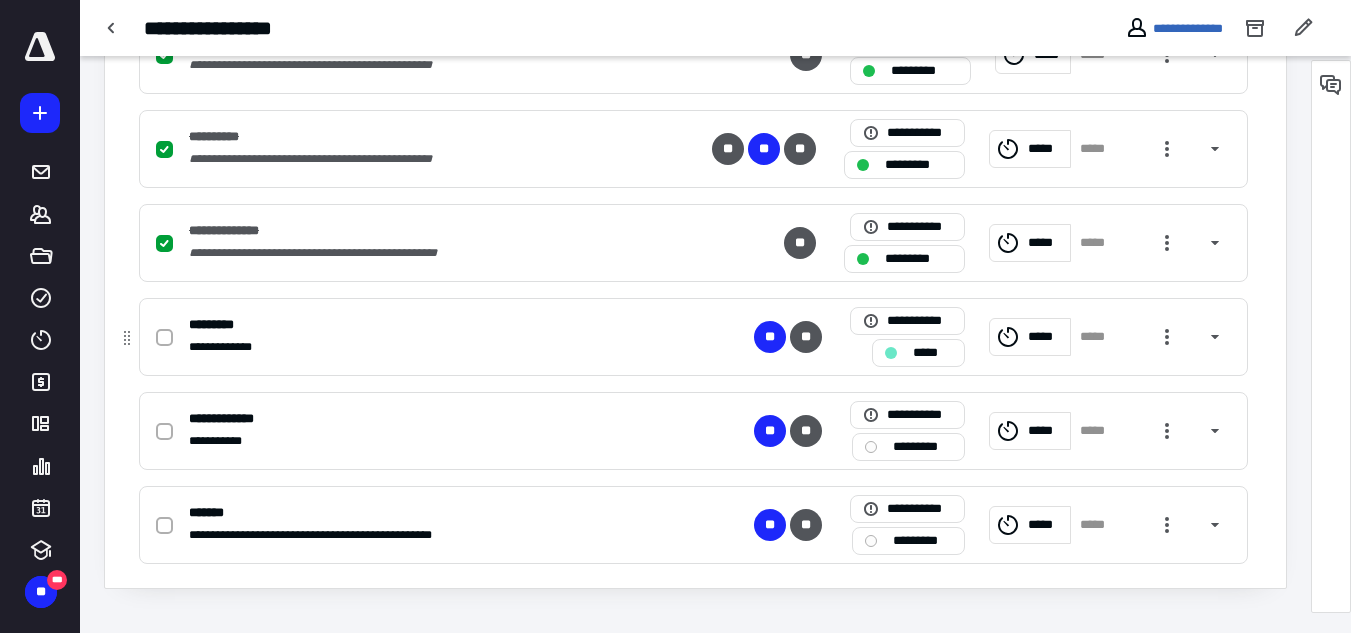 click on "*****" at bounding box center [932, 353] 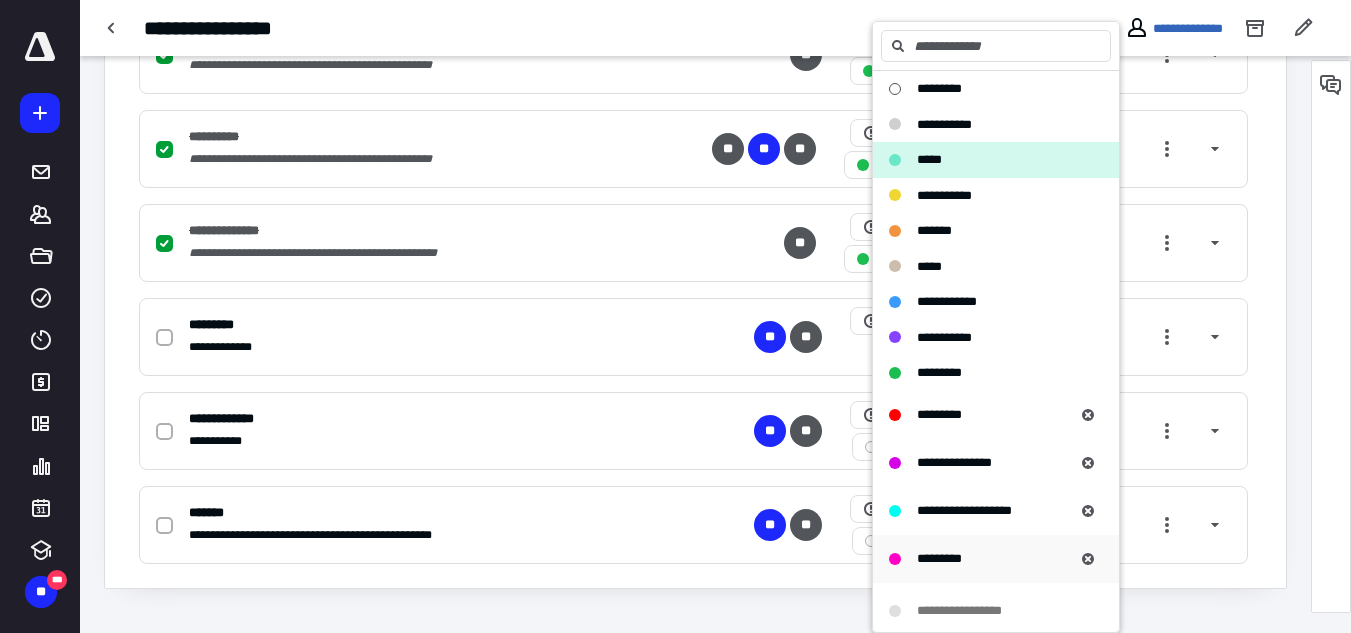 click on "*********" at bounding box center [939, 558] 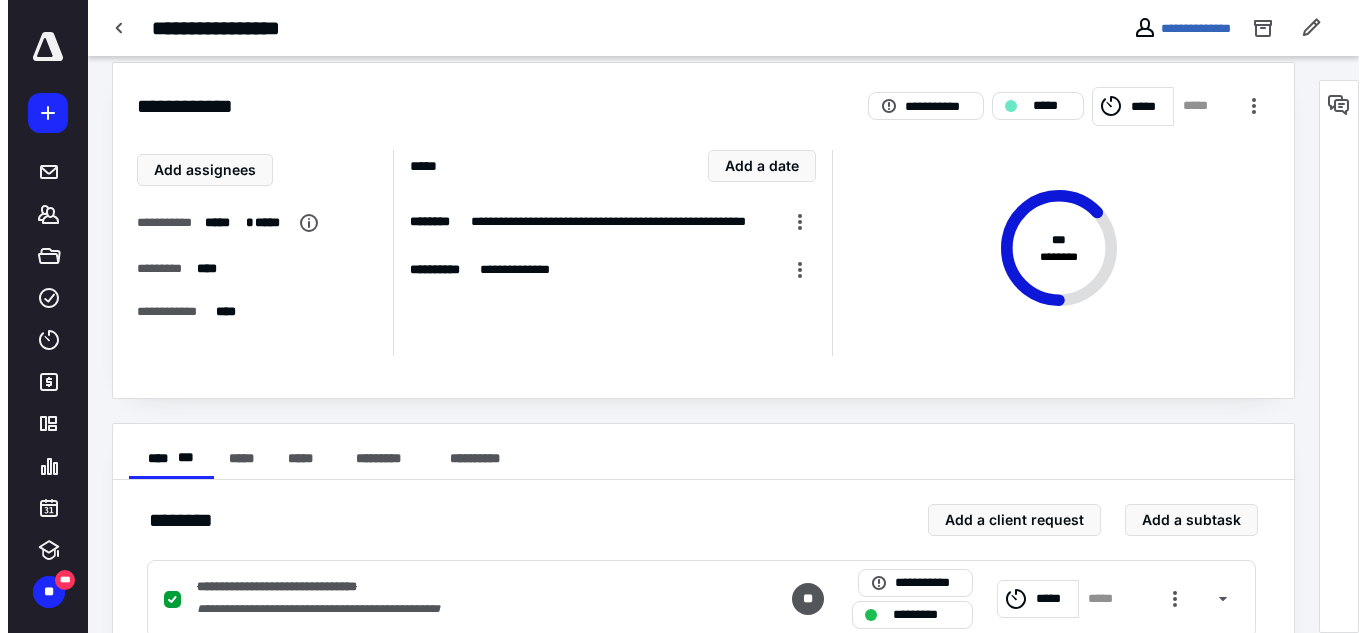 scroll, scrollTop: 0, scrollLeft: 0, axis: both 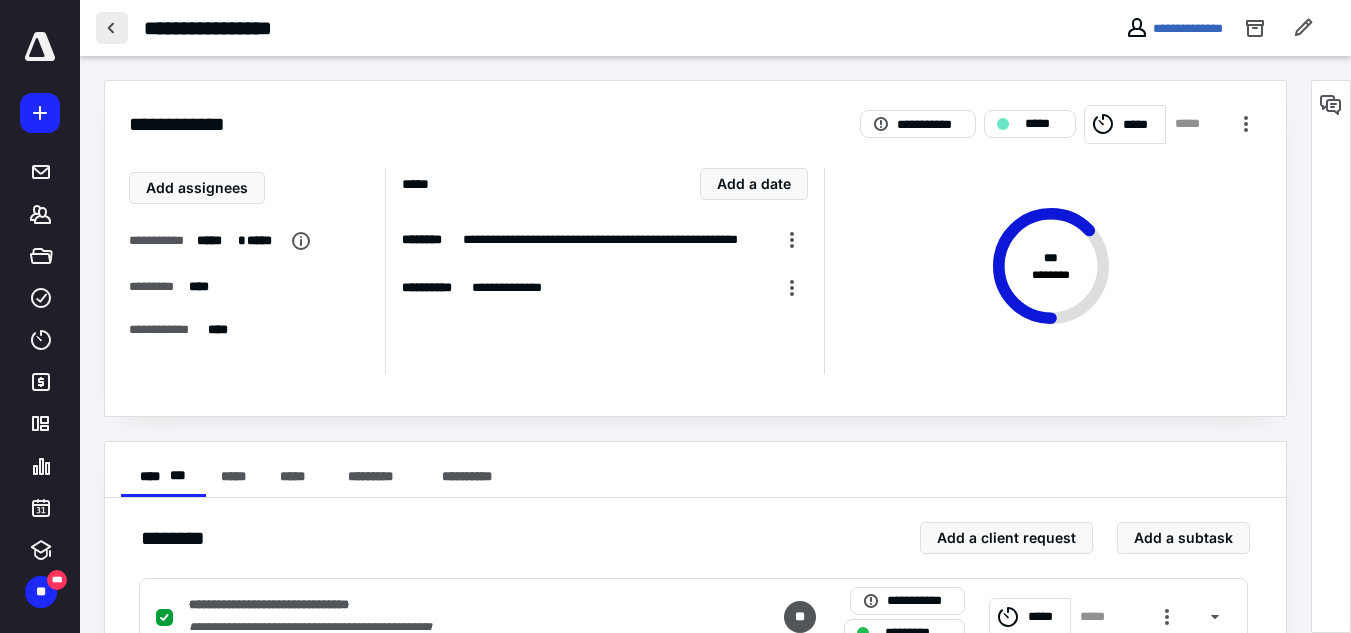 click at bounding box center [112, 28] 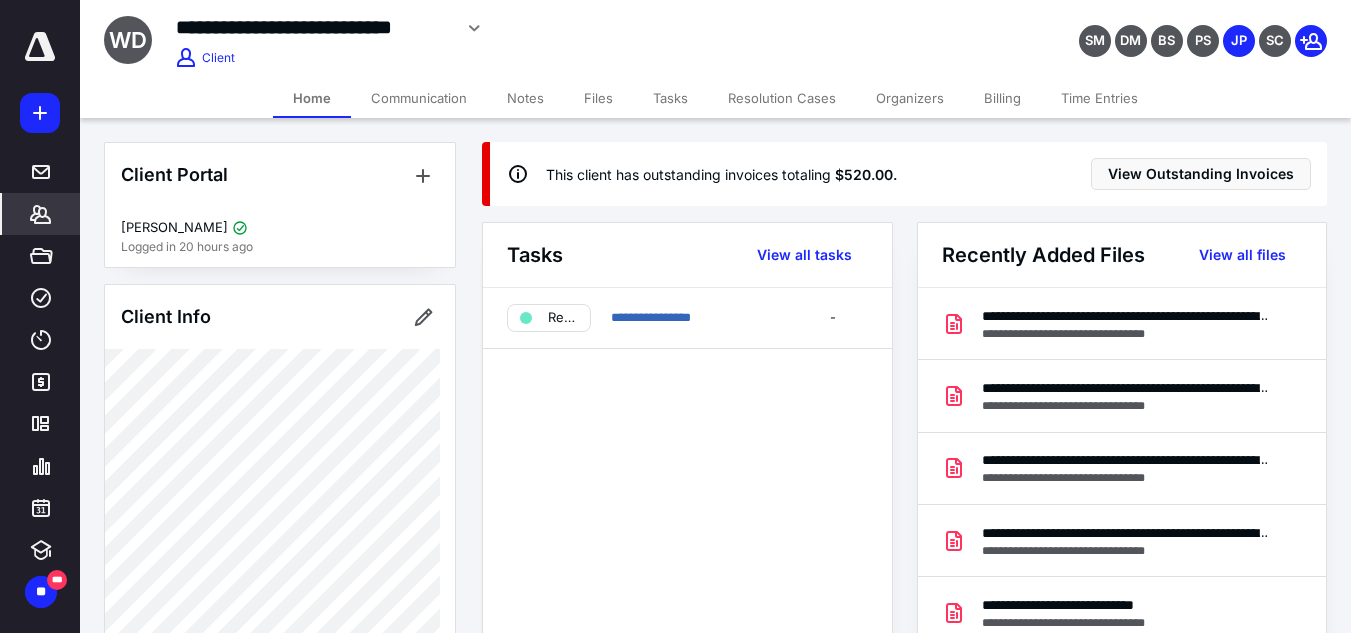 click on "Billing" at bounding box center (1002, 98) 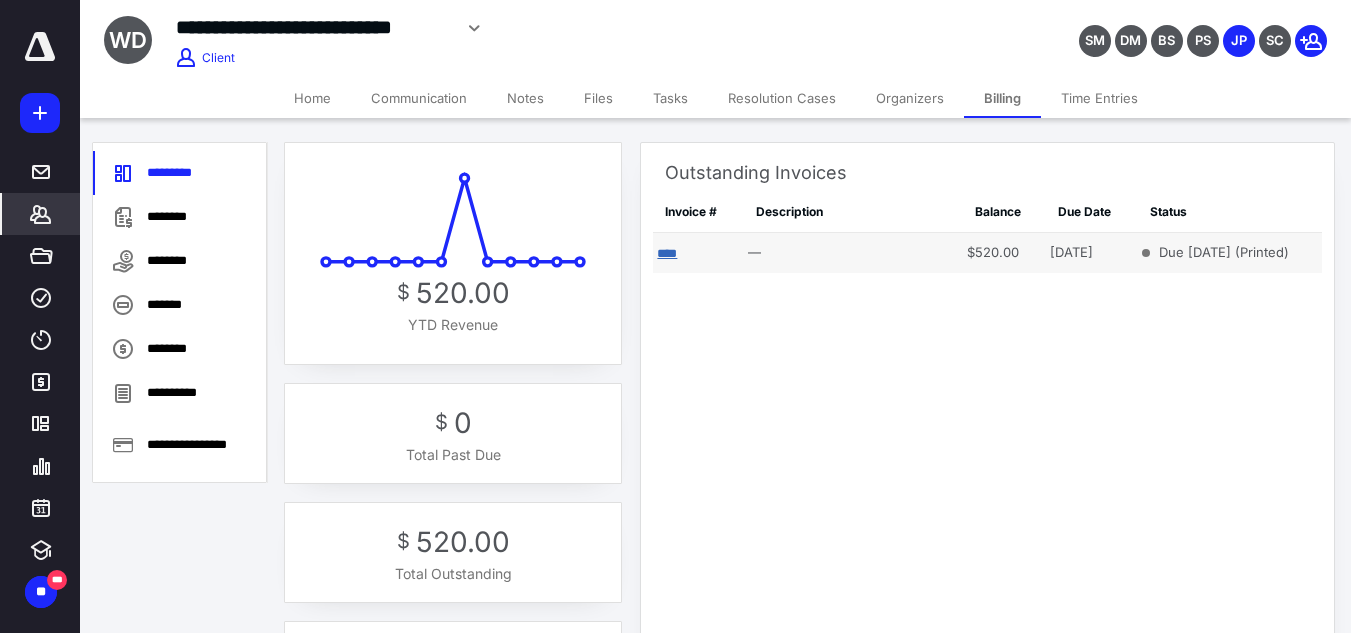 click on "****" at bounding box center (667, 253) 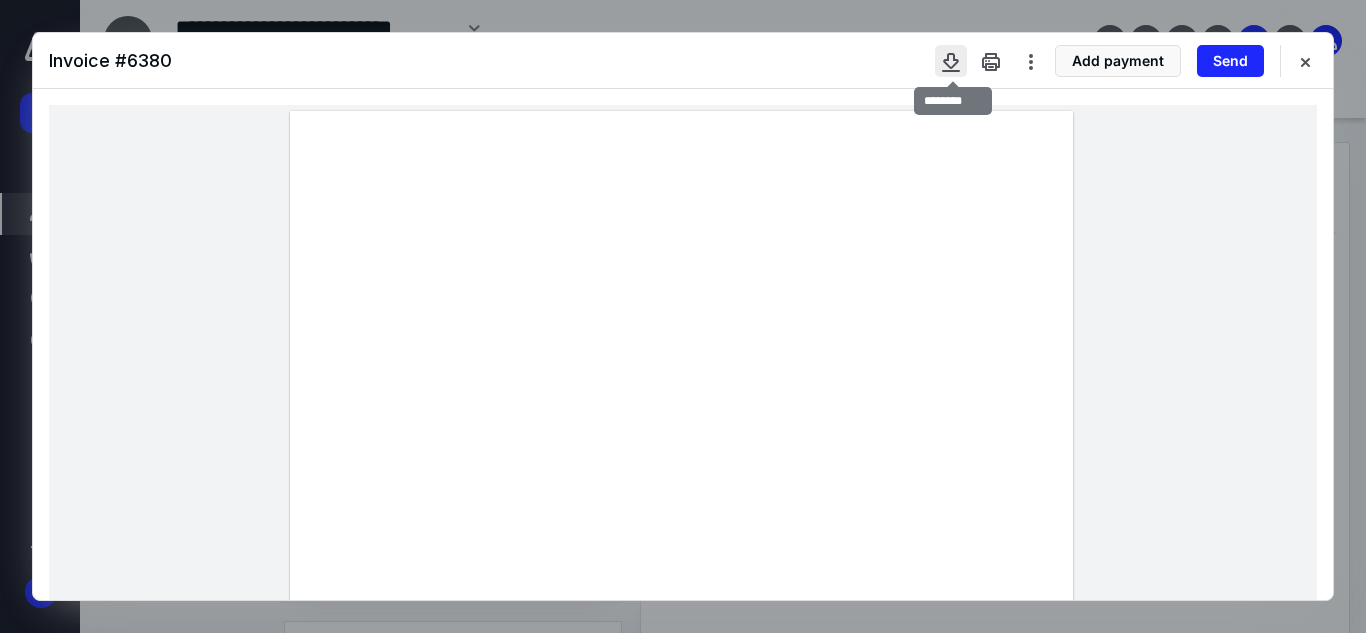 click at bounding box center [951, 61] 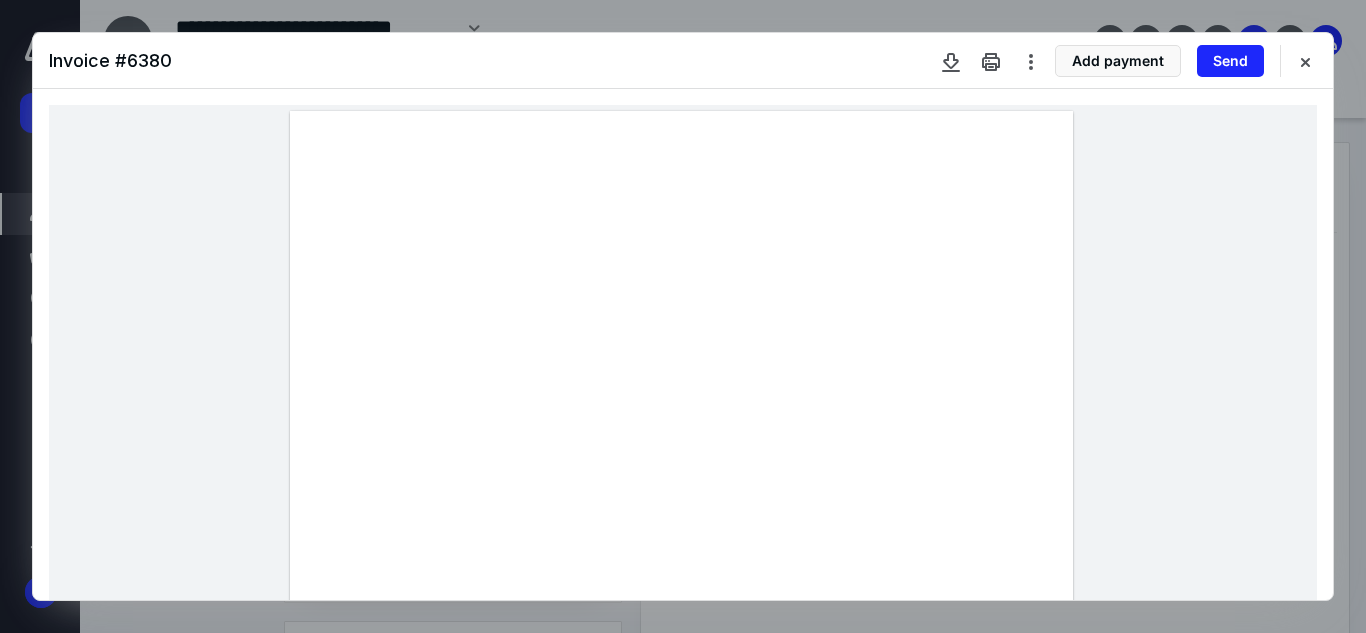 click on "Invoice # 6380 Add payment Send" at bounding box center [683, 61] 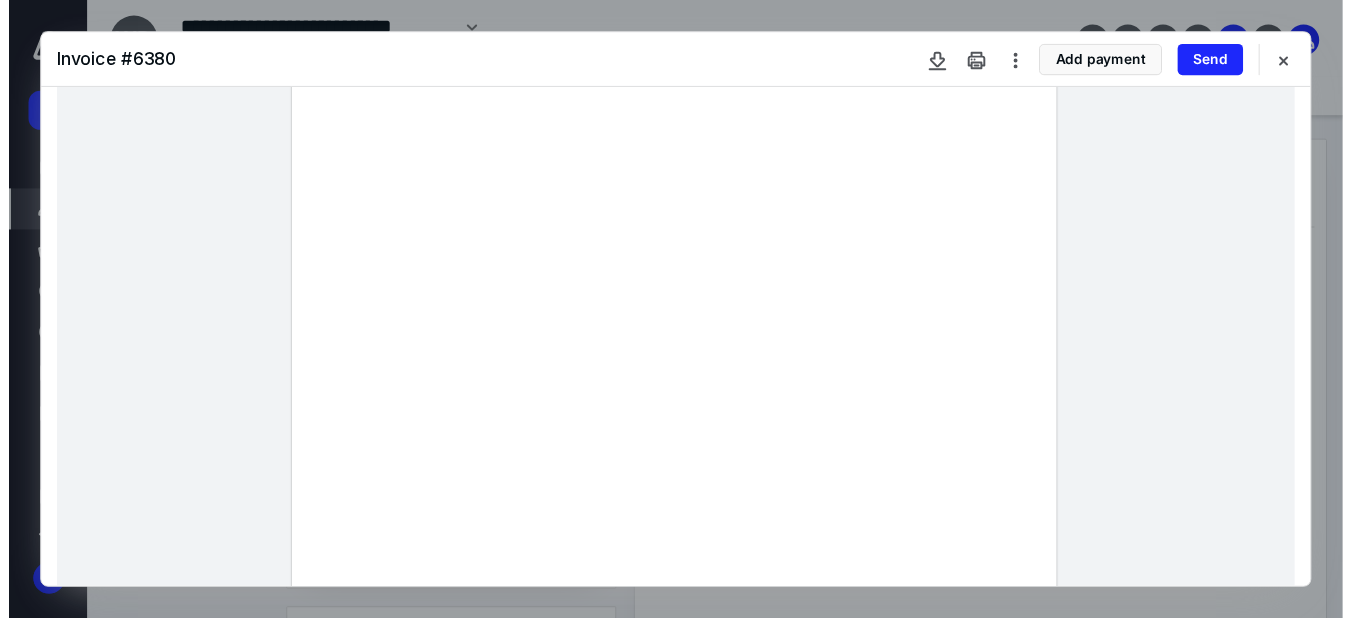 scroll, scrollTop: 200, scrollLeft: 0, axis: vertical 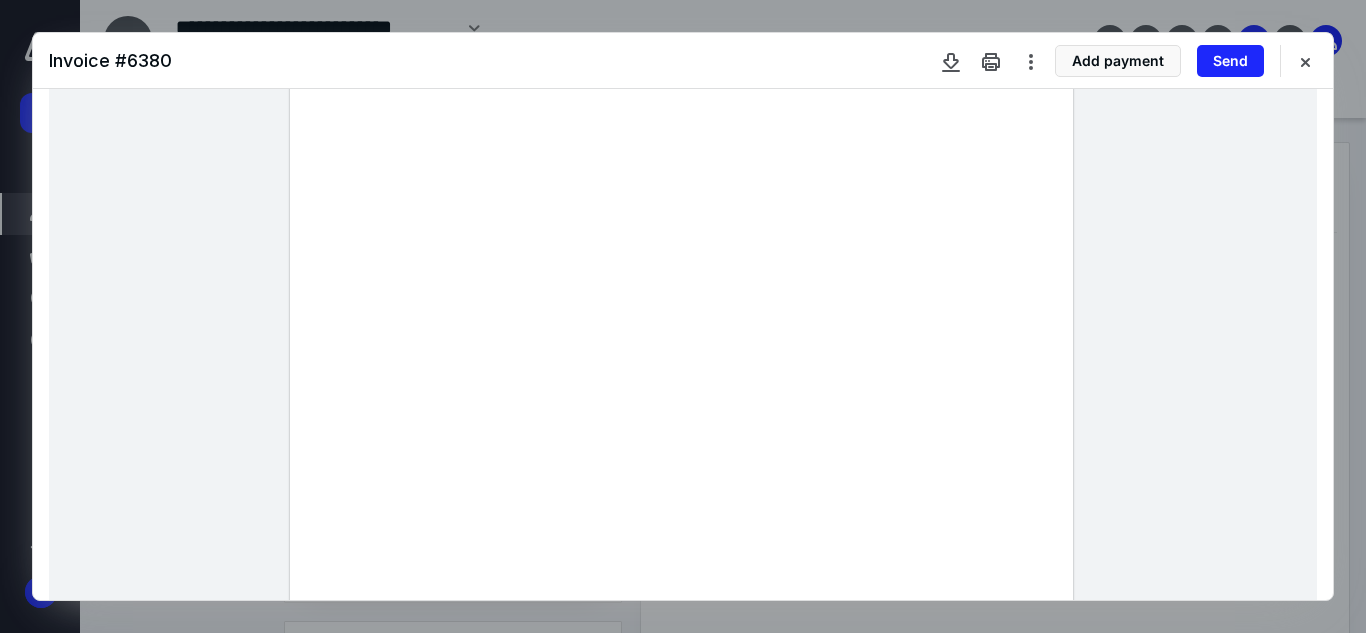 click on "Invoice # 6380 Add payment Send" at bounding box center [683, 61] 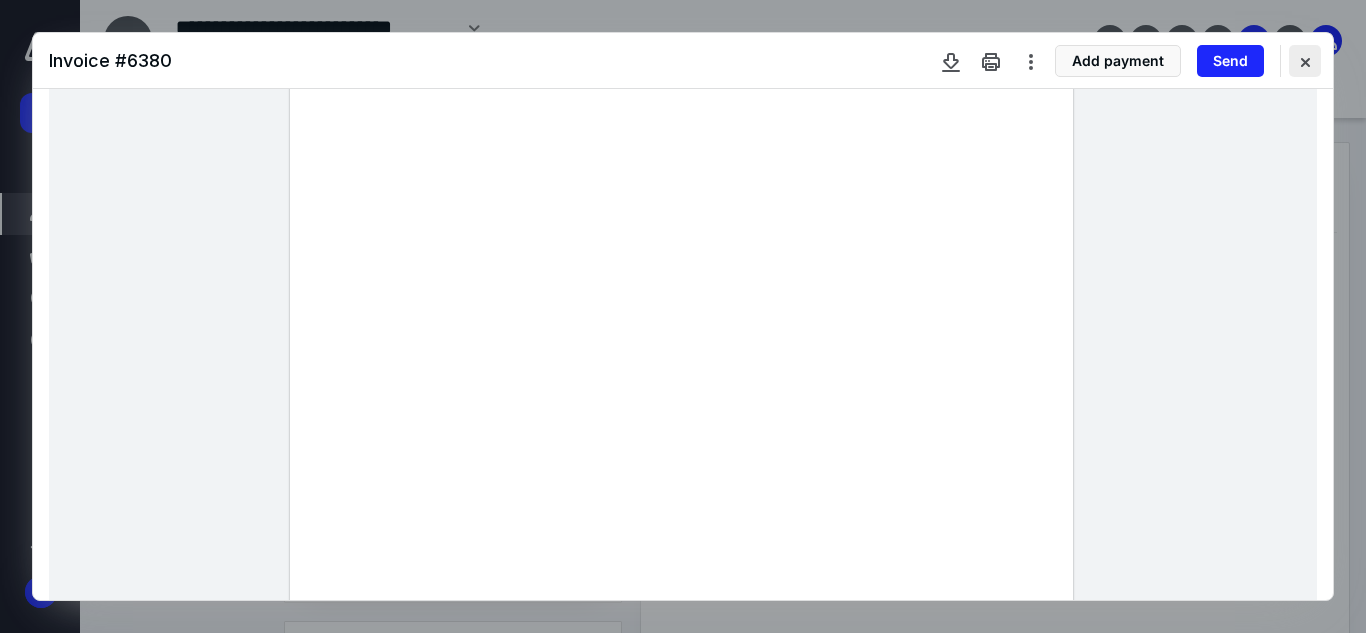 click at bounding box center (1305, 61) 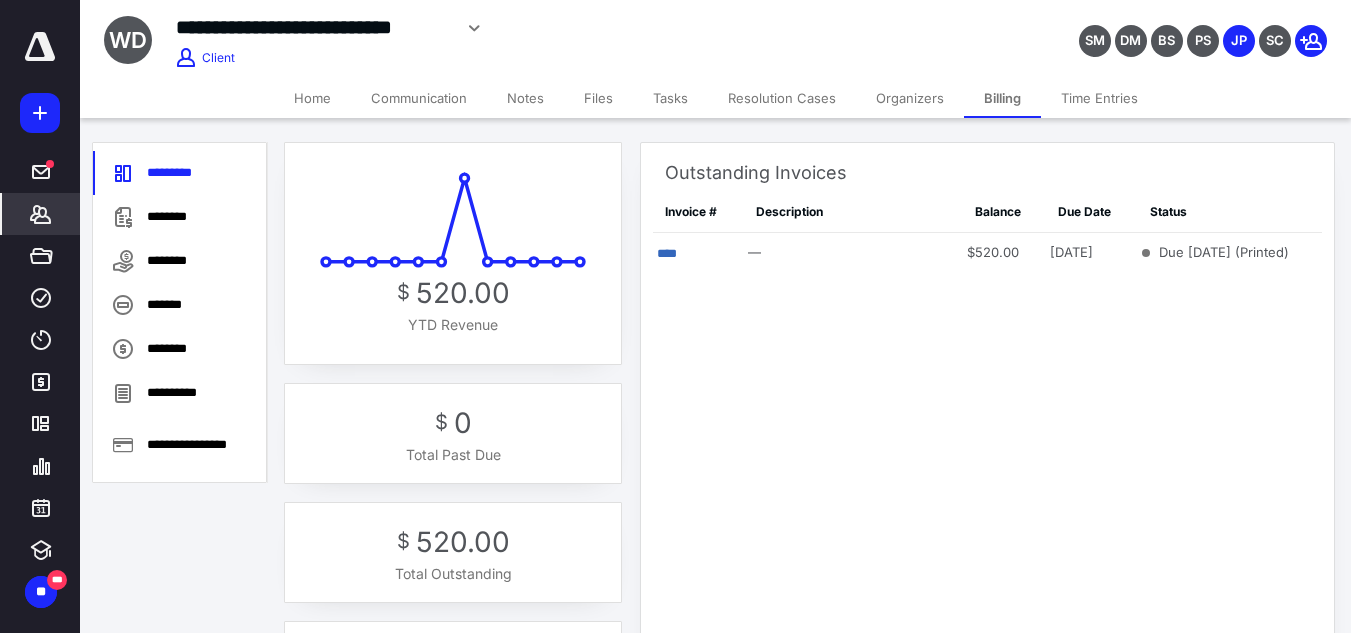 click on "Tasks" at bounding box center [670, 98] 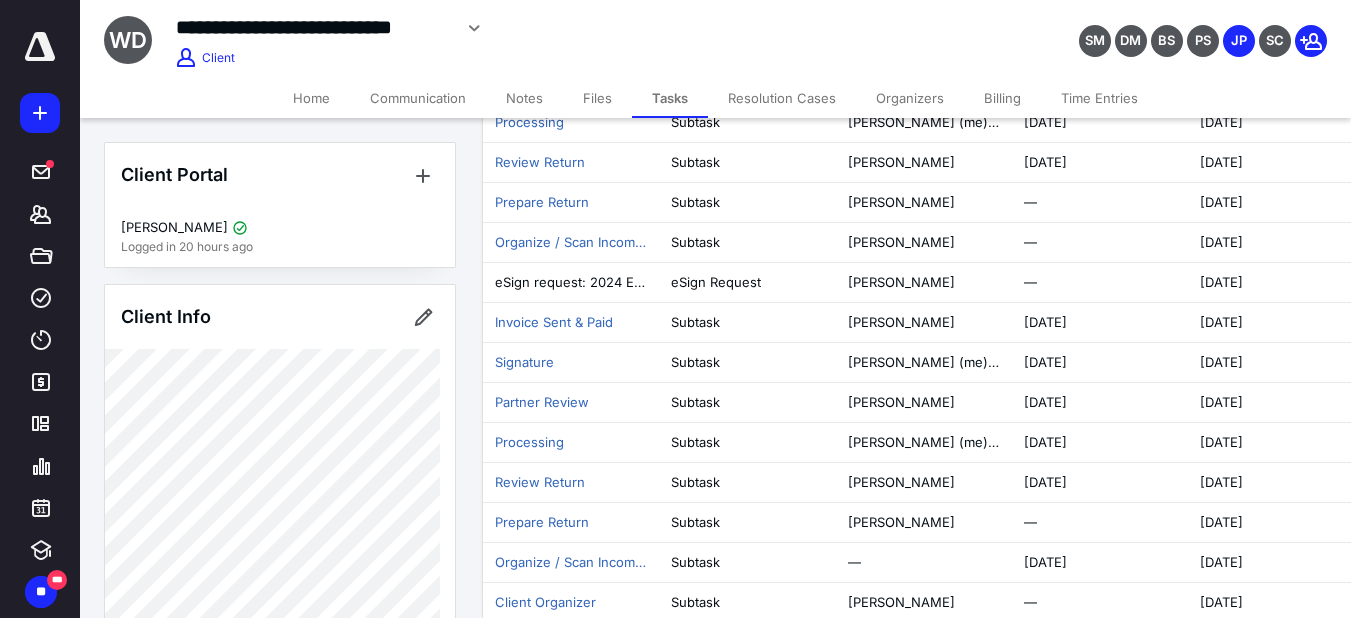 scroll, scrollTop: 519, scrollLeft: 0, axis: vertical 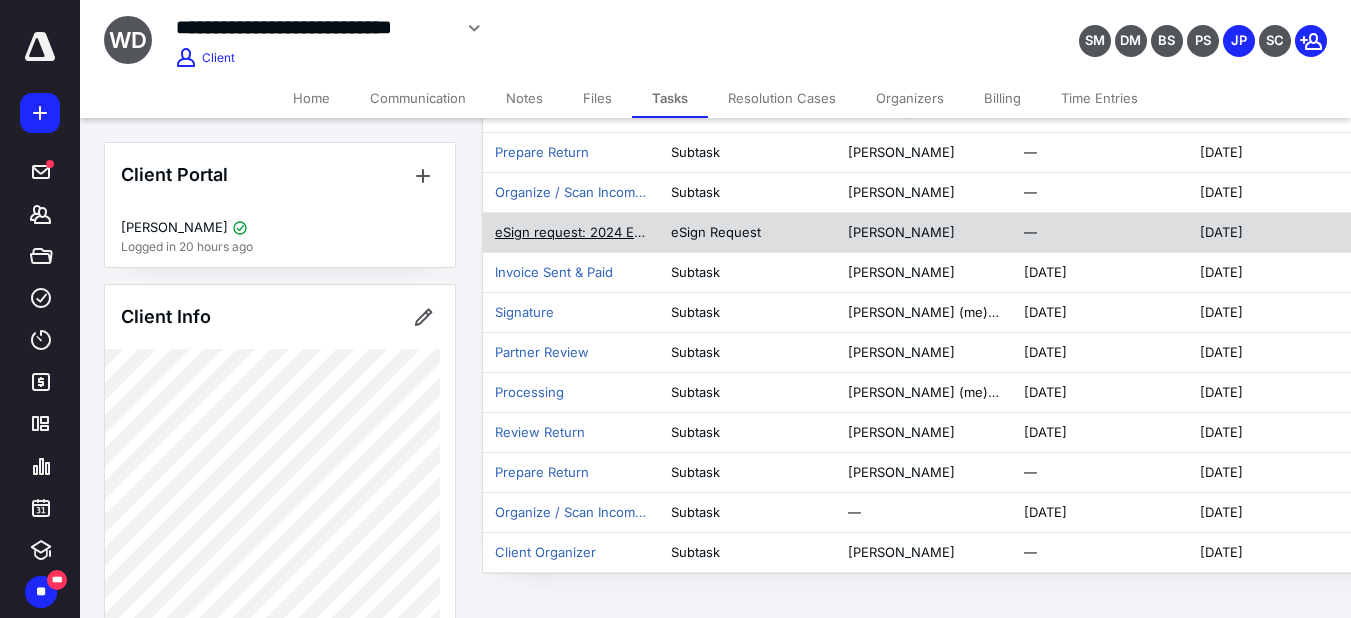 click on "eSign request: 2024 Engagement Letter.docx" at bounding box center (571, 233) 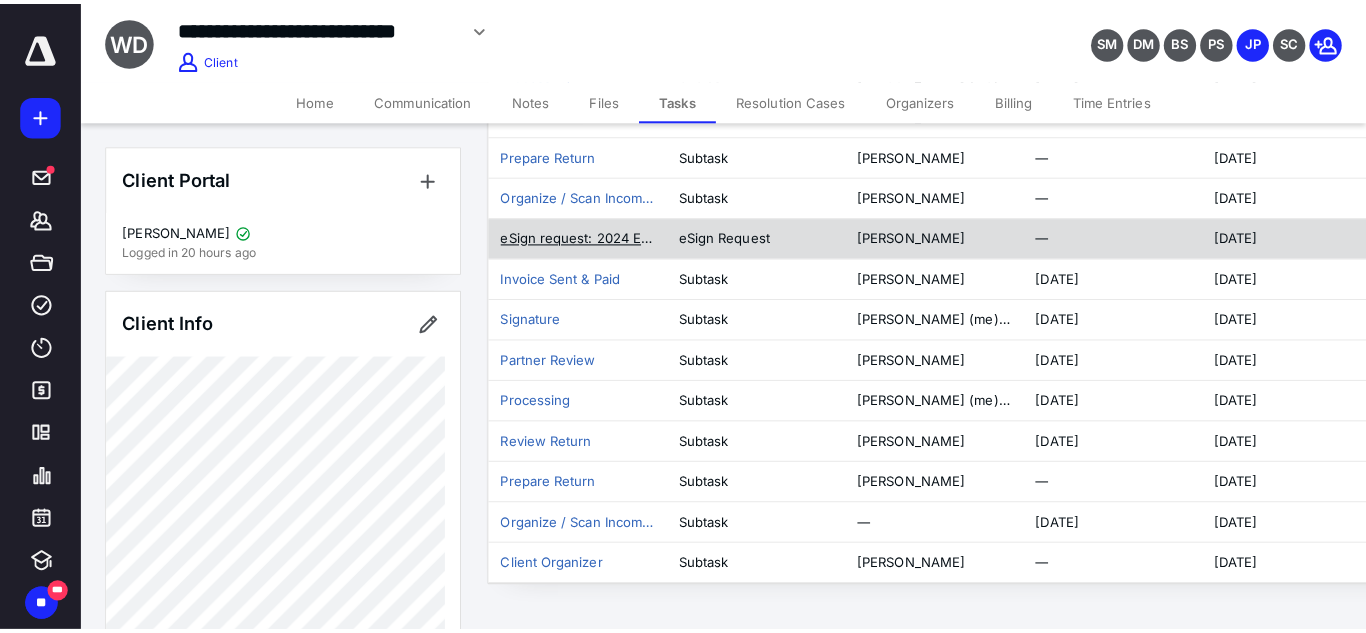 scroll, scrollTop: 504, scrollLeft: 0, axis: vertical 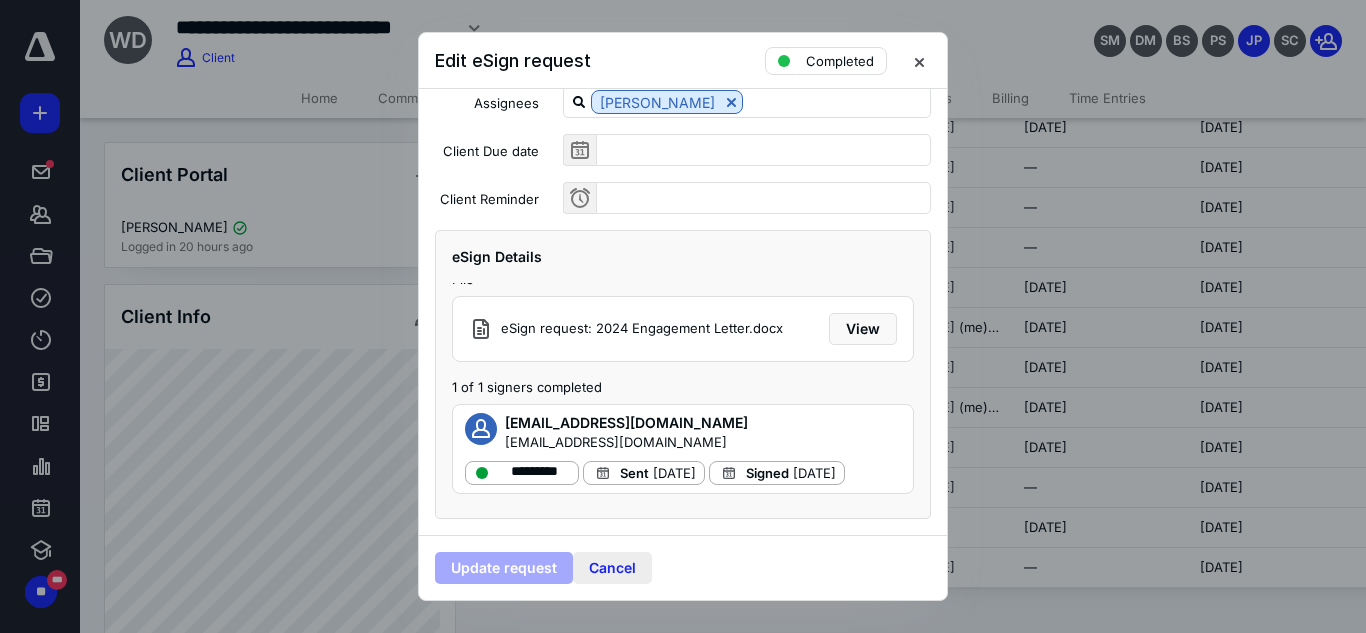 click on "Cancel" at bounding box center (612, 568) 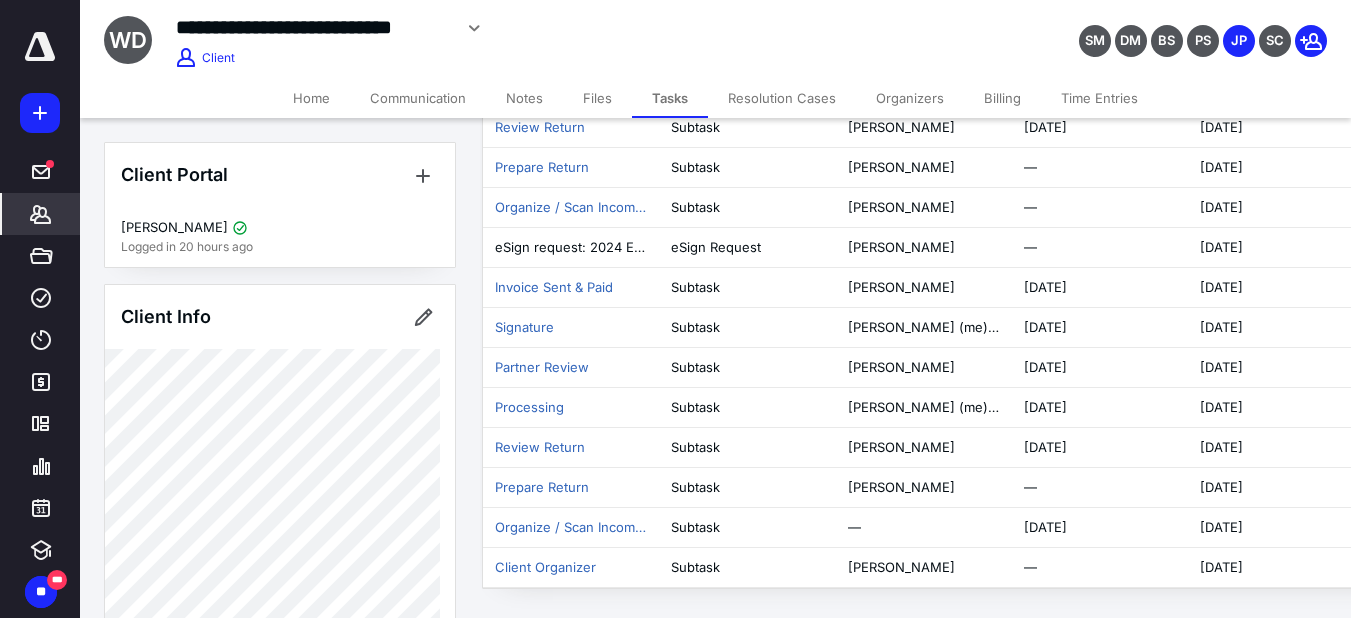 click 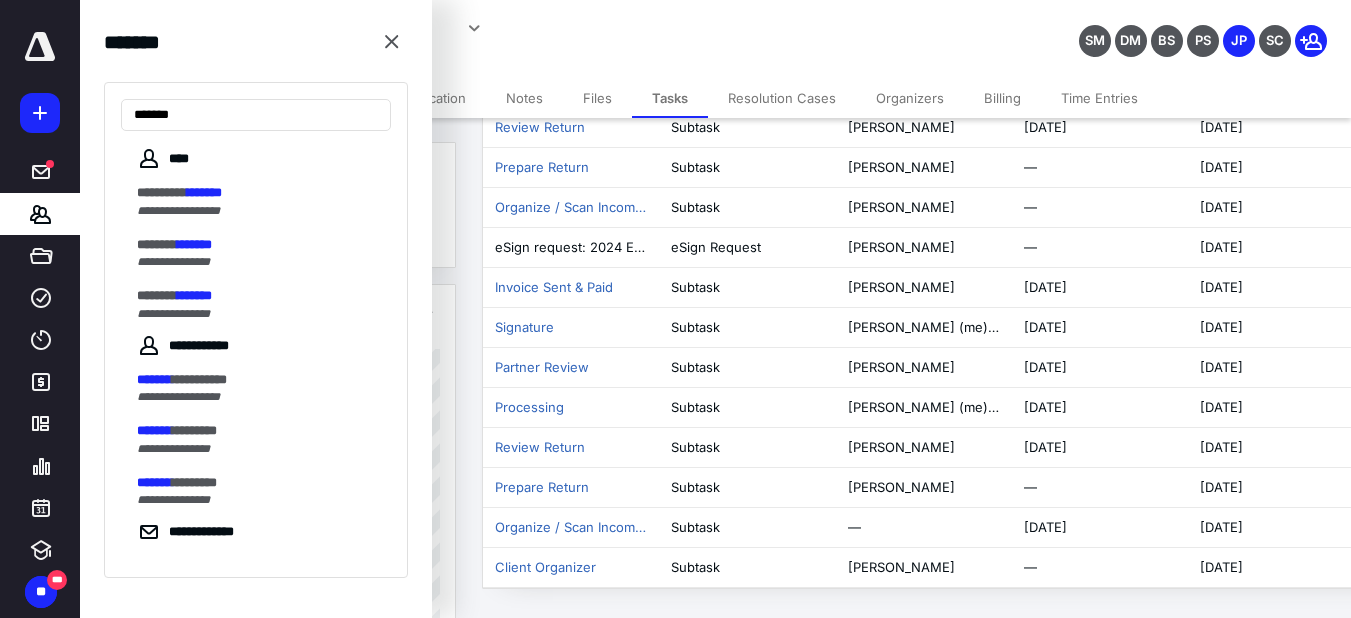 type on "*******" 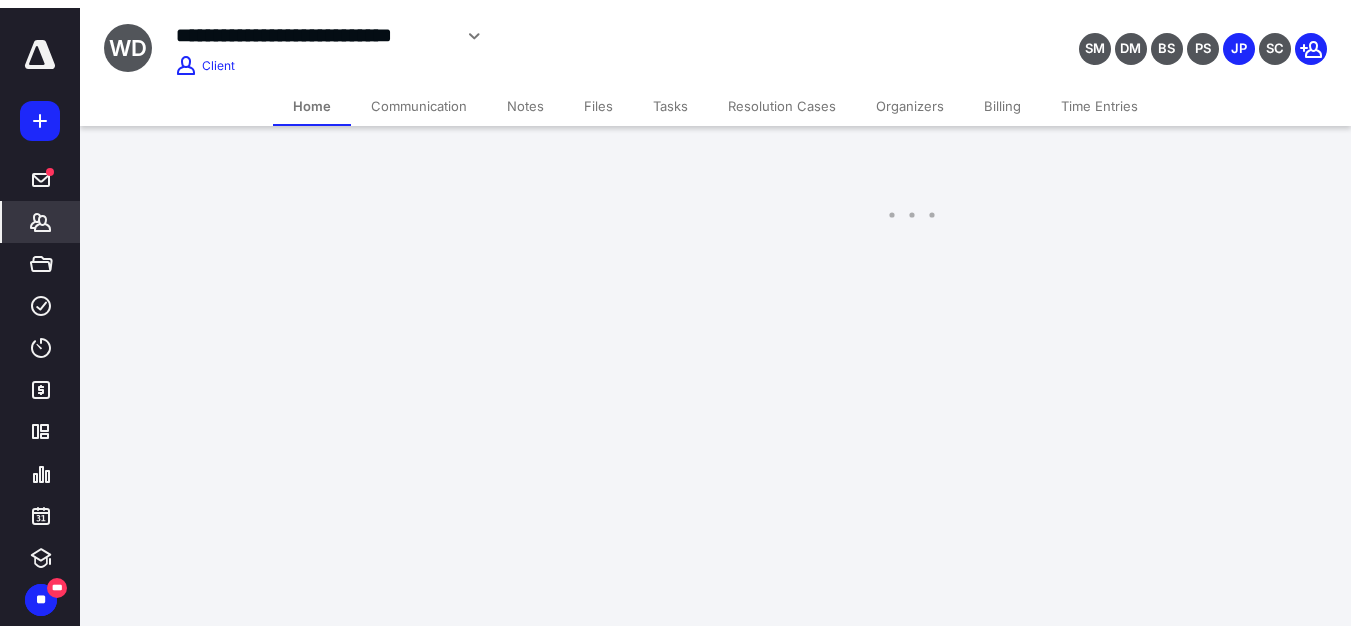 scroll, scrollTop: 0, scrollLeft: 0, axis: both 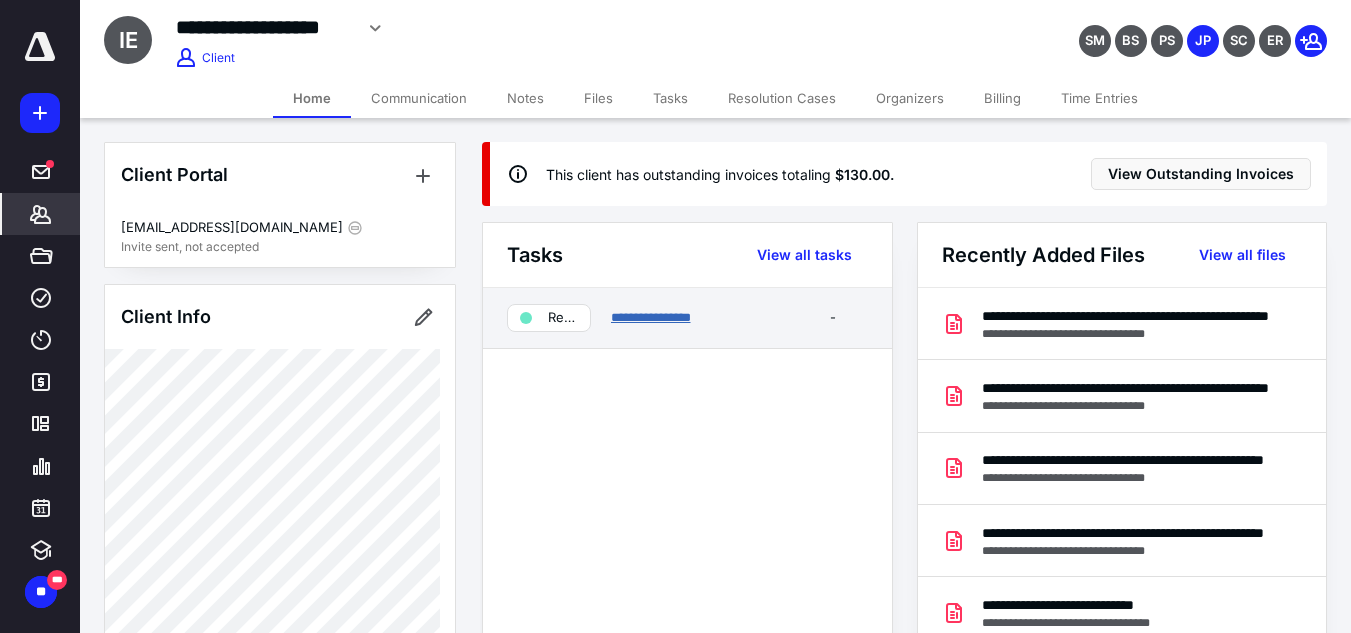 click on "**********" at bounding box center [651, 317] 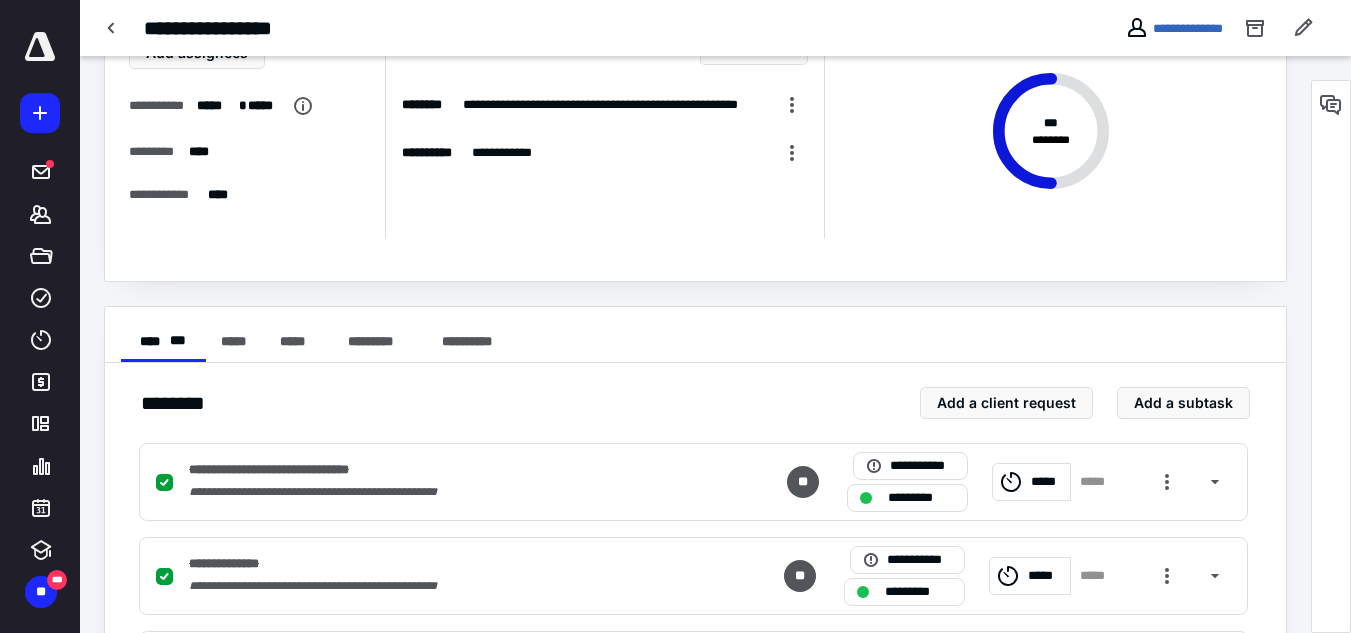 scroll, scrollTop: 600, scrollLeft: 0, axis: vertical 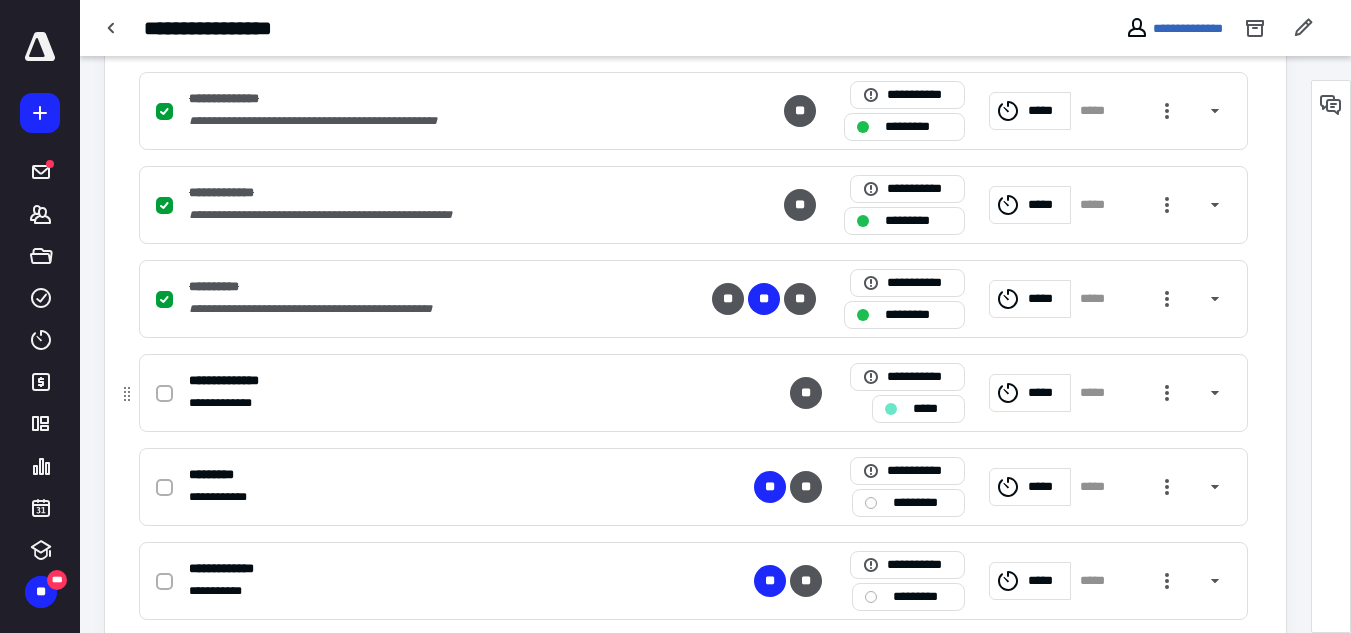 click 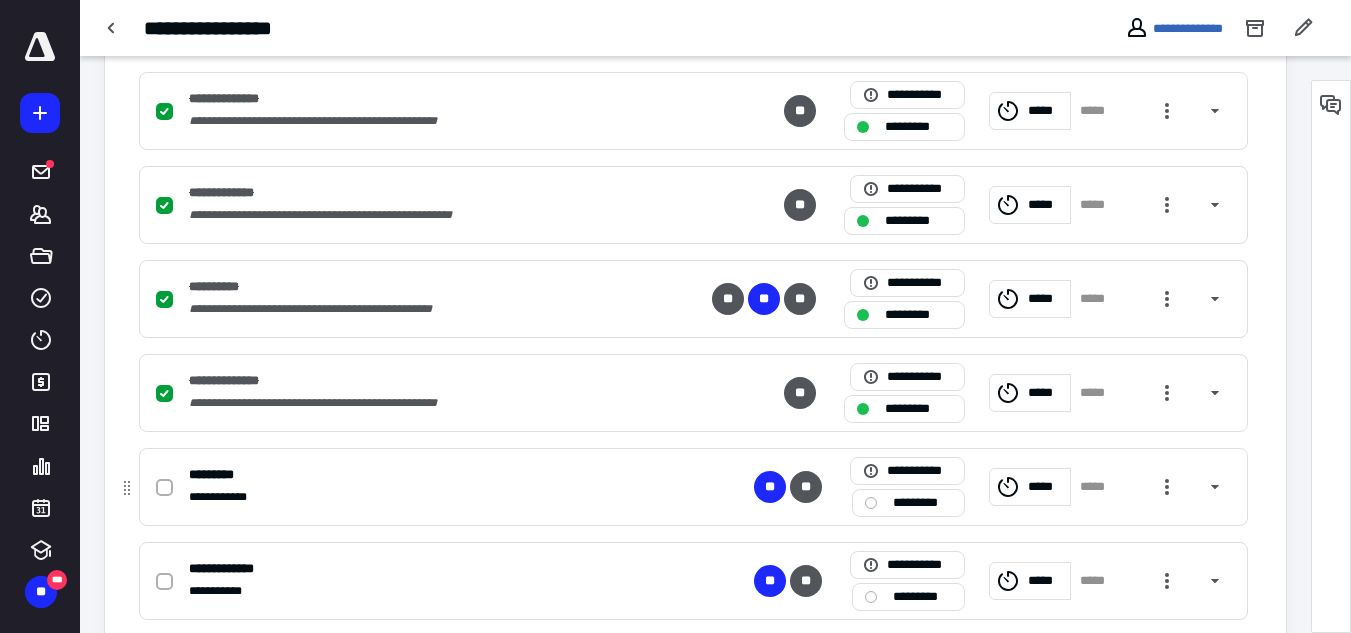 click on "*********" at bounding box center (922, 503) 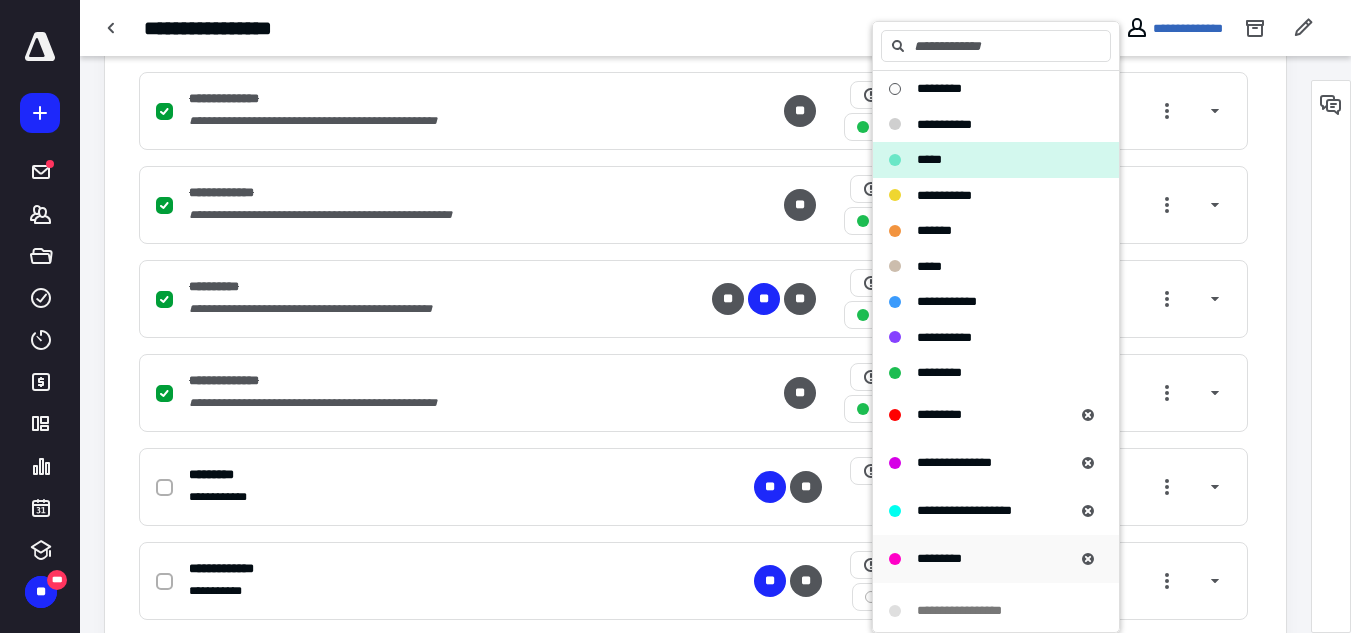 click on "*********" at bounding box center [939, 558] 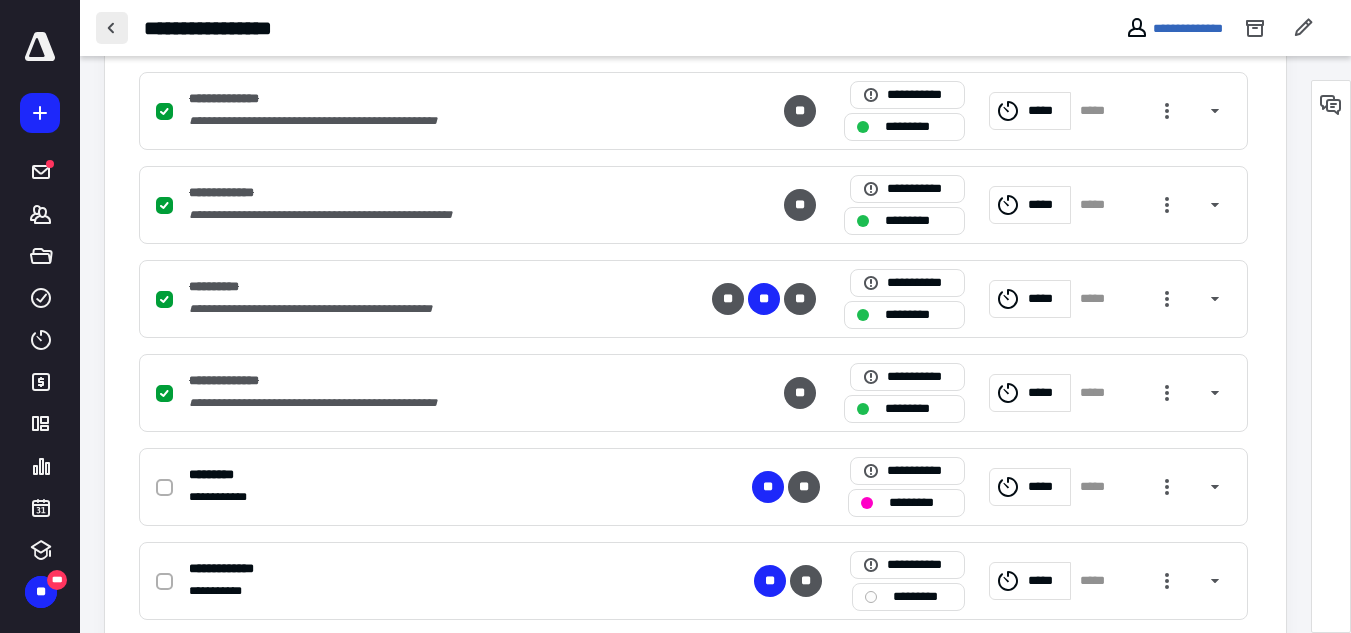 click at bounding box center (112, 28) 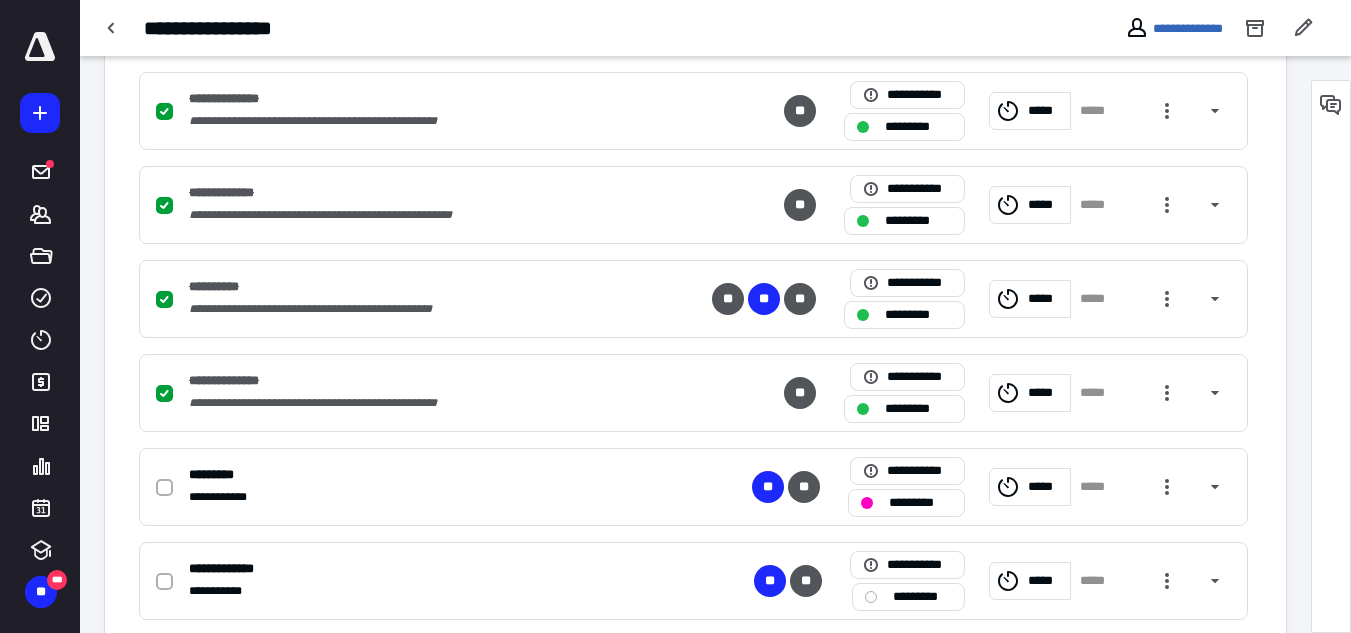scroll, scrollTop: 0, scrollLeft: 0, axis: both 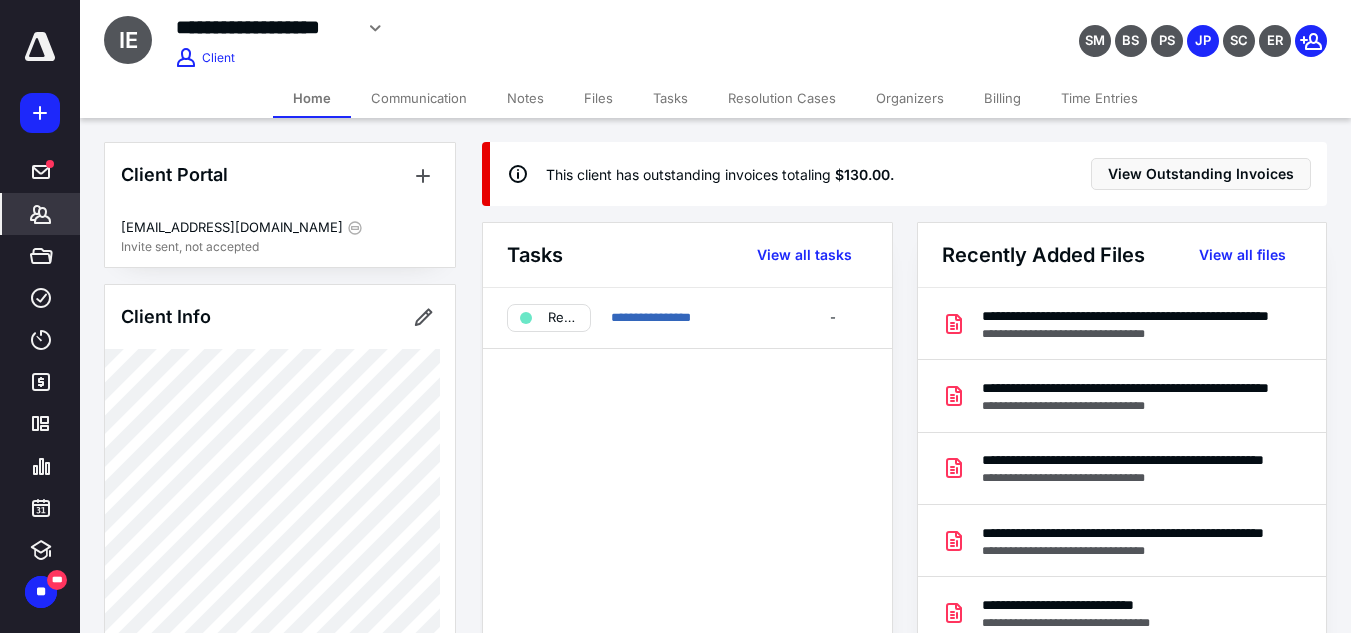 click on "Home" at bounding box center (312, 98) 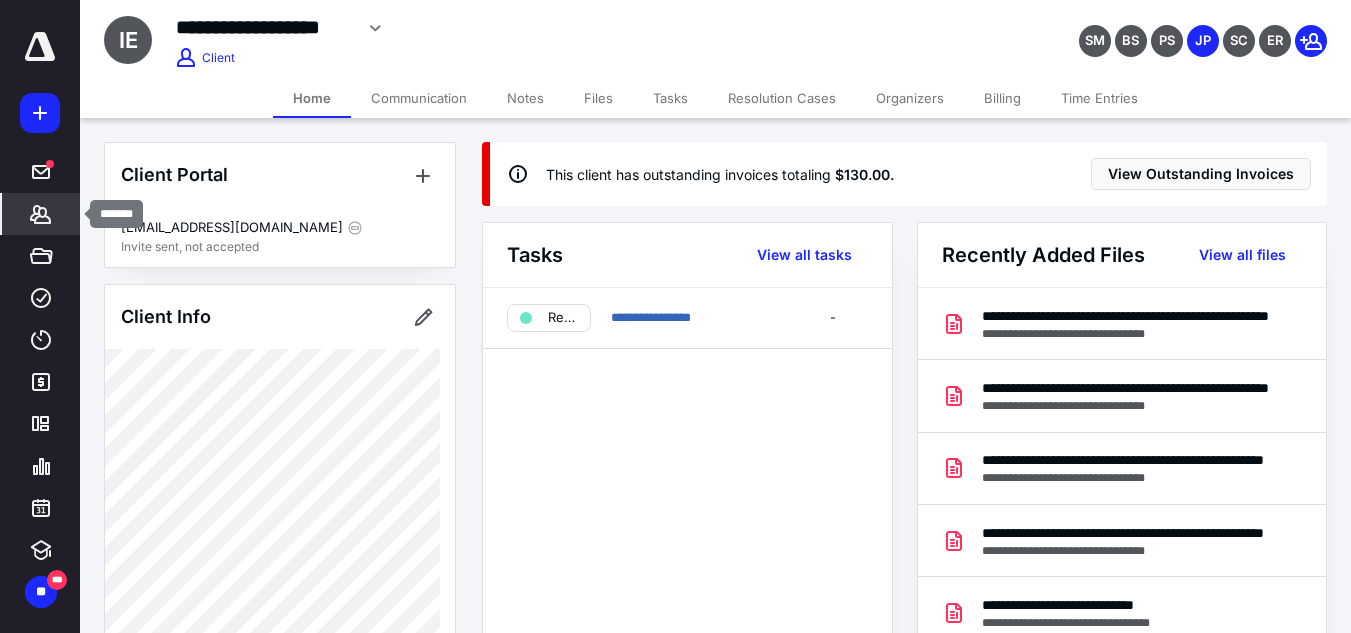 click 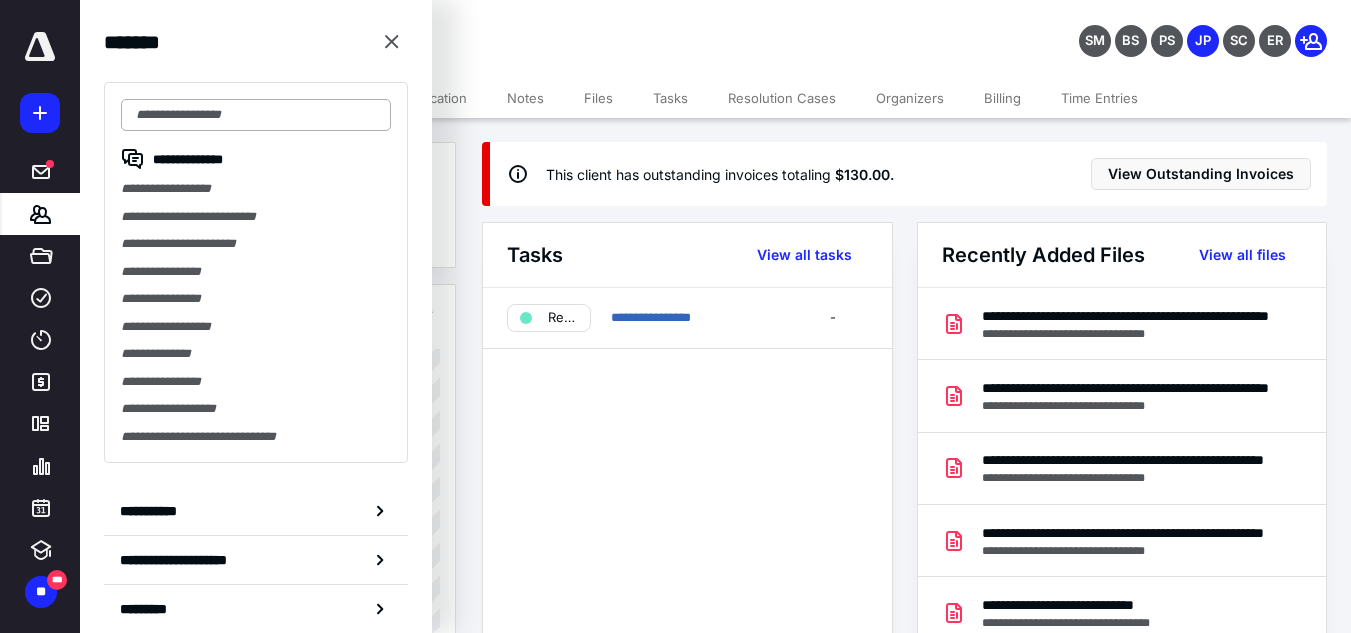click at bounding box center [256, 115] 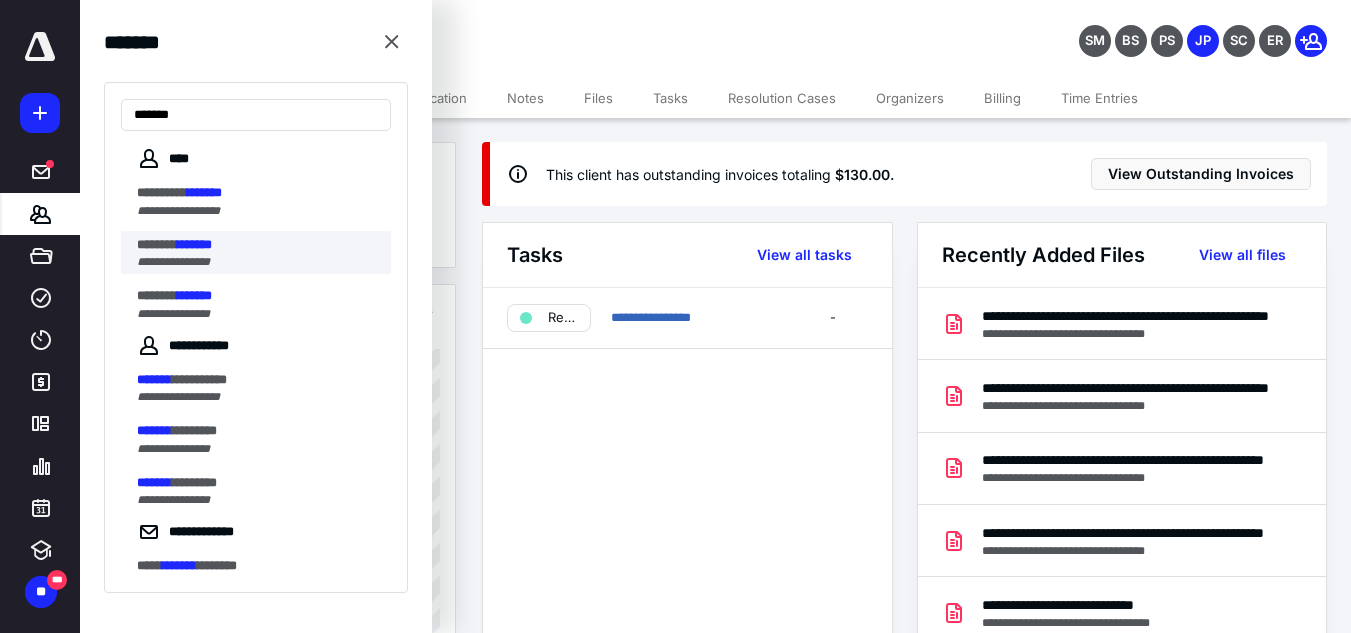type on "*******" 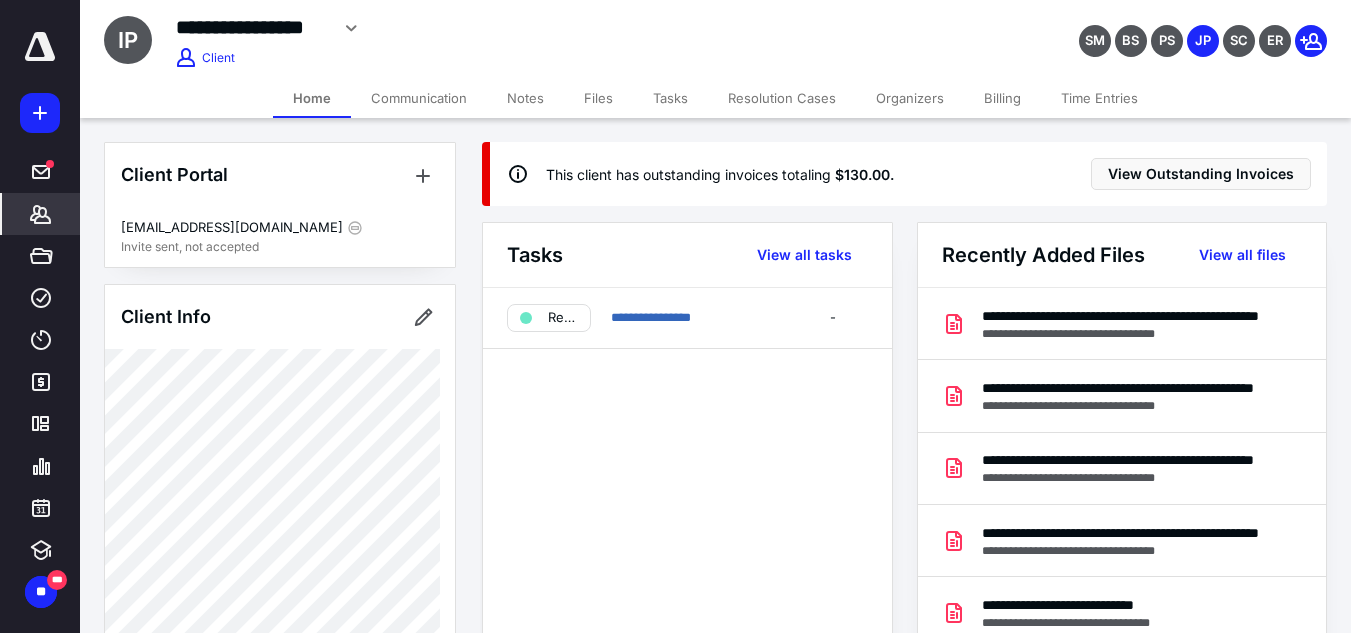 click on "Tasks" at bounding box center [670, 98] 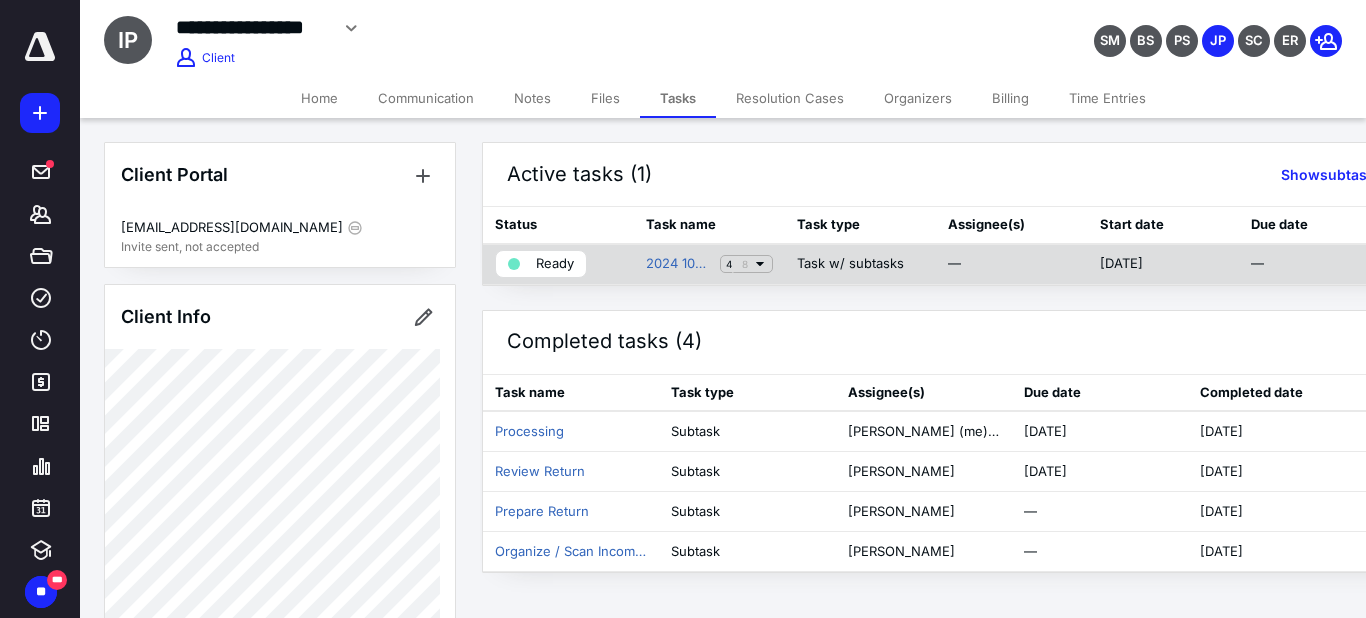 click on "2024 1040 Return 4 8" at bounding box center [709, 264] 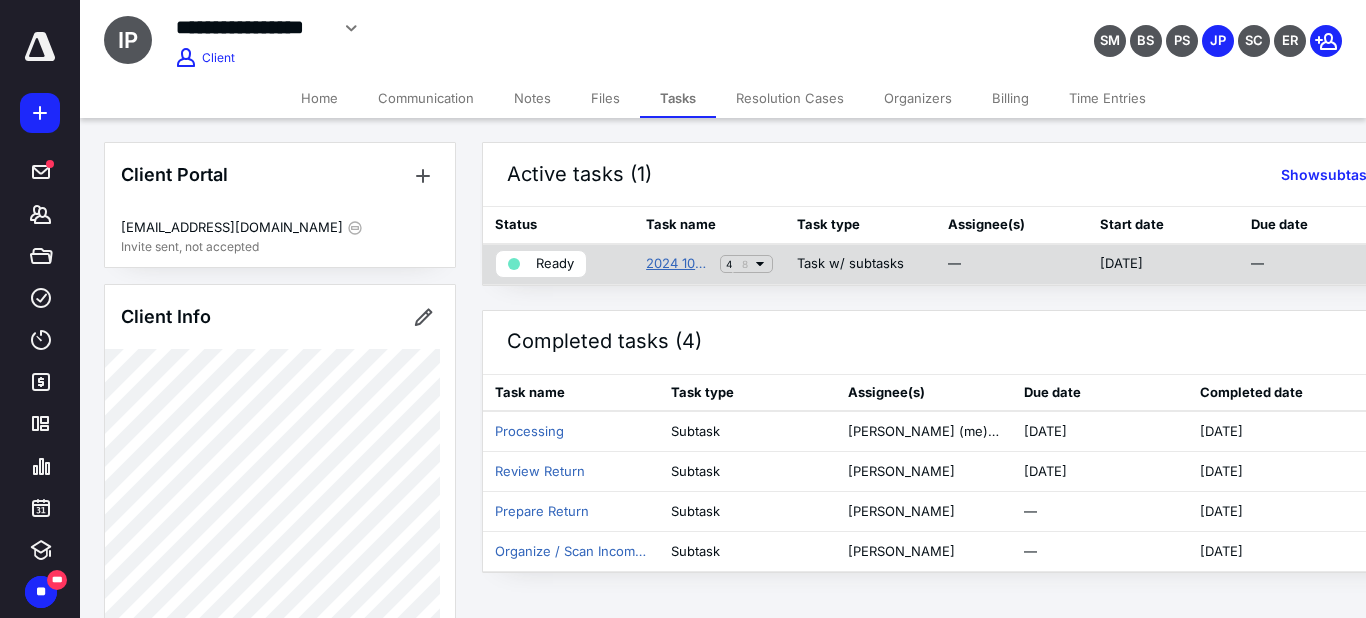 click on "2024 1040 Return" at bounding box center (679, 264) 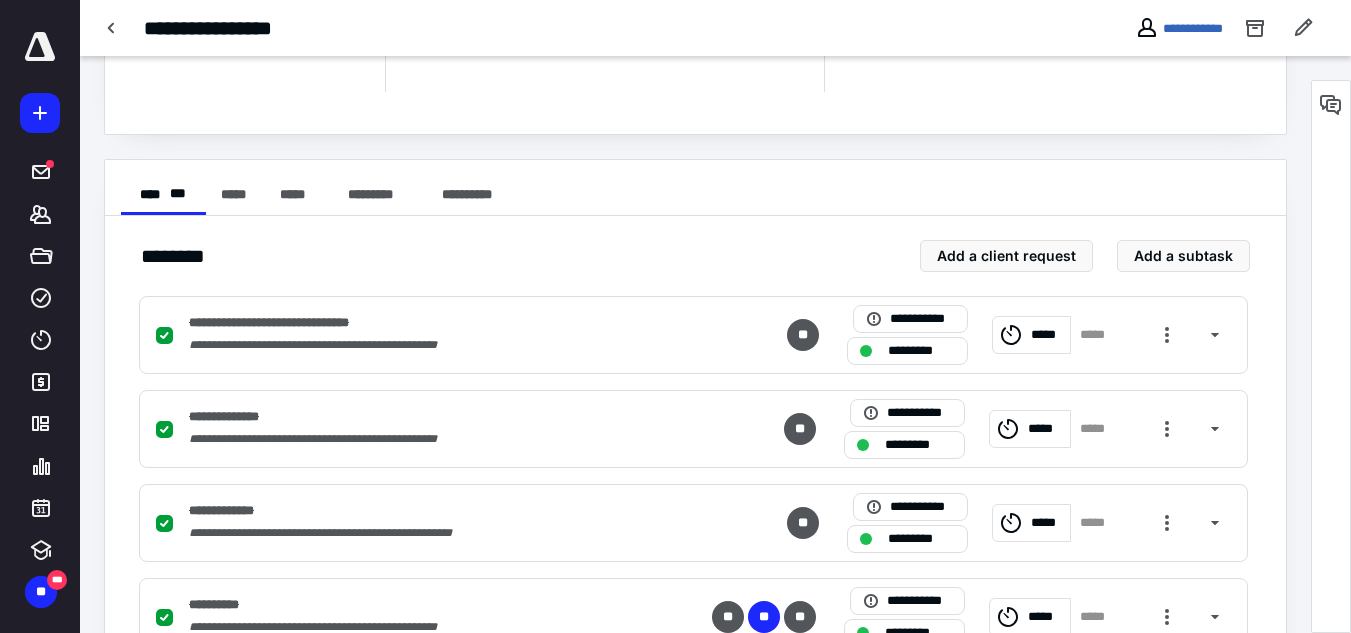 scroll, scrollTop: 750, scrollLeft: 0, axis: vertical 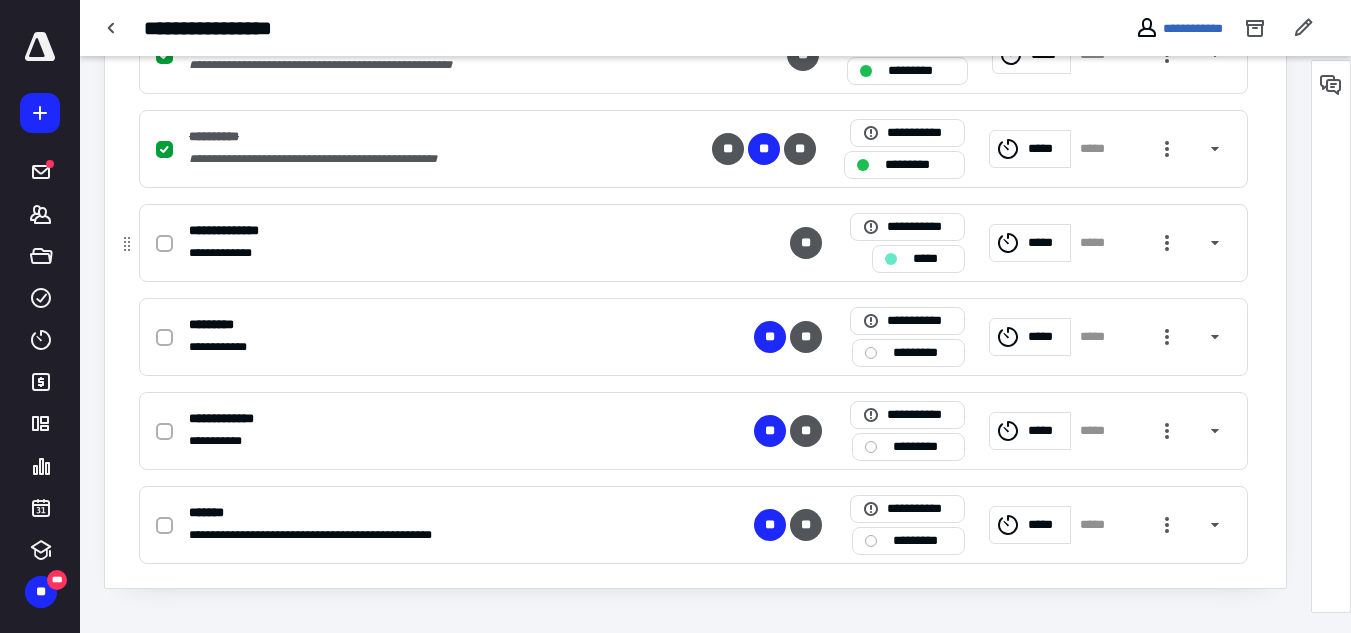 click 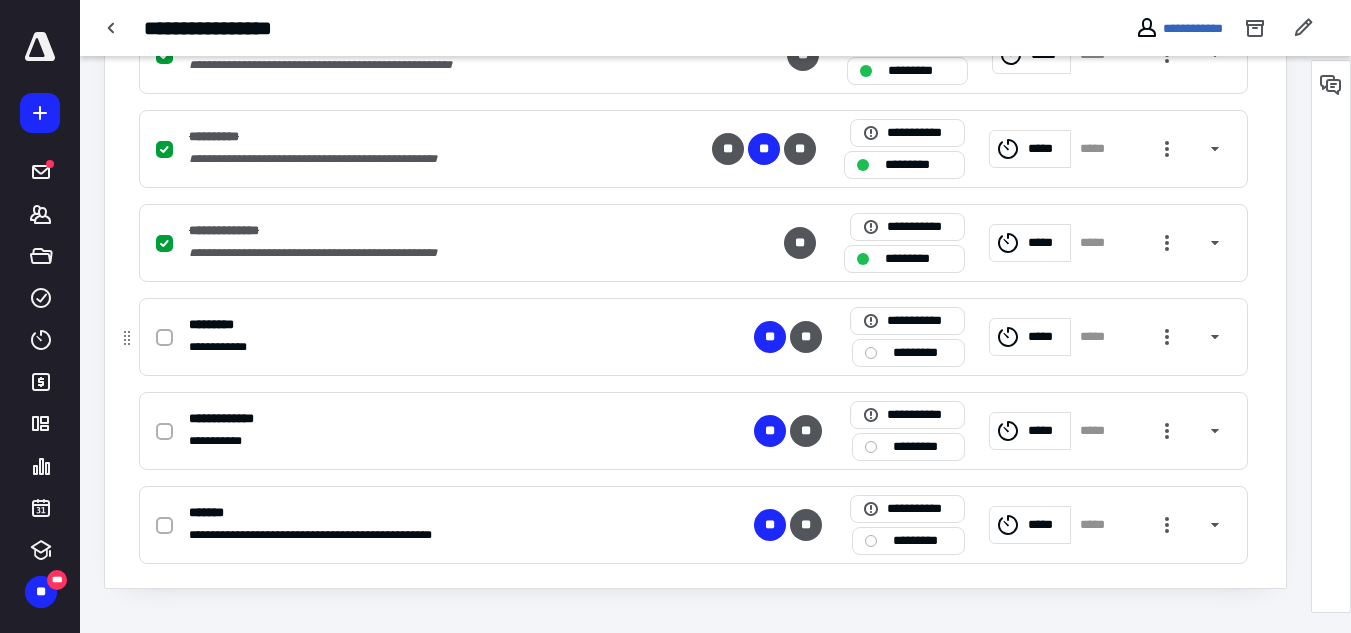 click on "*********" at bounding box center (922, 353) 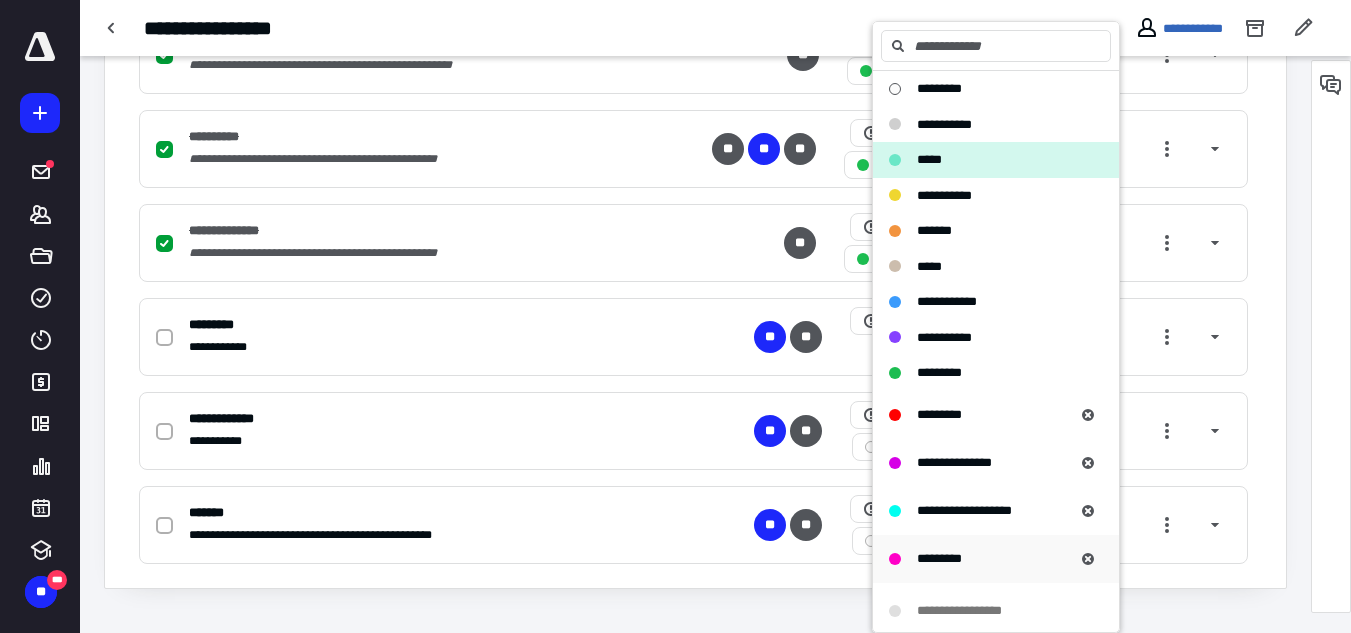 click on "*********" at bounding box center (939, 558) 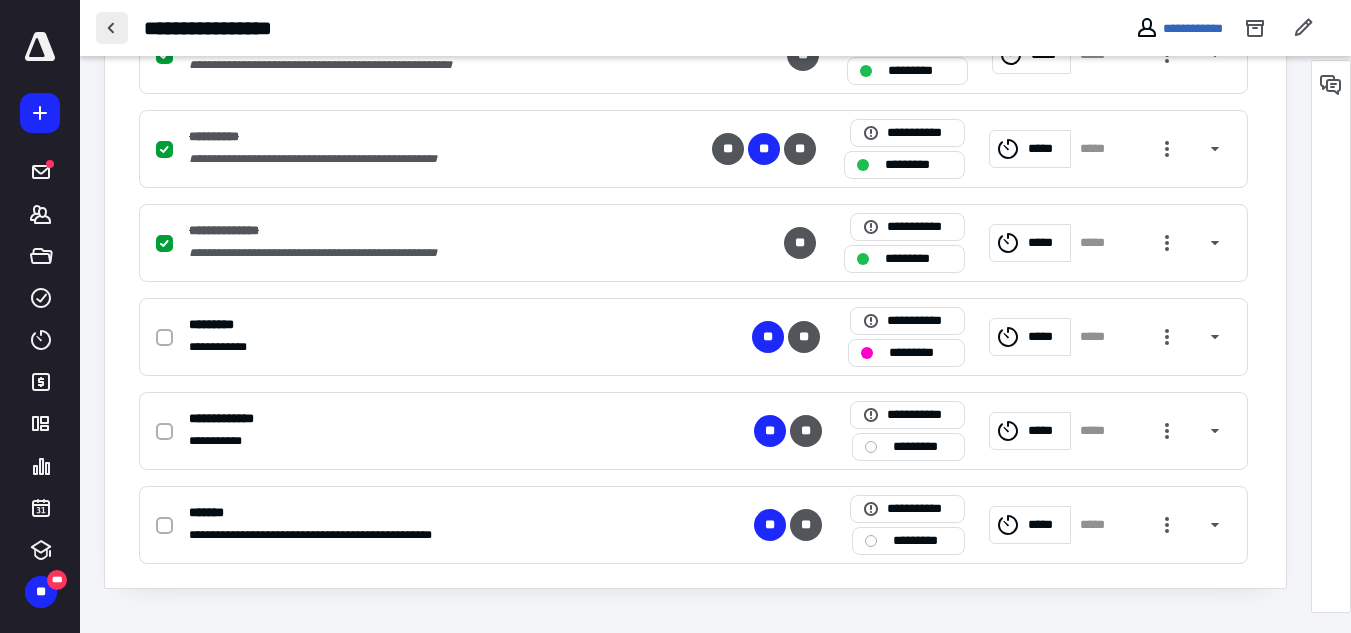click at bounding box center (112, 28) 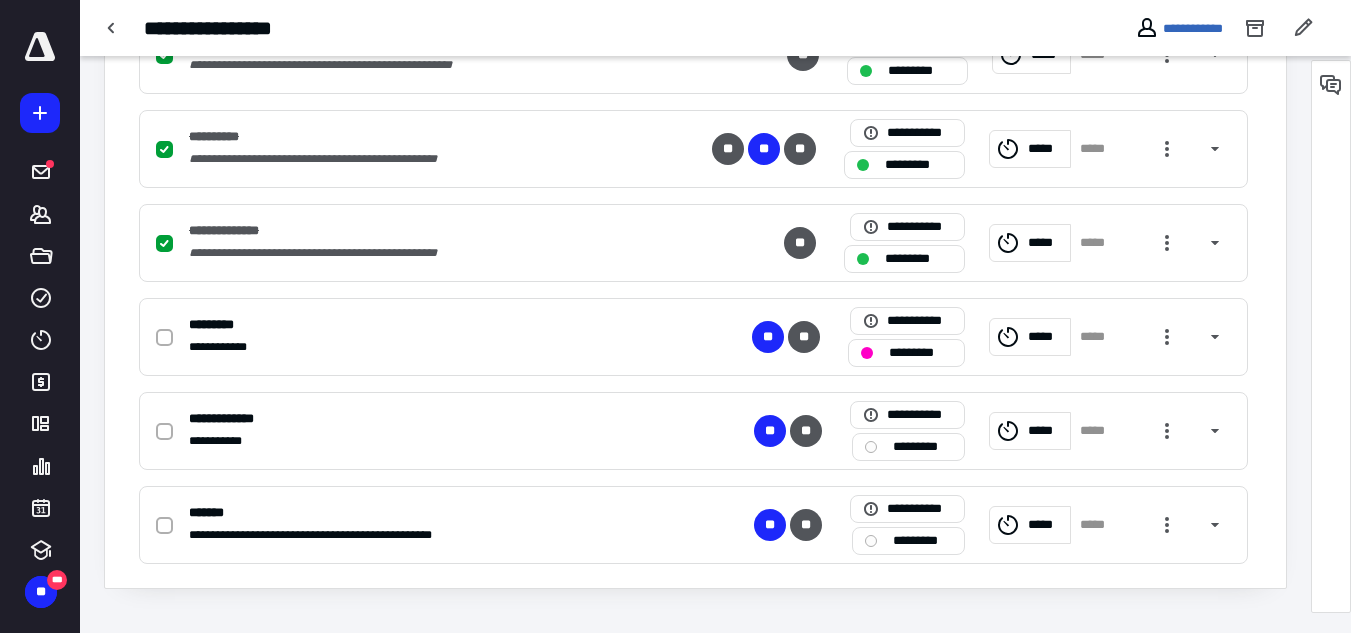 scroll, scrollTop: 0, scrollLeft: 0, axis: both 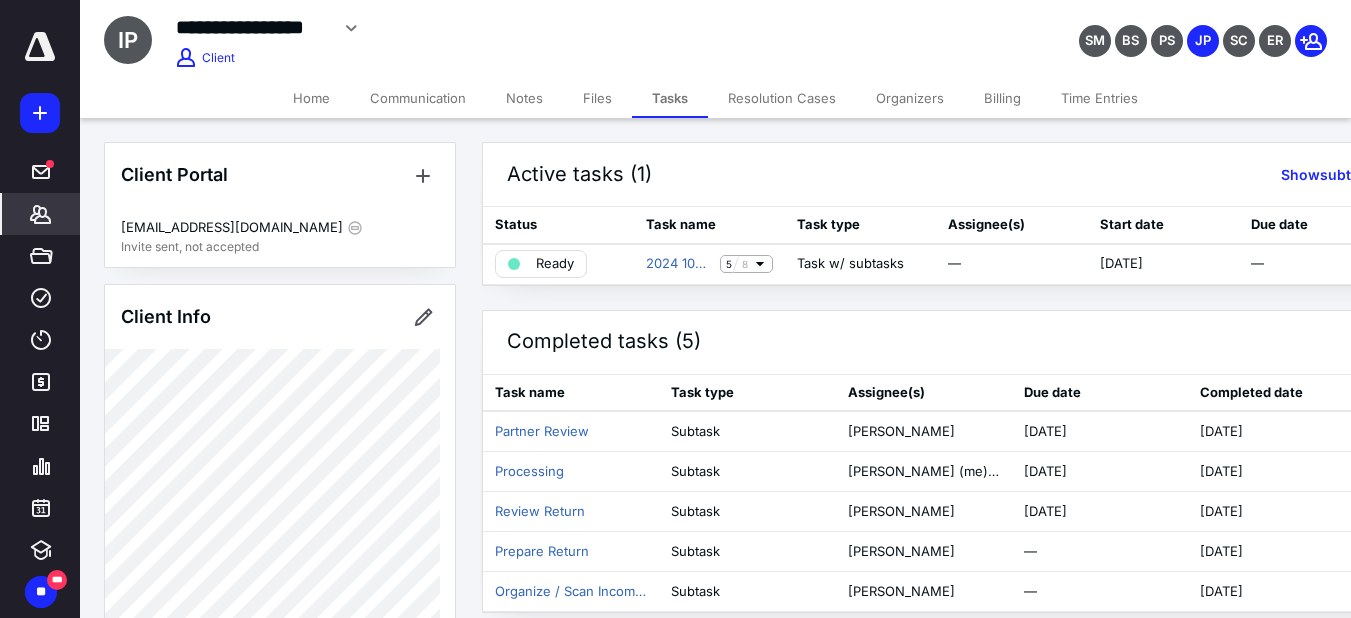 drag, startPoint x: 52, startPoint y: 199, endPoint x: 72, endPoint y: 193, distance: 20.880613 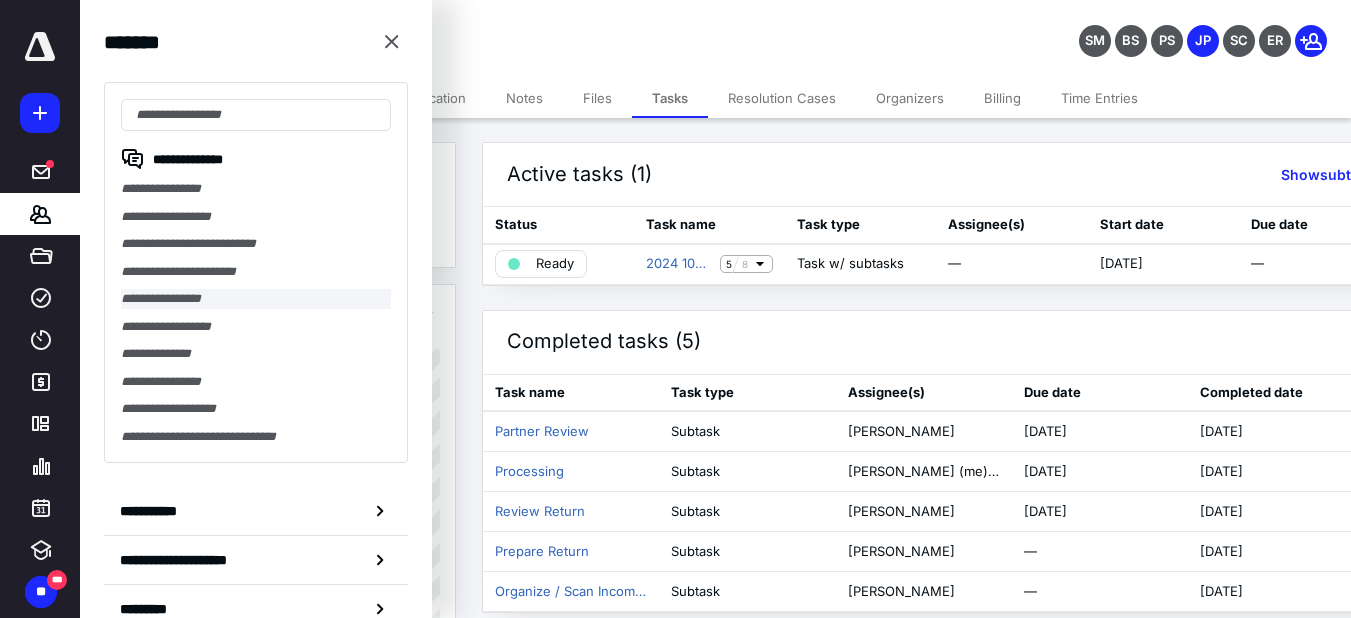 click on "**********" at bounding box center [256, 299] 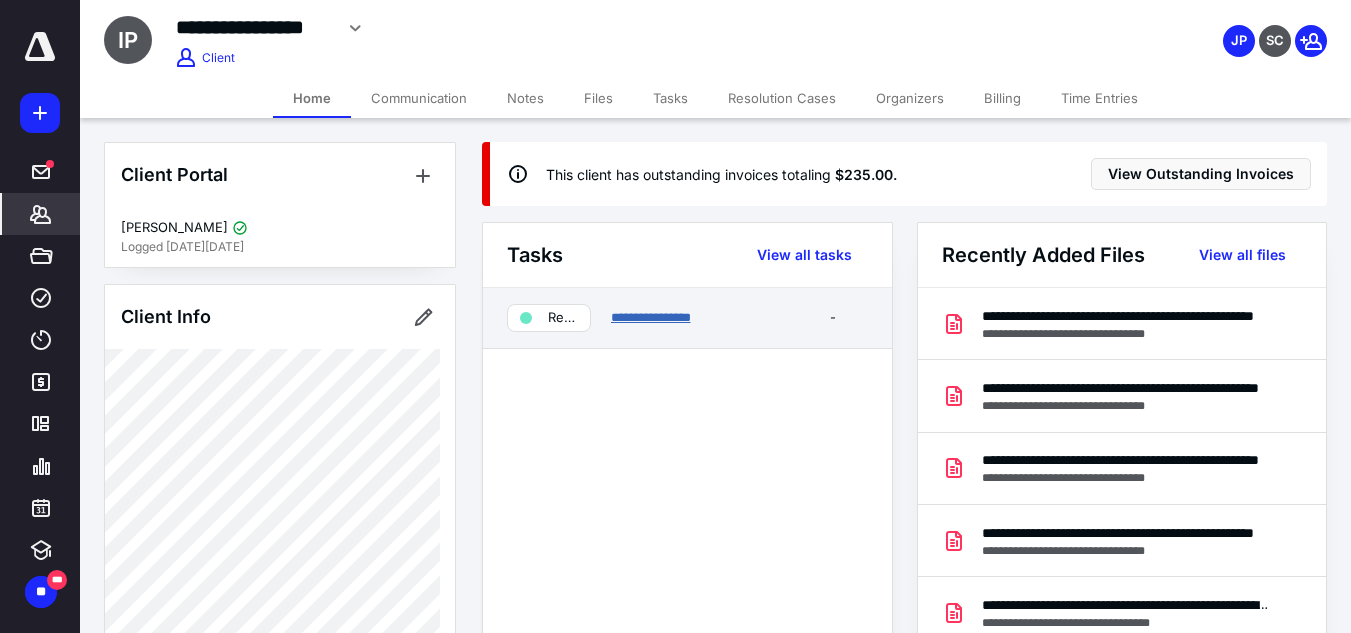 click on "**********" at bounding box center [651, 317] 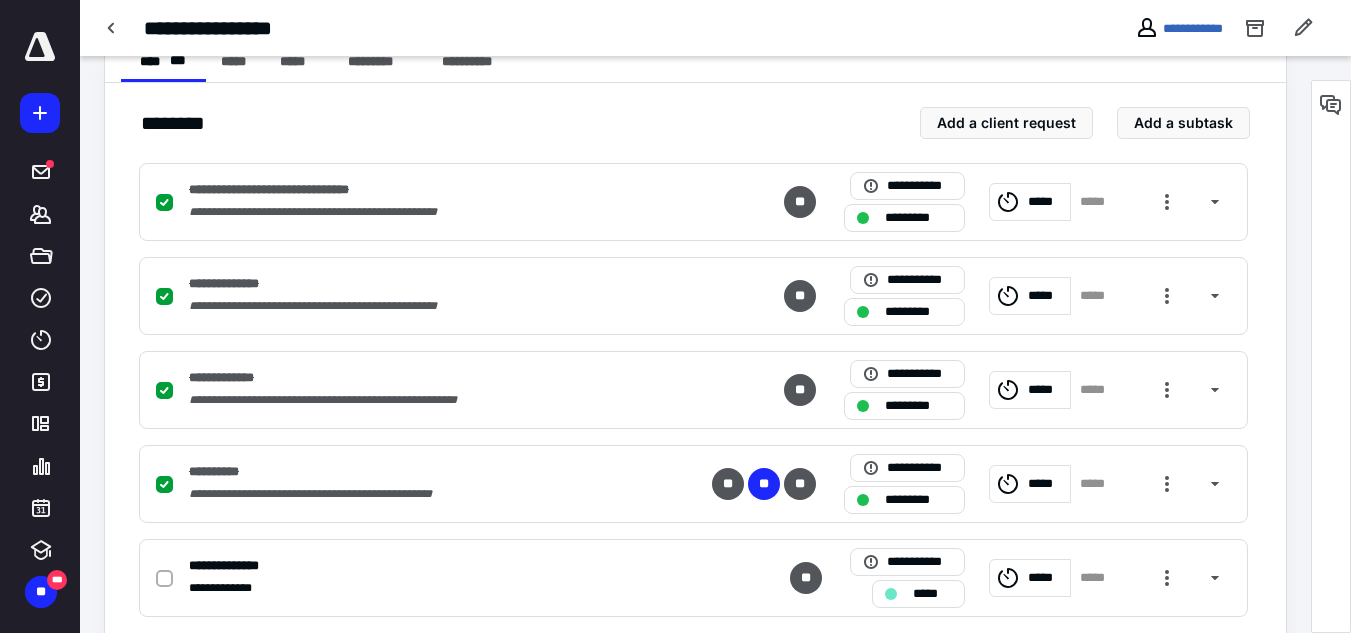 scroll, scrollTop: 750, scrollLeft: 0, axis: vertical 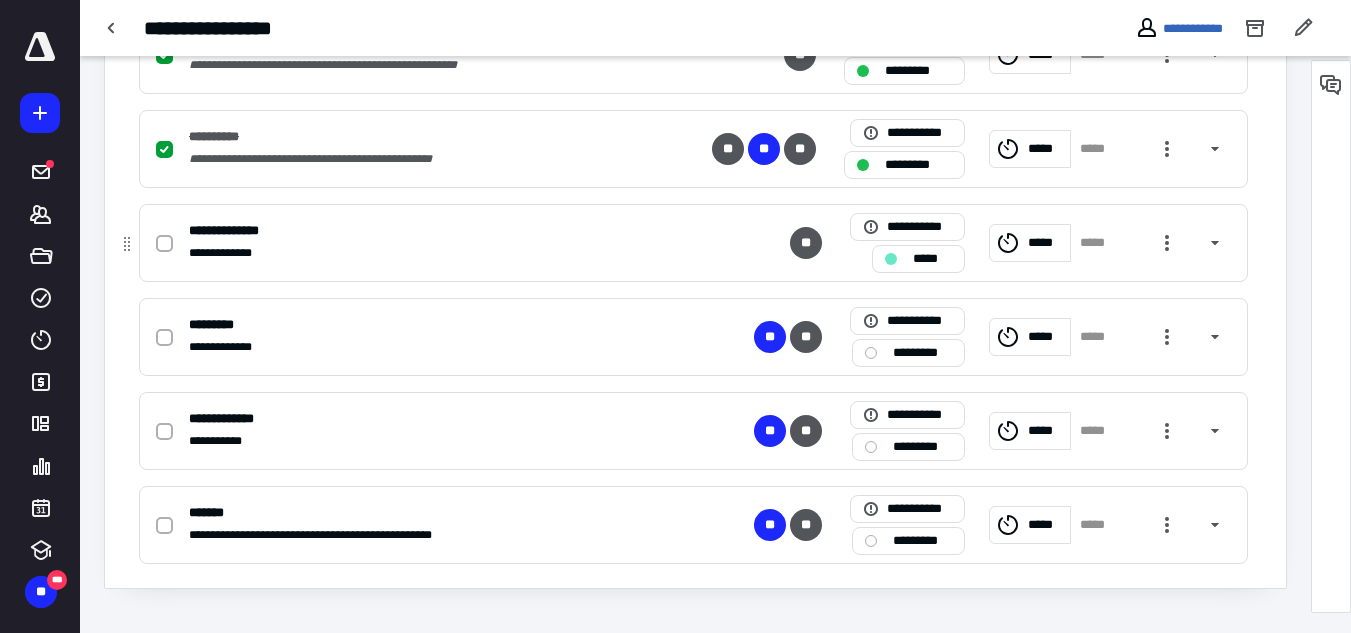 click 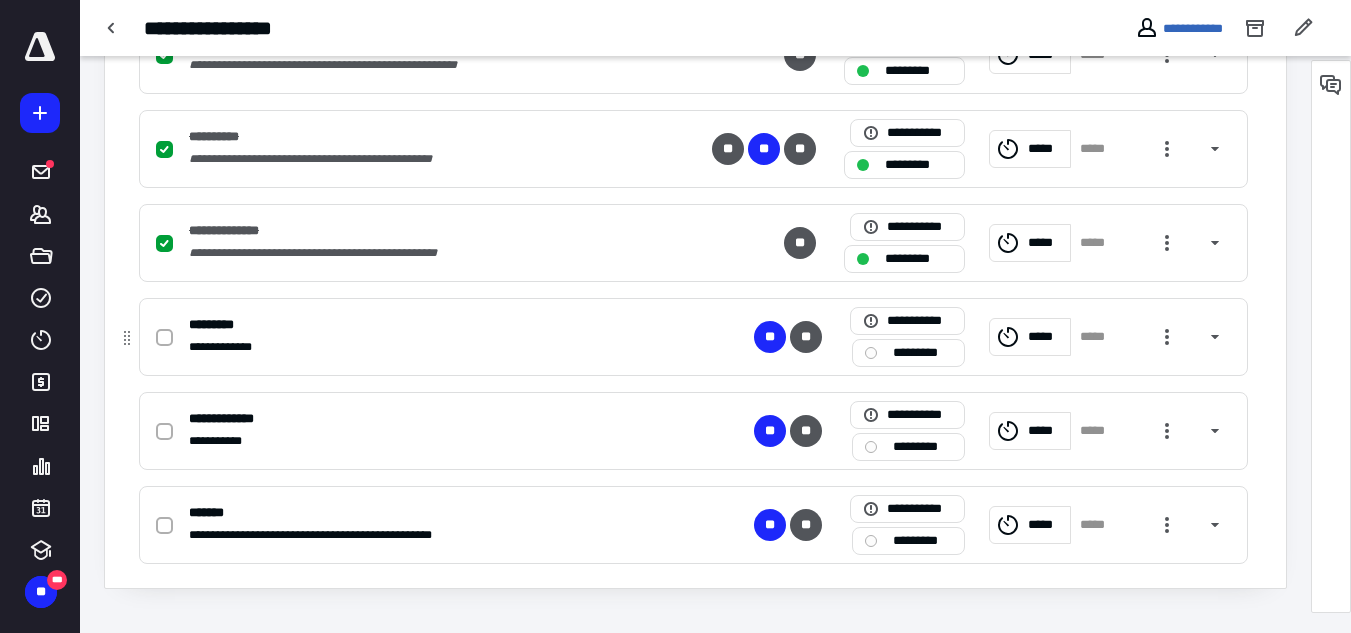 click on "*********" at bounding box center [922, 353] 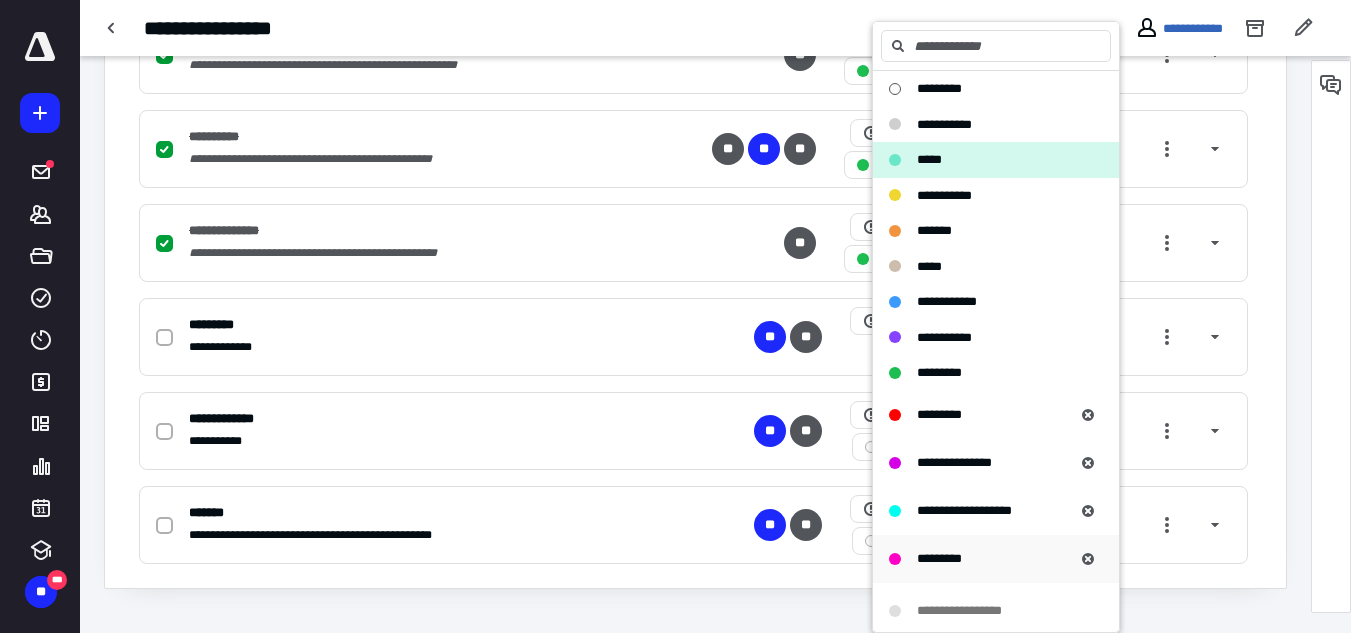 click on "*********" at bounding box center [939, 558] 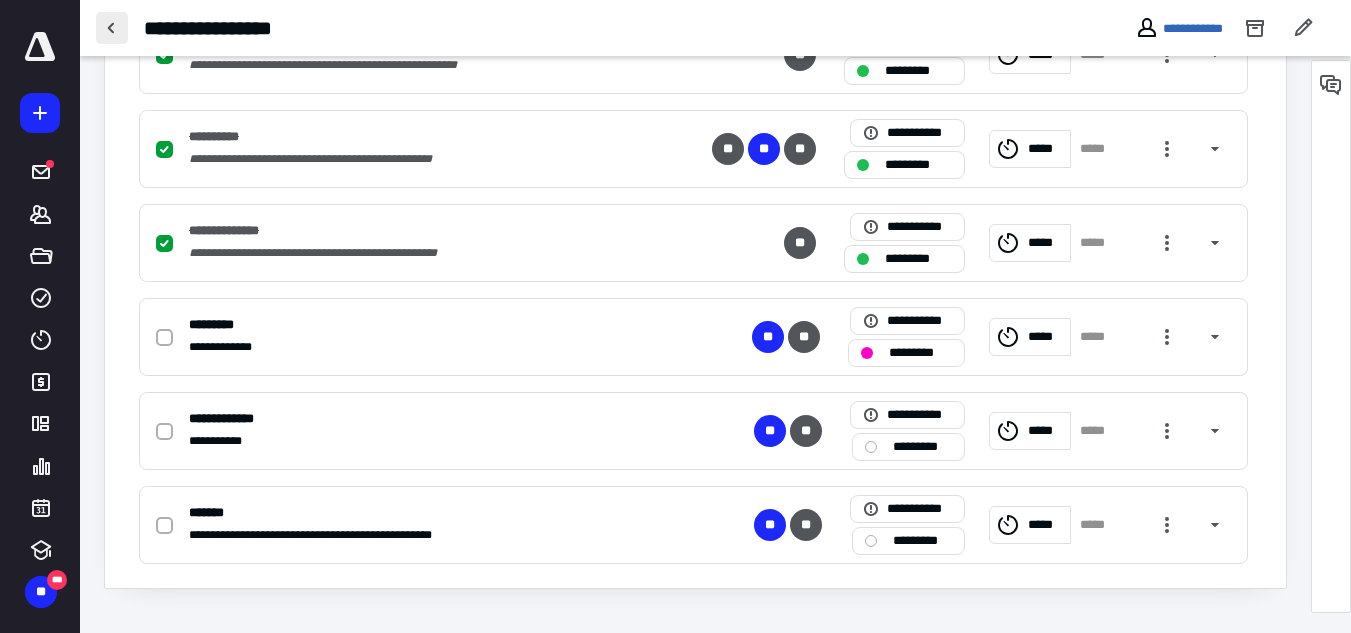 click at bounding box center [112, 28] 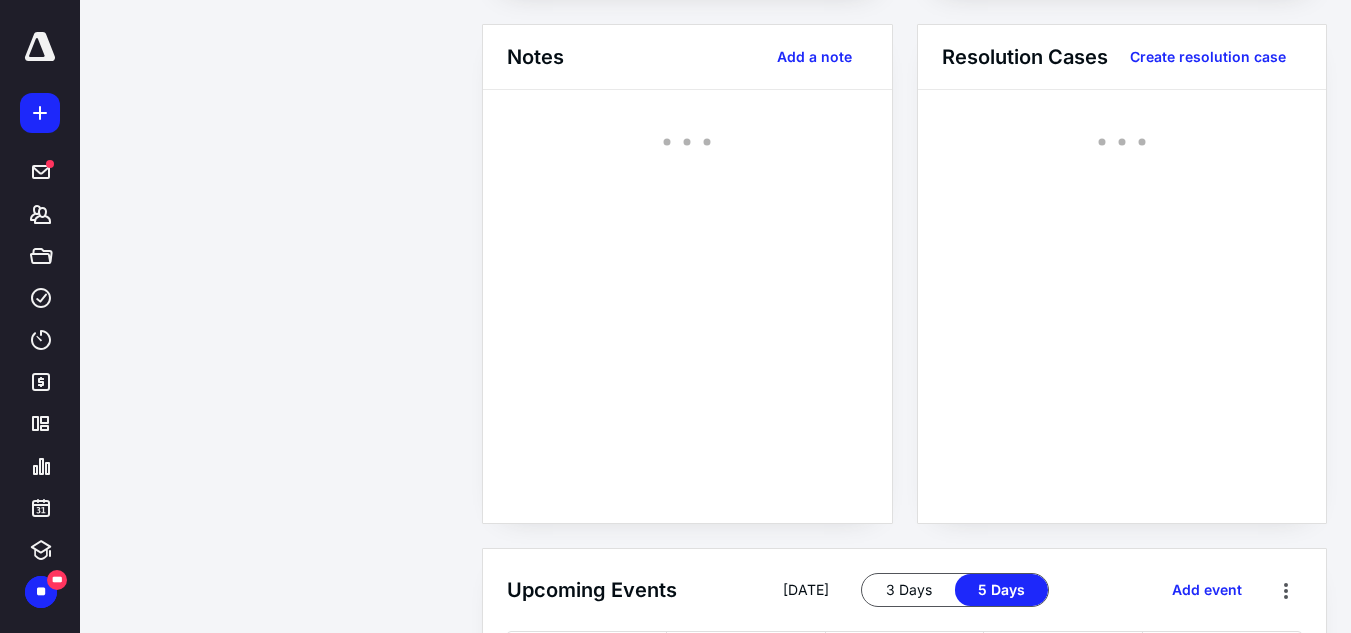 scroll, scrollTop: 0, scrollLeft: 0, axis: both 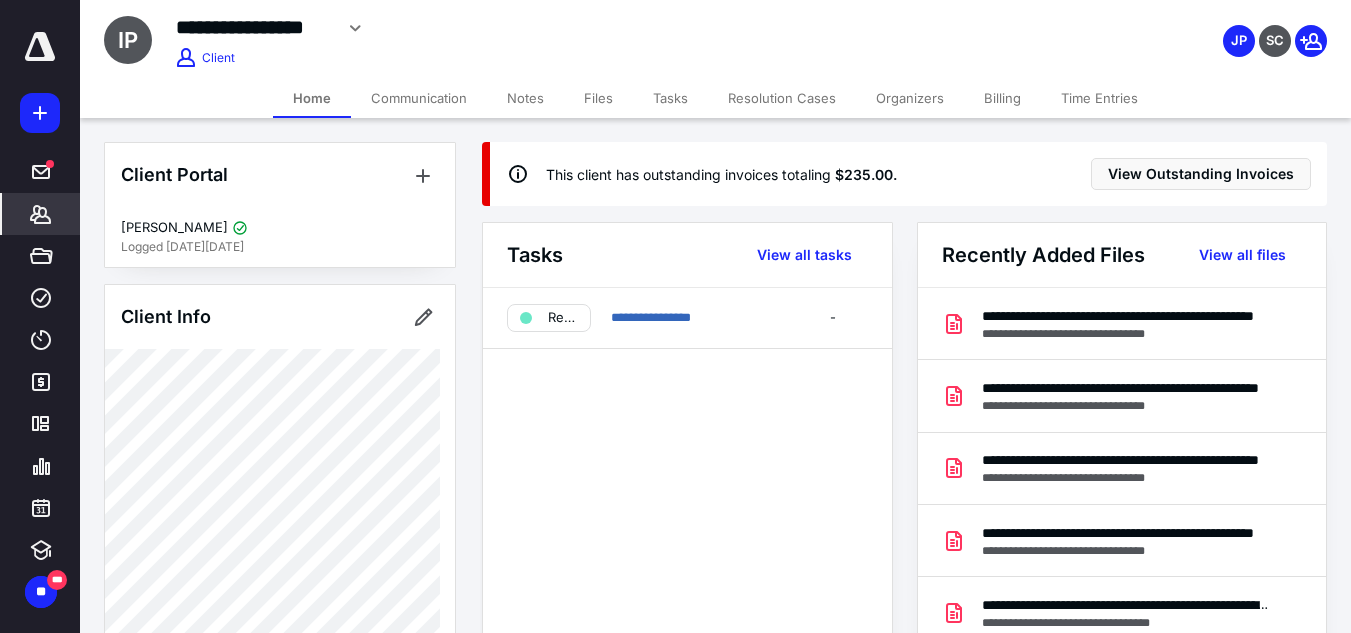 click on "*******" at bounding box center [41, 214] 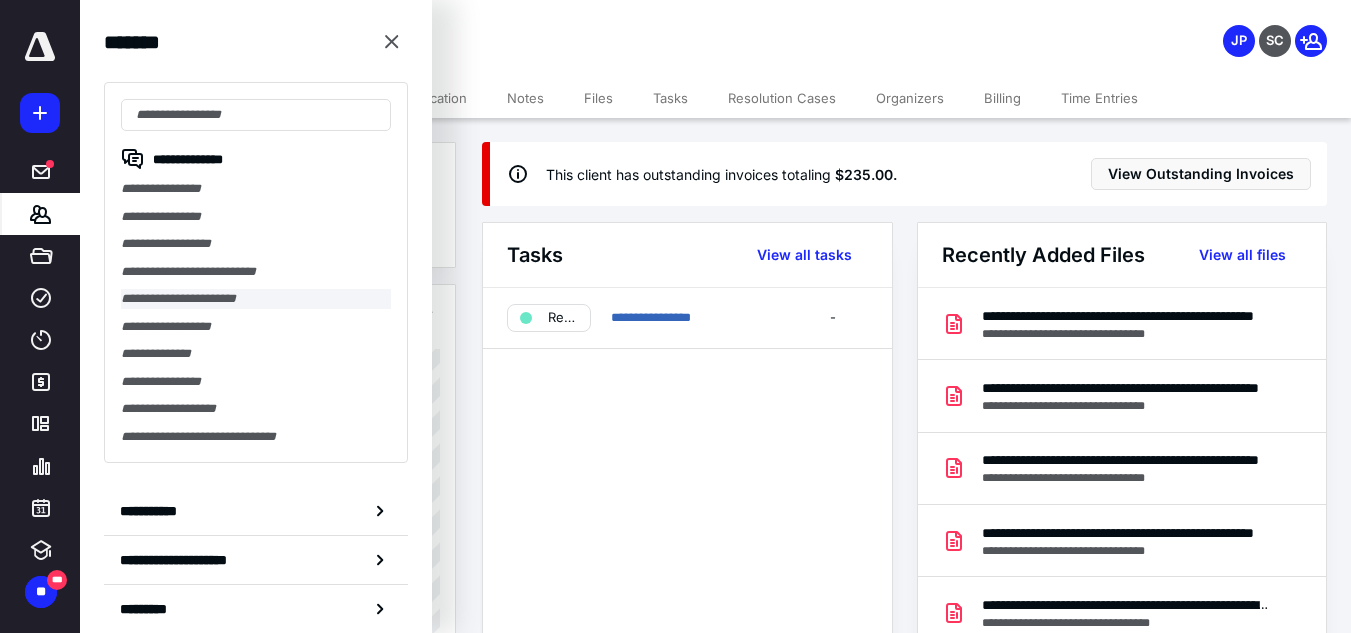 click on "**********" at bounding box center (256, 299) 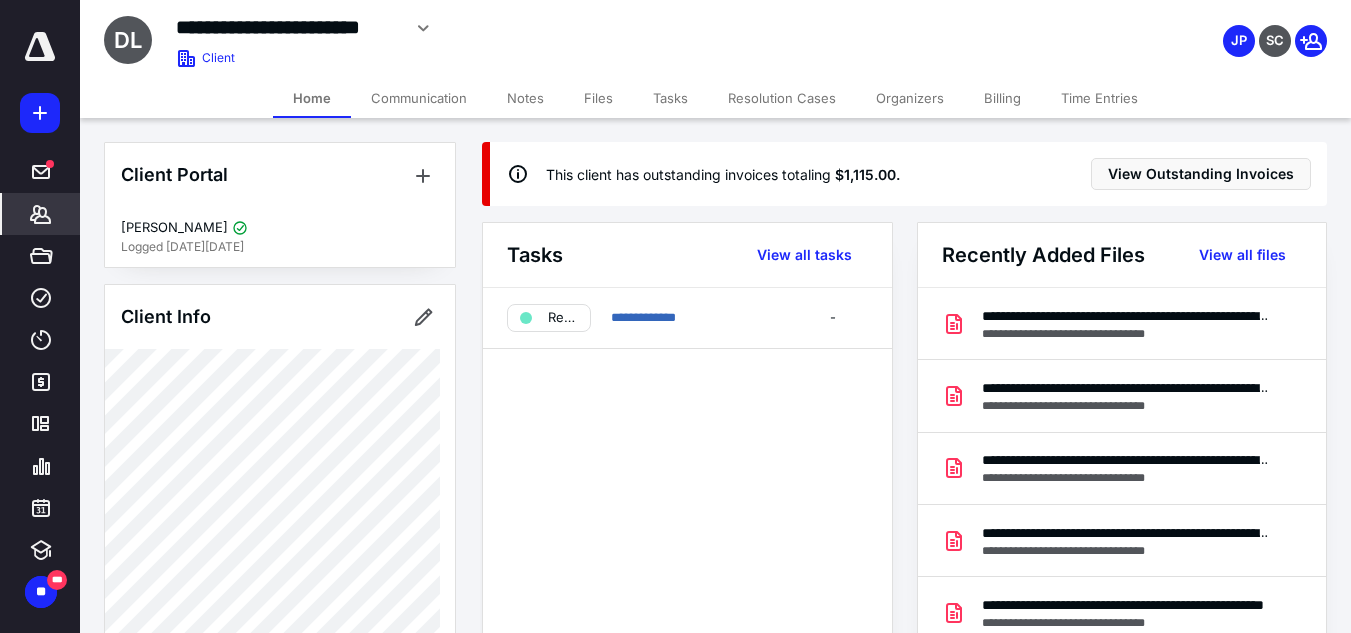 click on "Tasks" at bounding box center (670, 98) 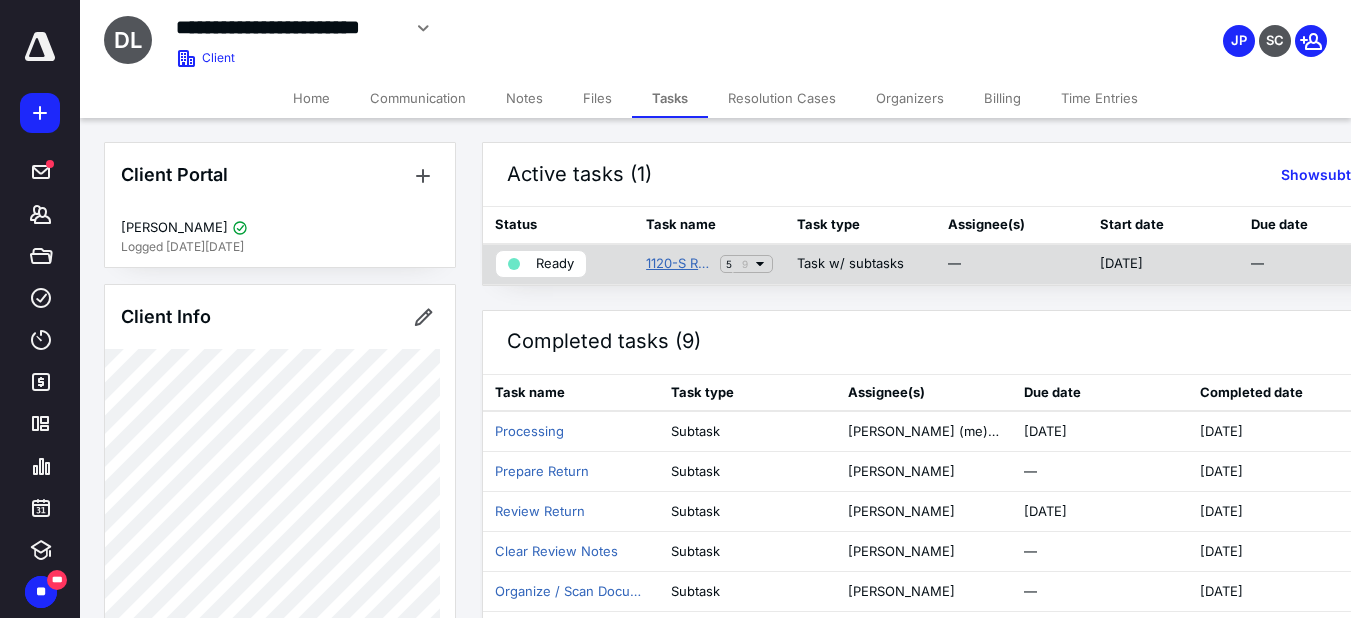 click on "1120-S Return" at bounding box center (679, 264) 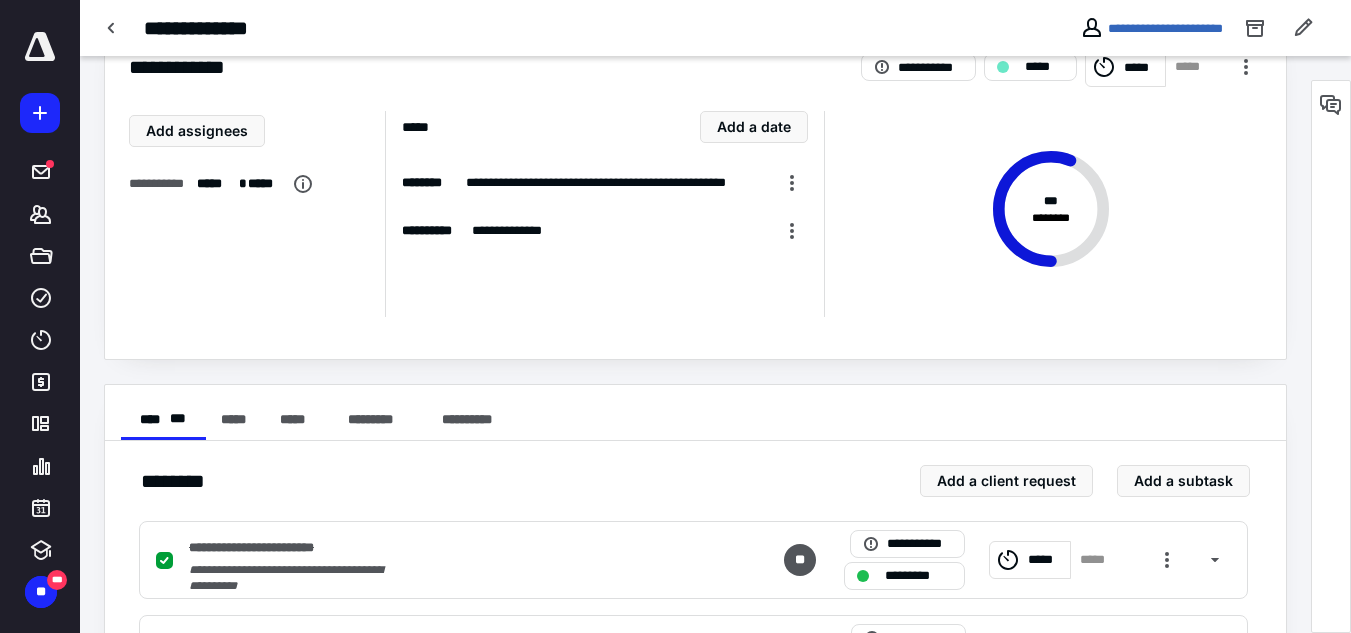scroll, scrollTop: 844, scrollLeft: 0, axis: vertical 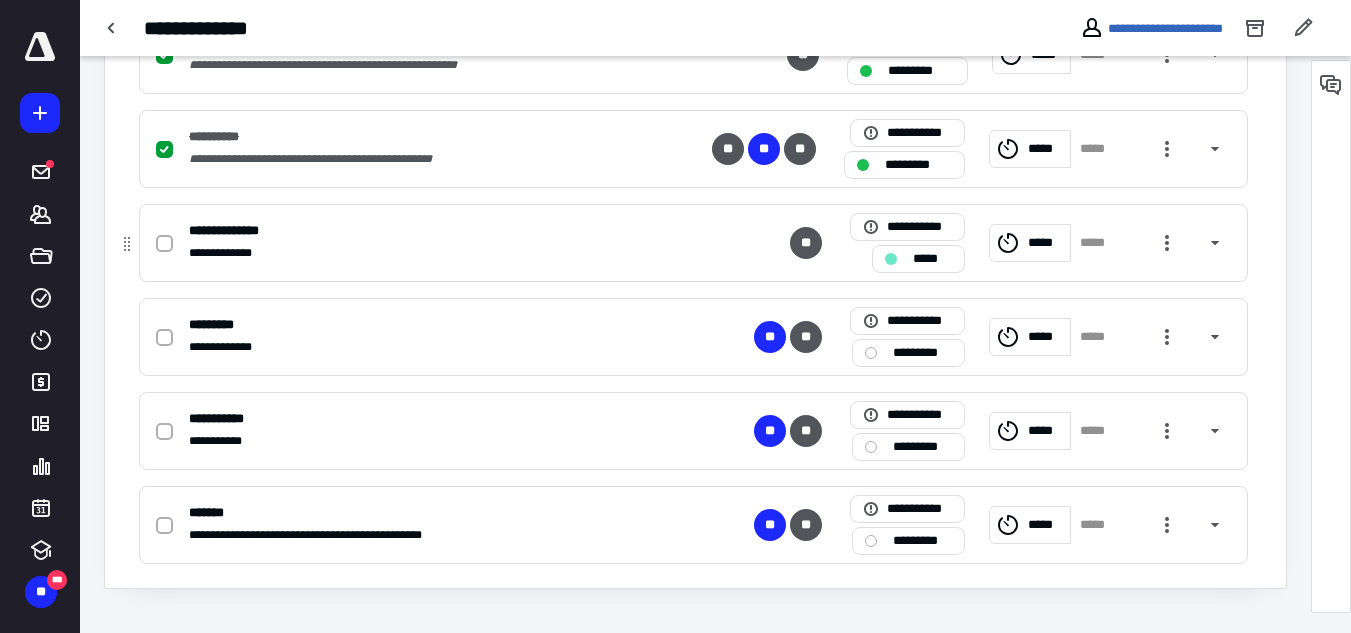 click at bounding box center (164, 244) 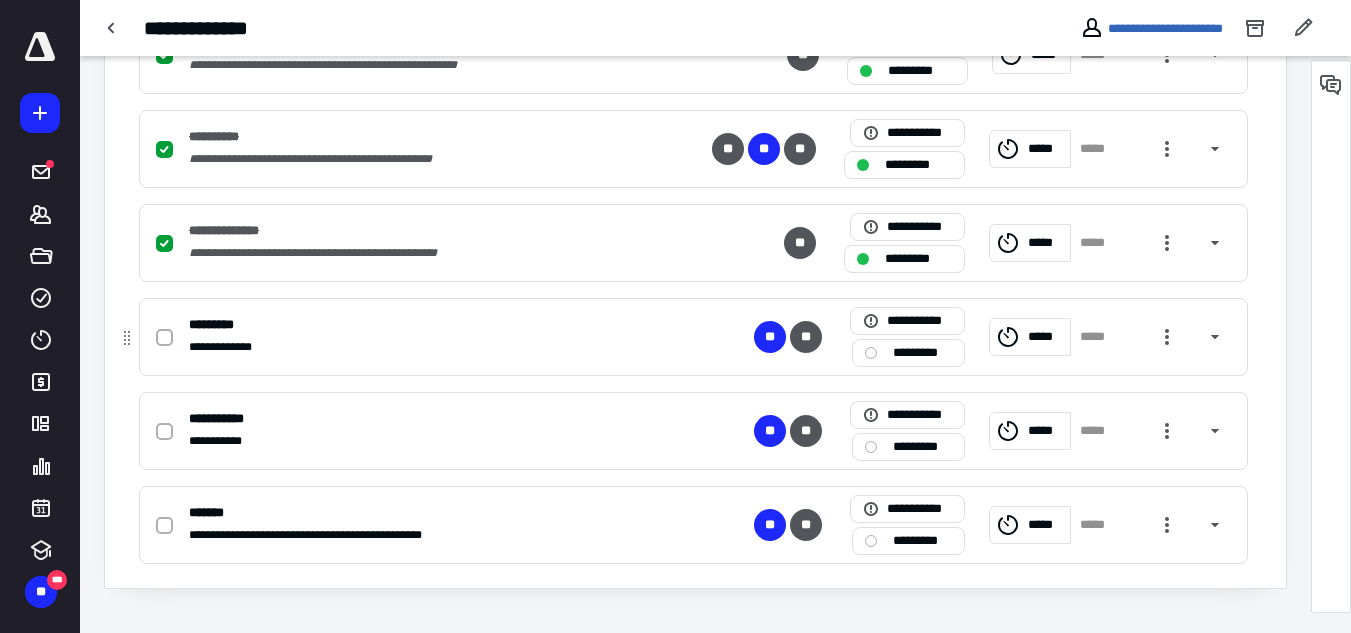 click on "*********" at bounding box center (922, 353) 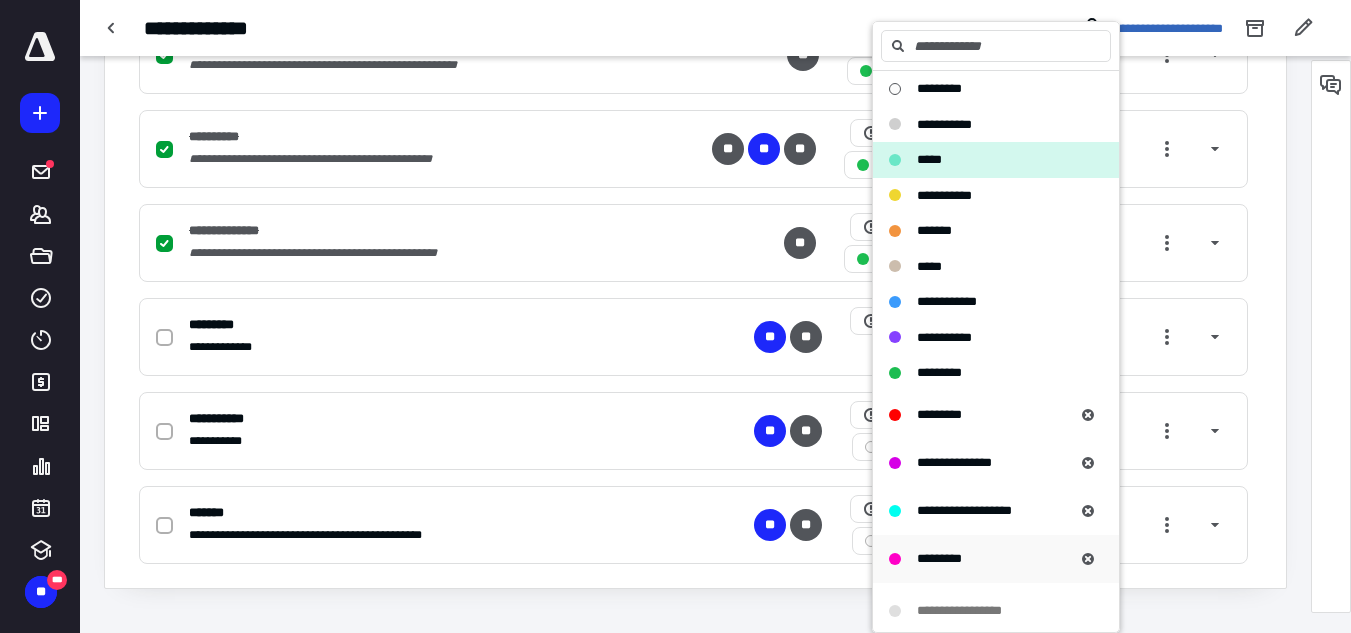 click on "*********" at bounding box center (939, 558) 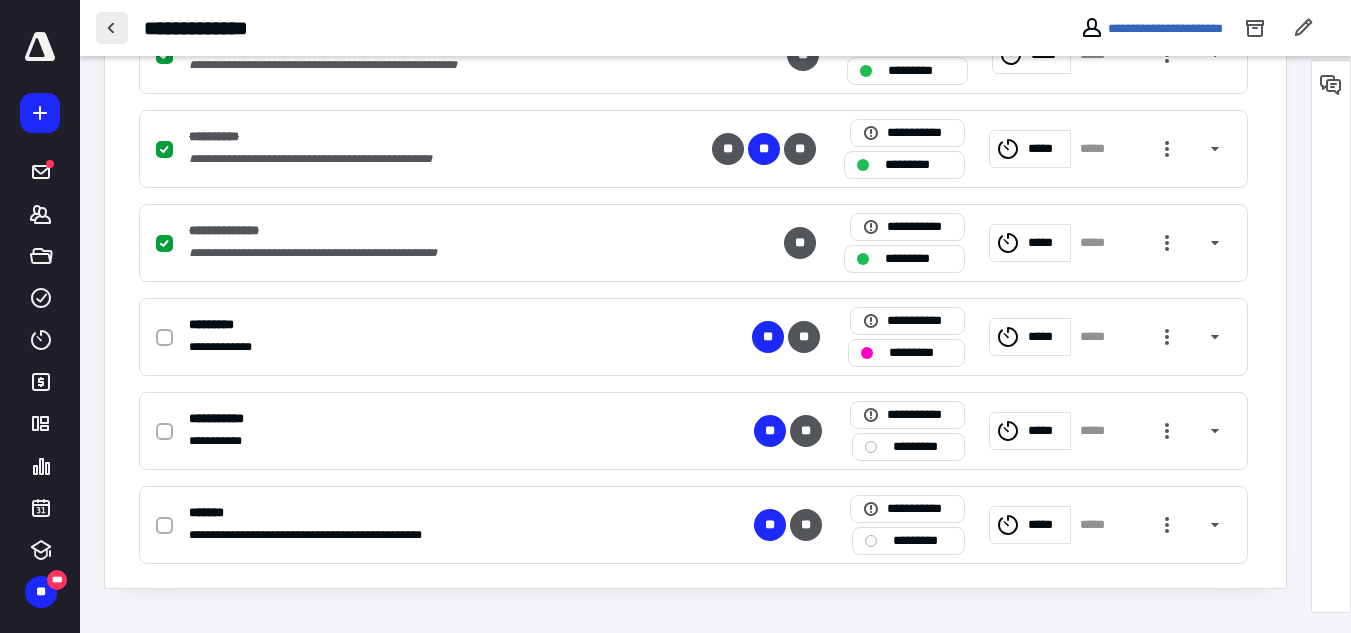 click at bounding box center [112, 28] 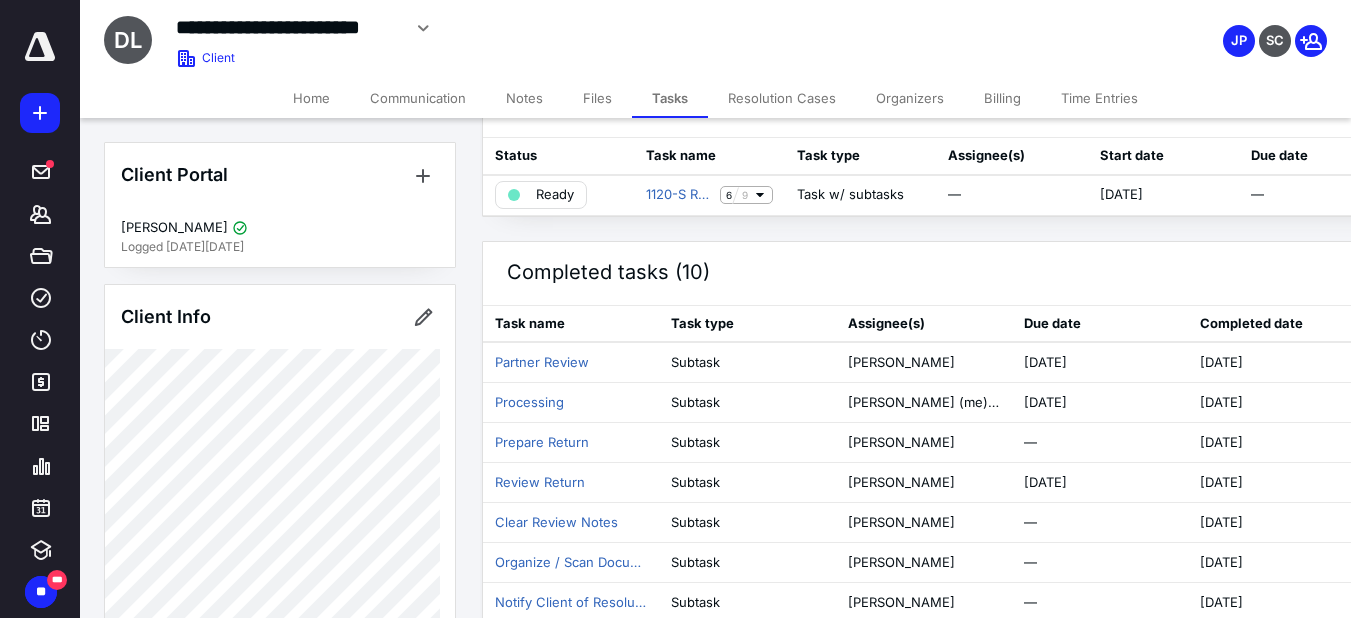 scroll, scrollTop: 100, scrollLeft: 0, axis: vertical 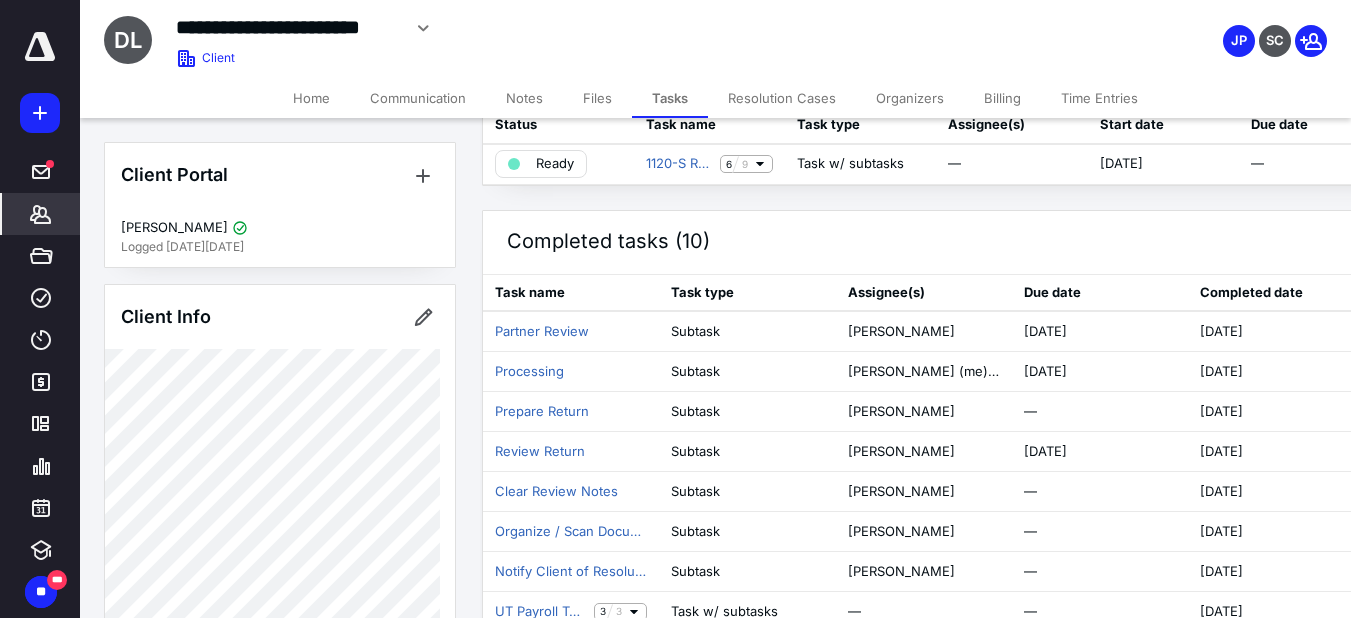 click 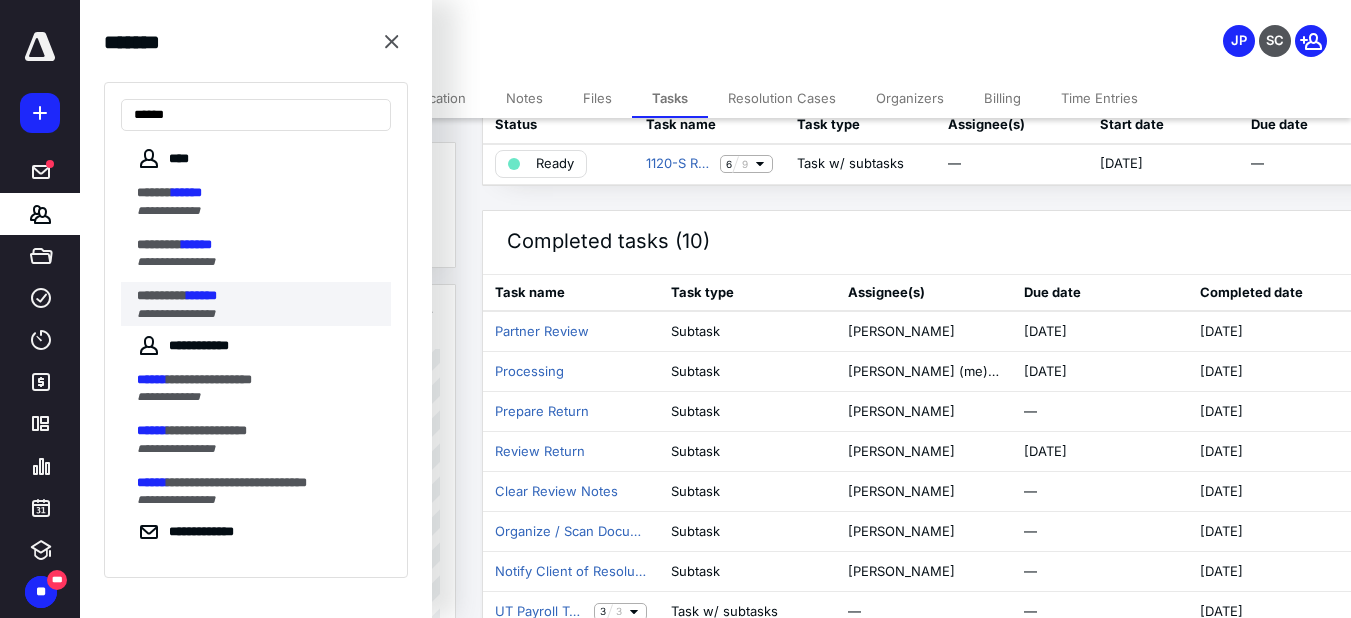type on "******" 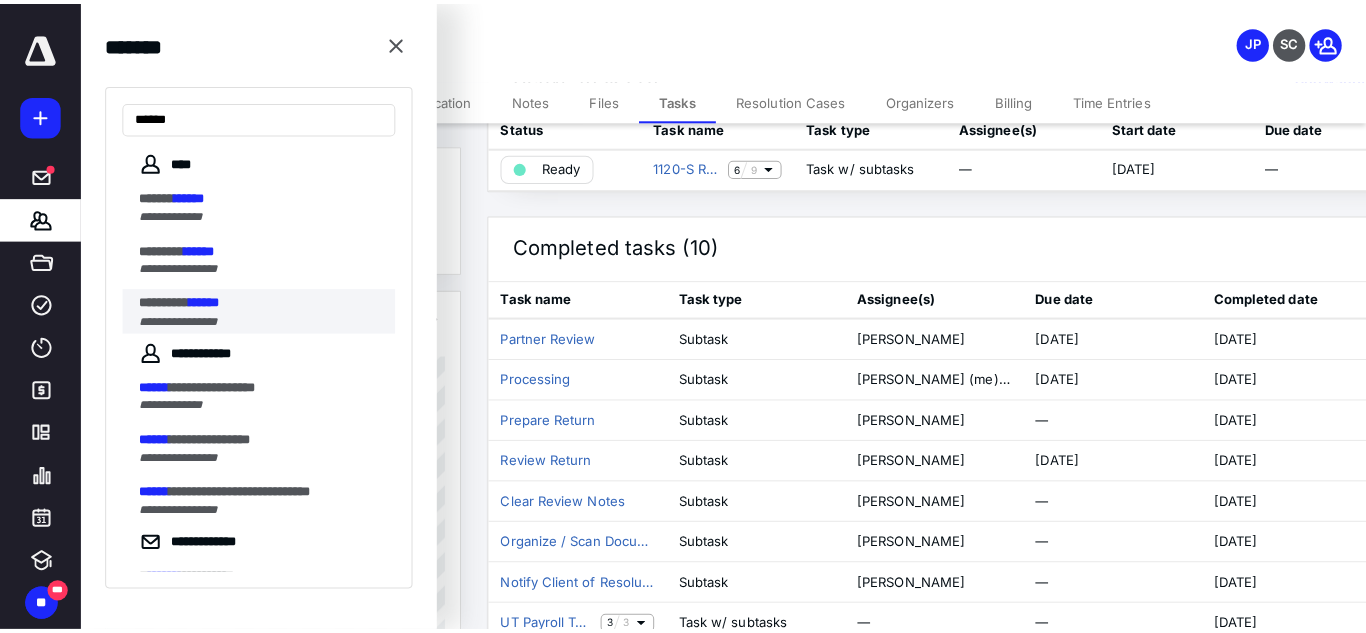 scroll, scrollTop: 0, scrollLeft: 0, axis: both 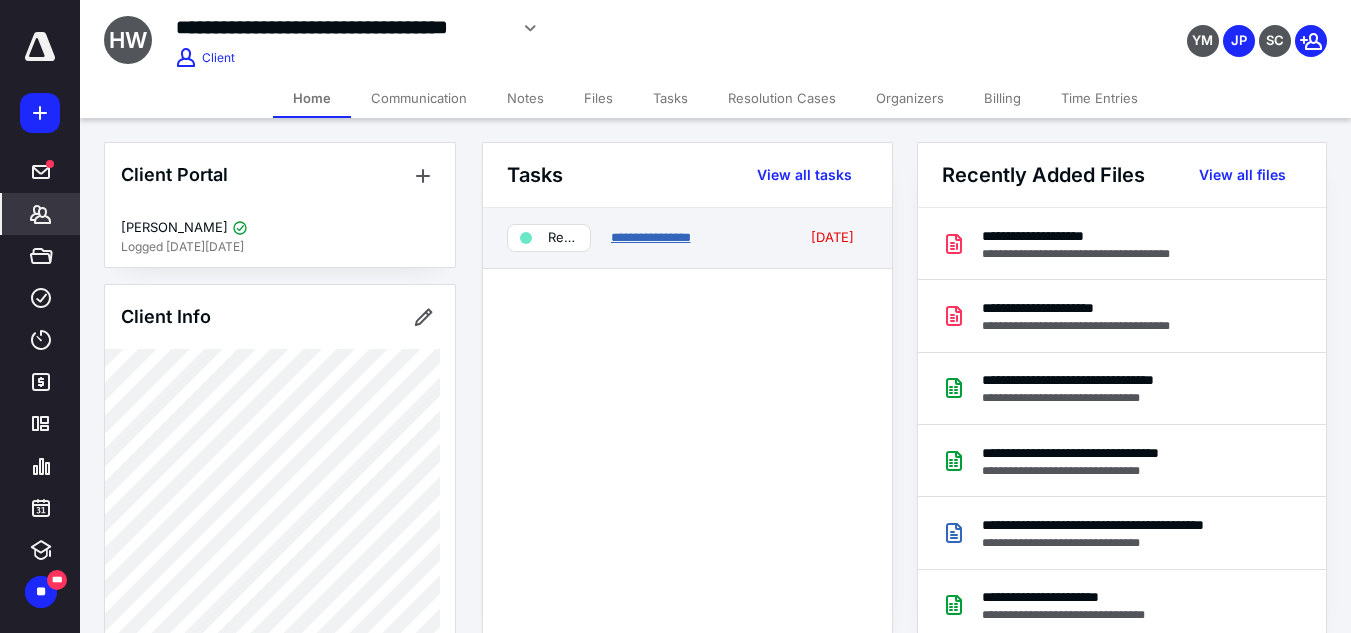 click on "**********" at bounding box center [651, 237] 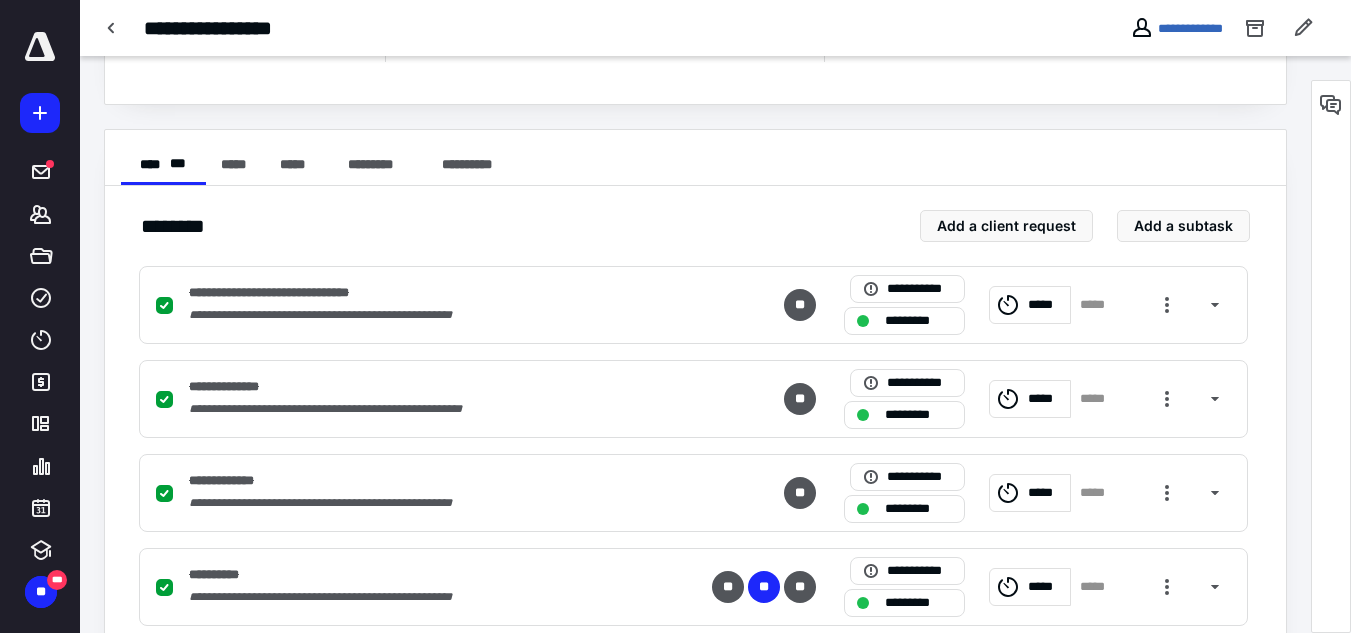scroll, scrollTop: 750, scrollLeft: 0, axis: vertical 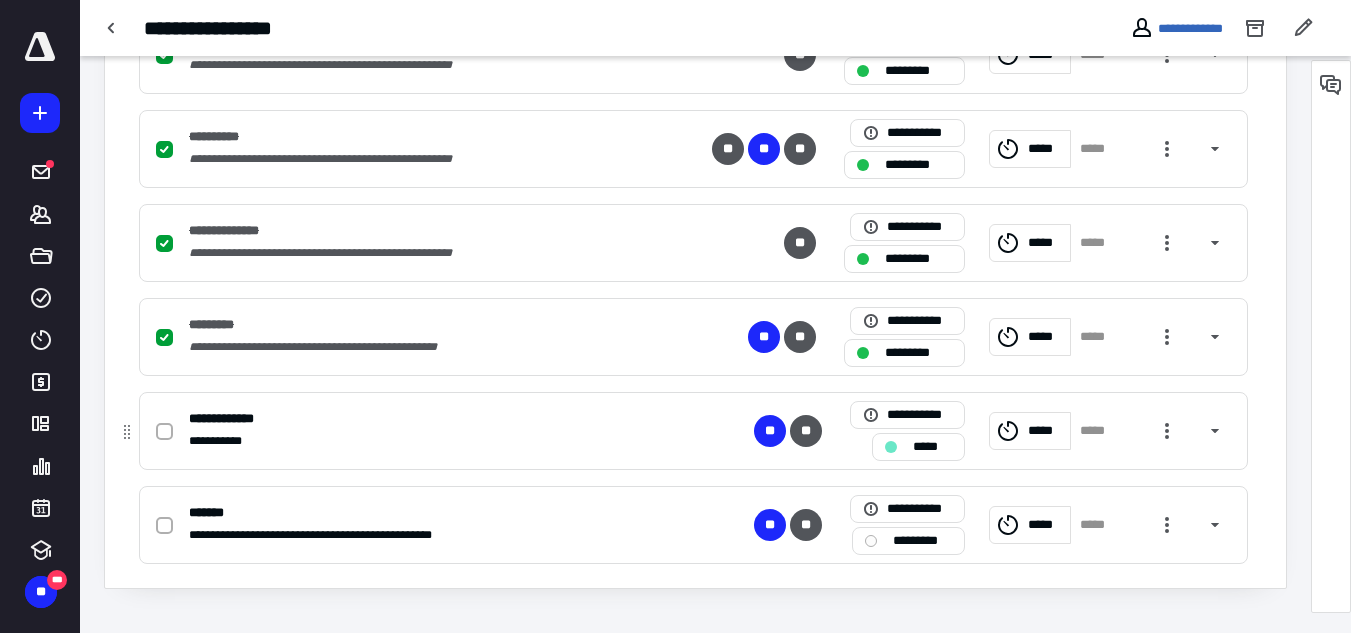 click at bounding box center [164, 432] 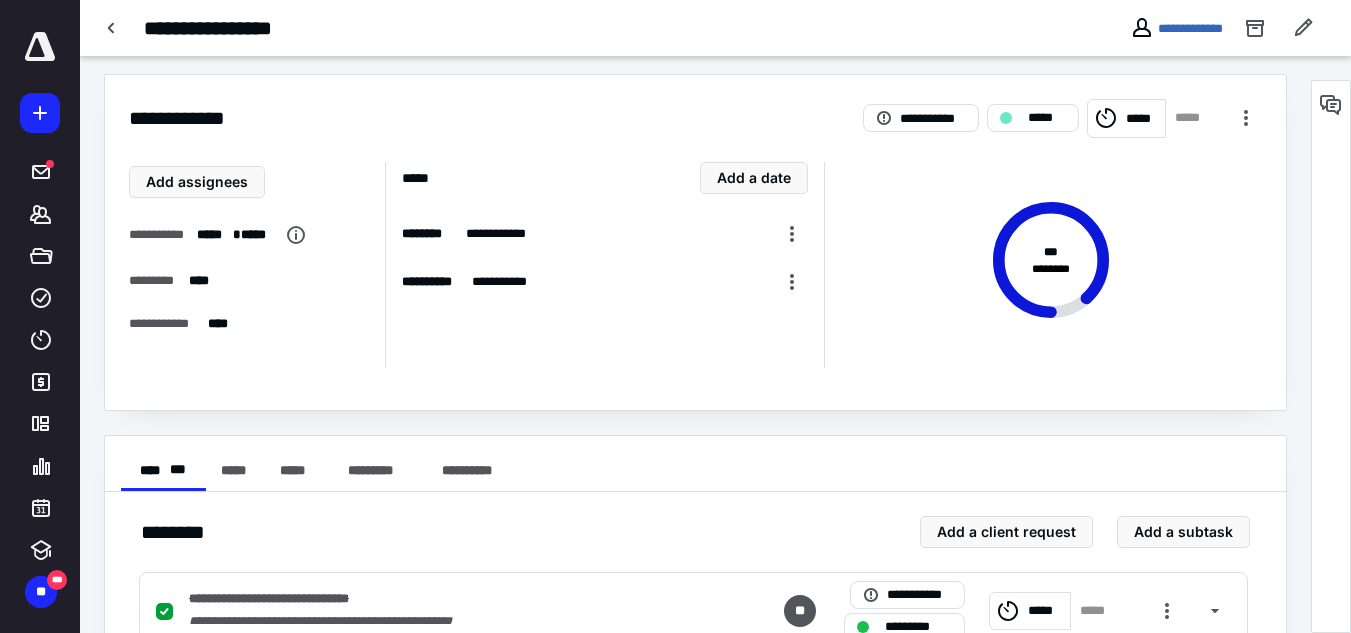 scroll, scrollTop: 0, scrollLeft: 0, axis: both 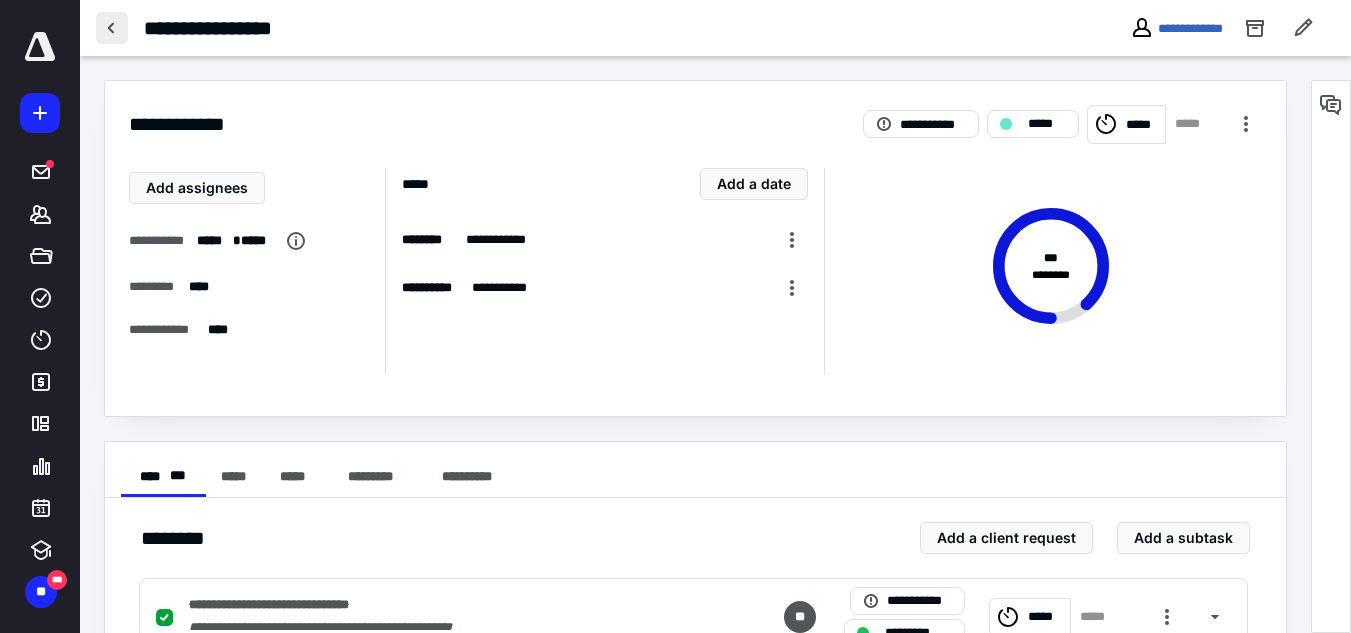 click at bounding box center (112, 28) 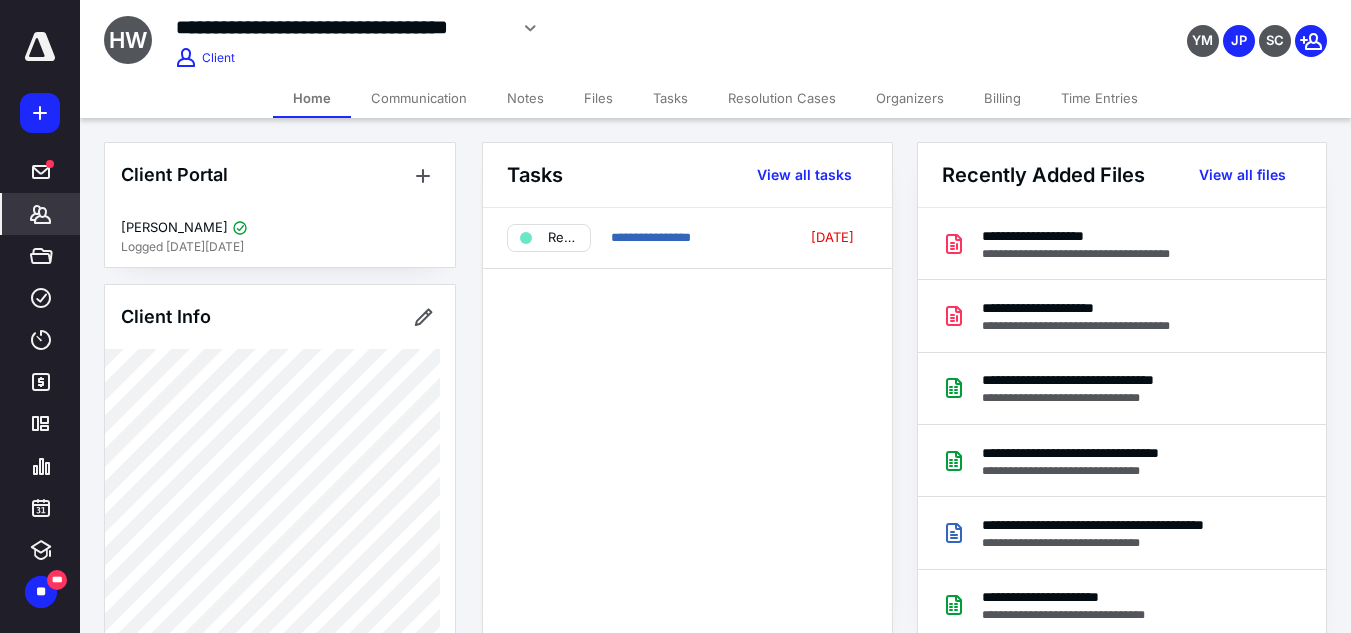 click on "Files" at bounding box center (598, 98) 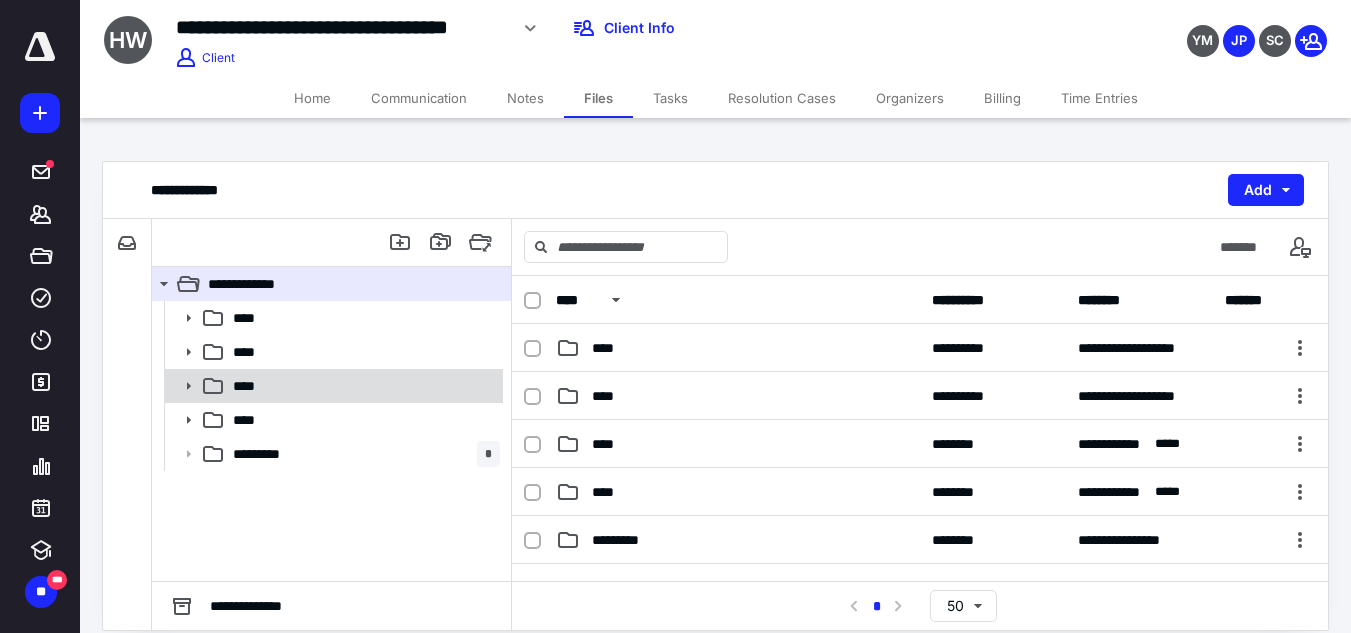 click on "****" at bounding box center [250, 386] 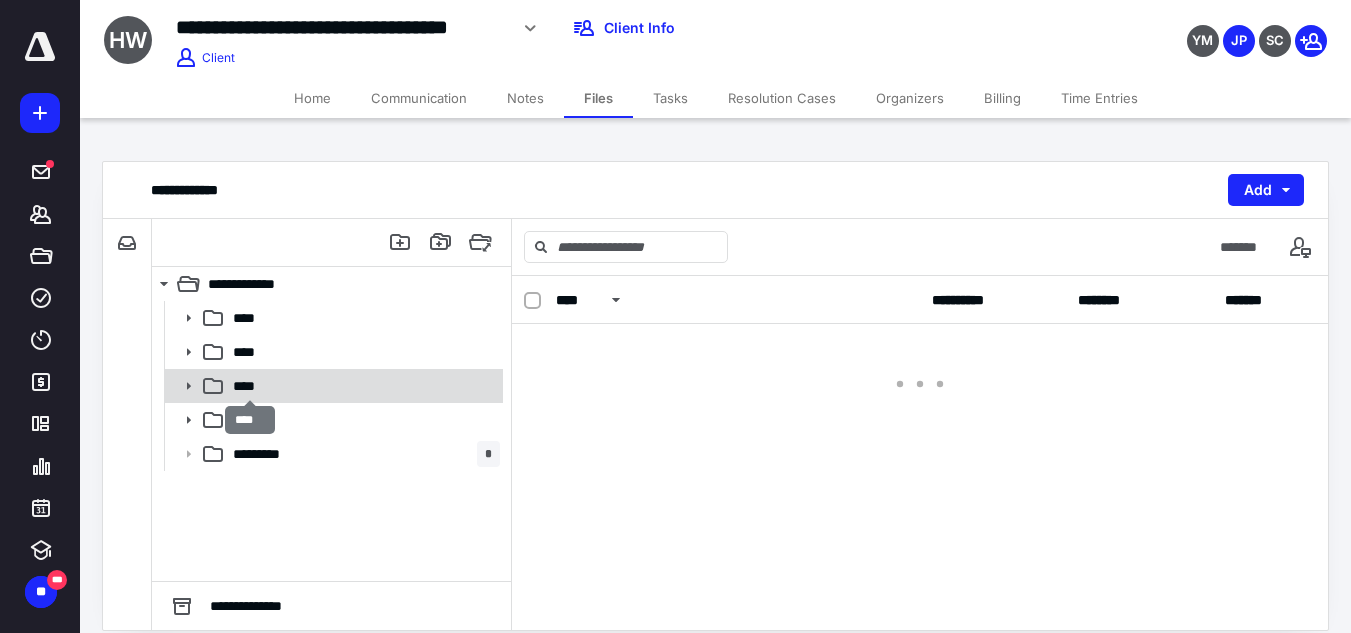 click on "****" at bounding box center [250, 386] 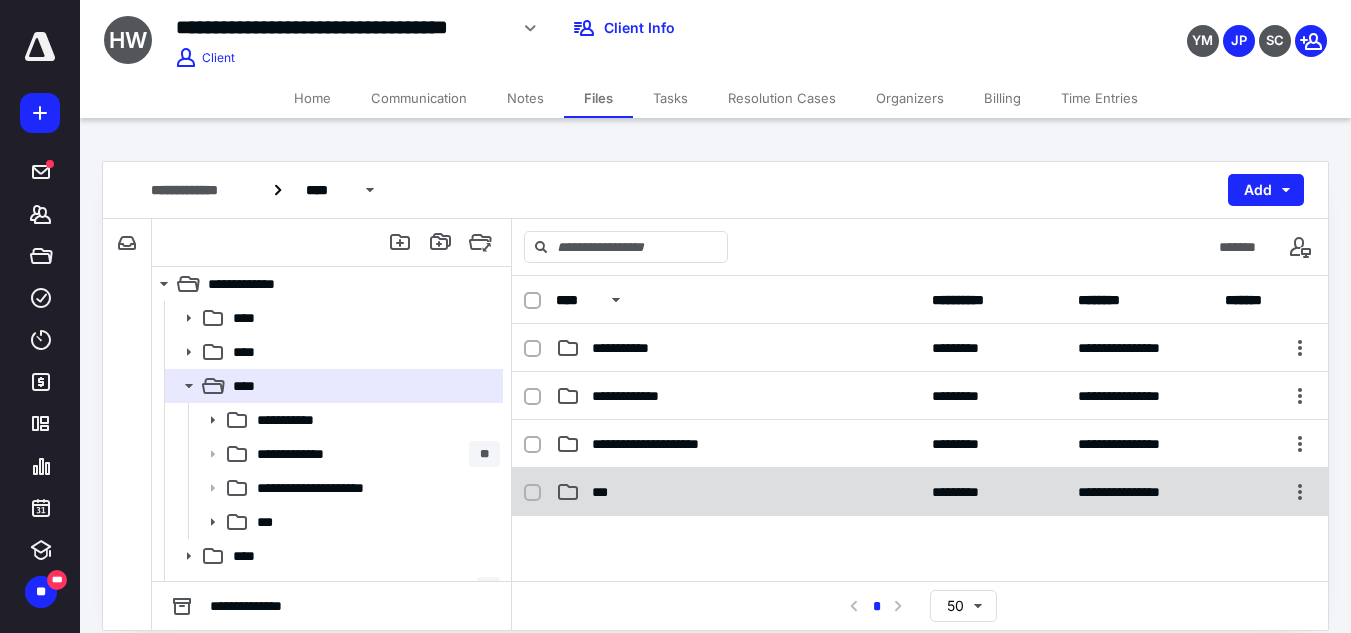 click on "***" at bounding box center [738, 492] 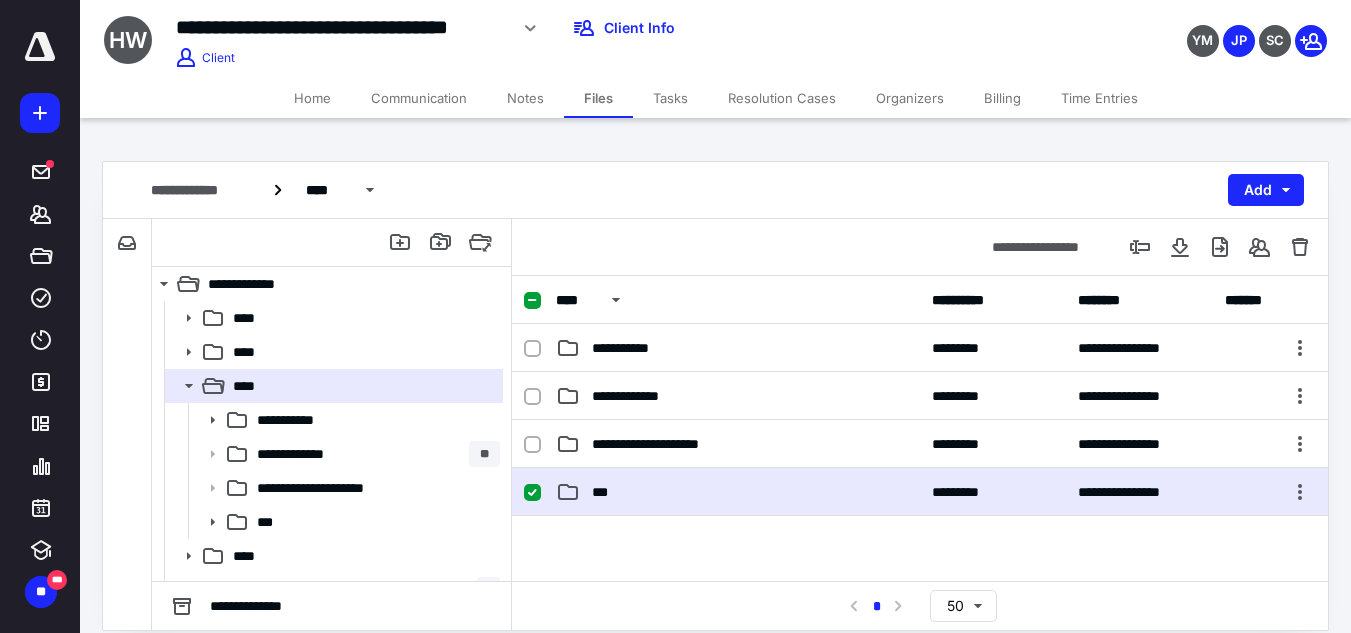 click on "***" at bounding box center [738, 492] 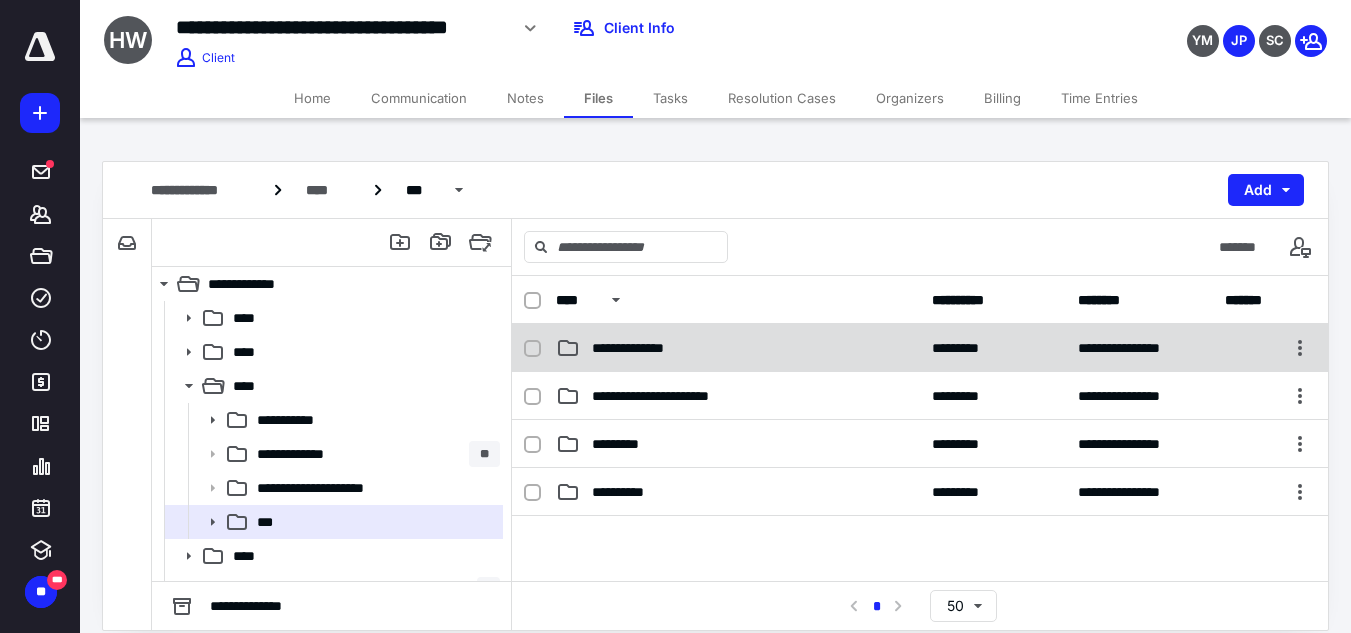 click on "**********" at bounding box center (738, 348) 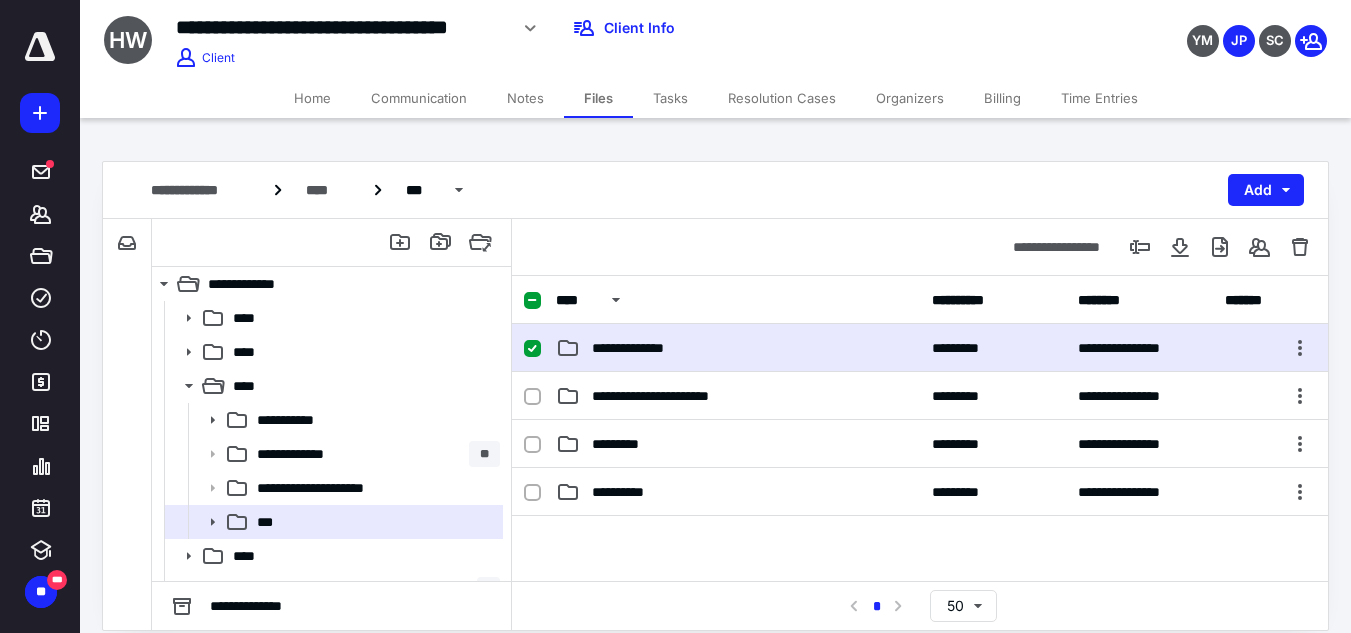 click on "**********" at bounding box center [738, 348] 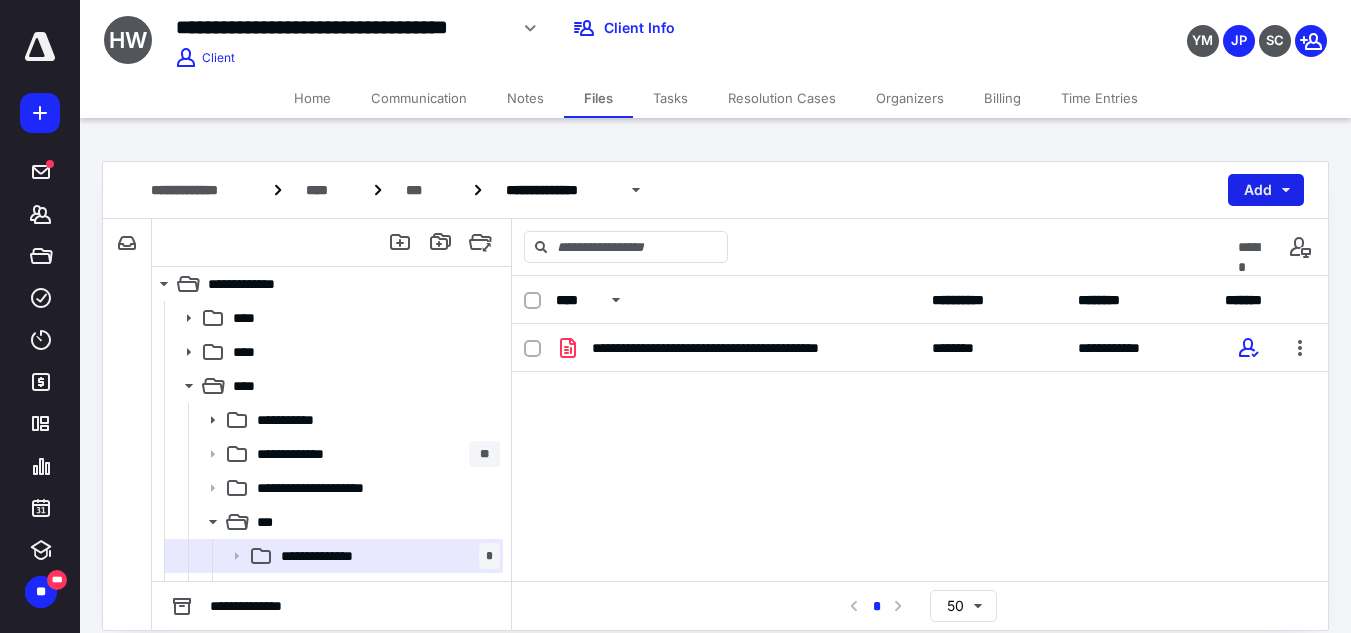 click on "Add" at bounding box center (1266, 190) 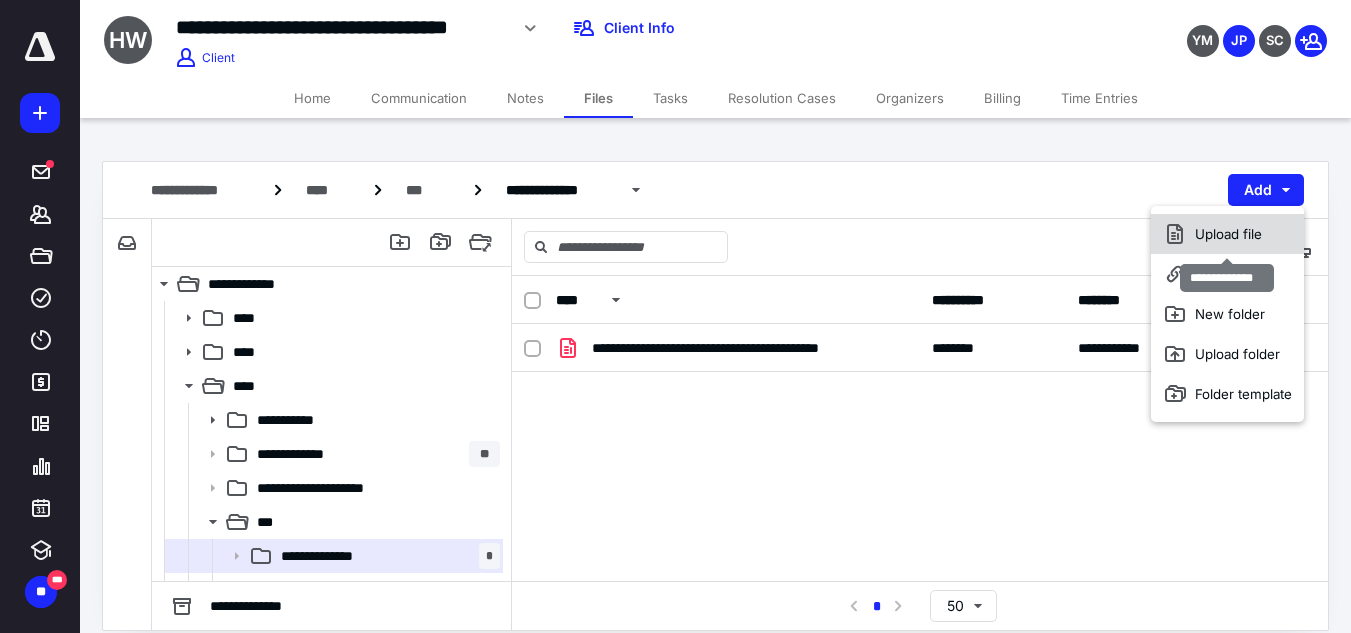 click on "Upload file" at bounding box center [1227, 234] 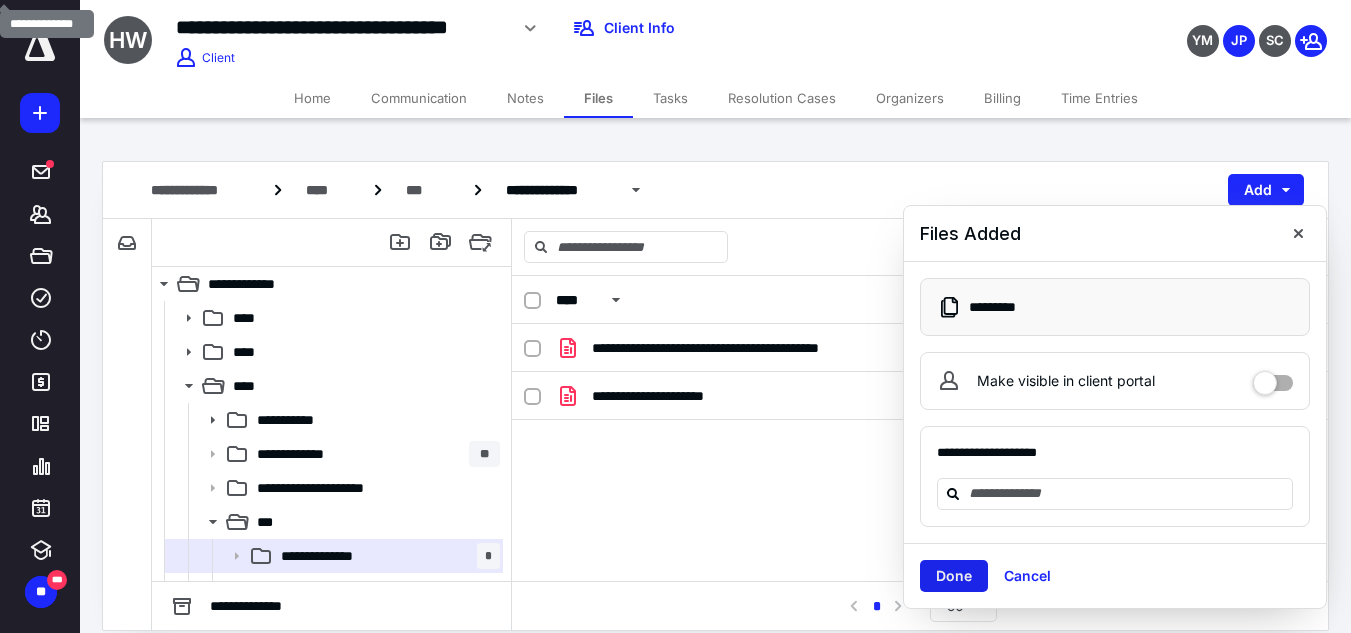 click on "Done" at bounding box center (954, 576) 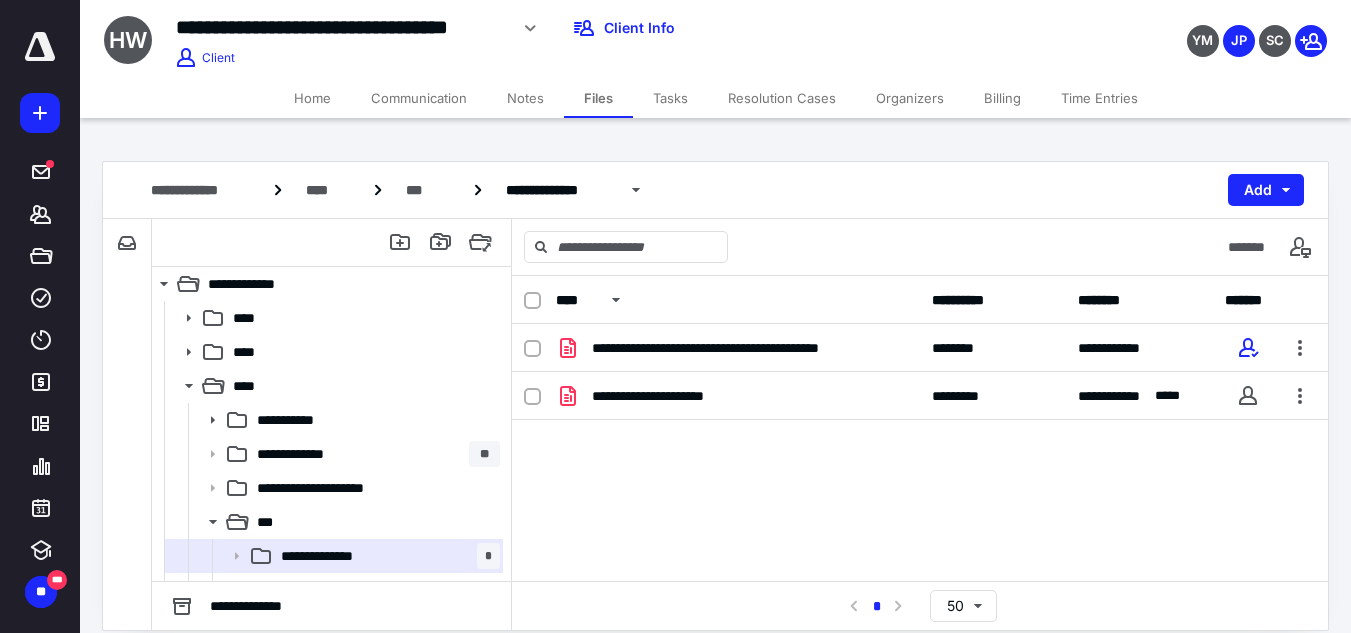 click on "Home" at bounding box center (312, 98) 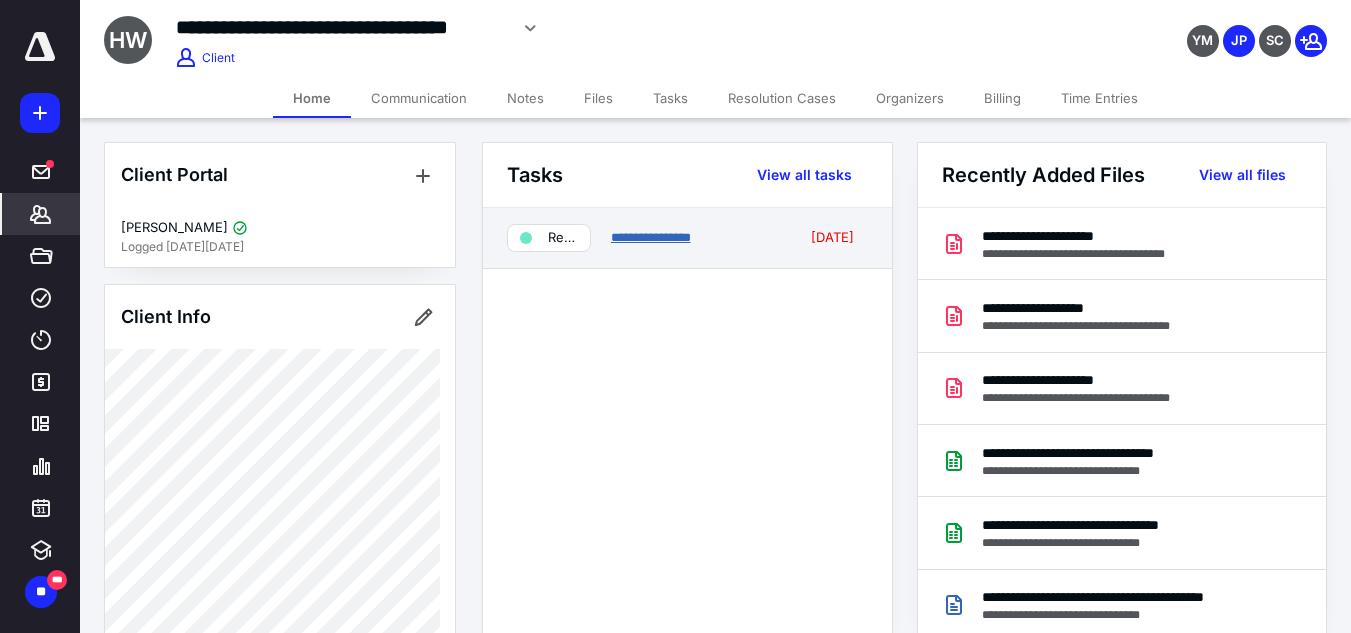 click on "**********" at bounding box center (651, 237) 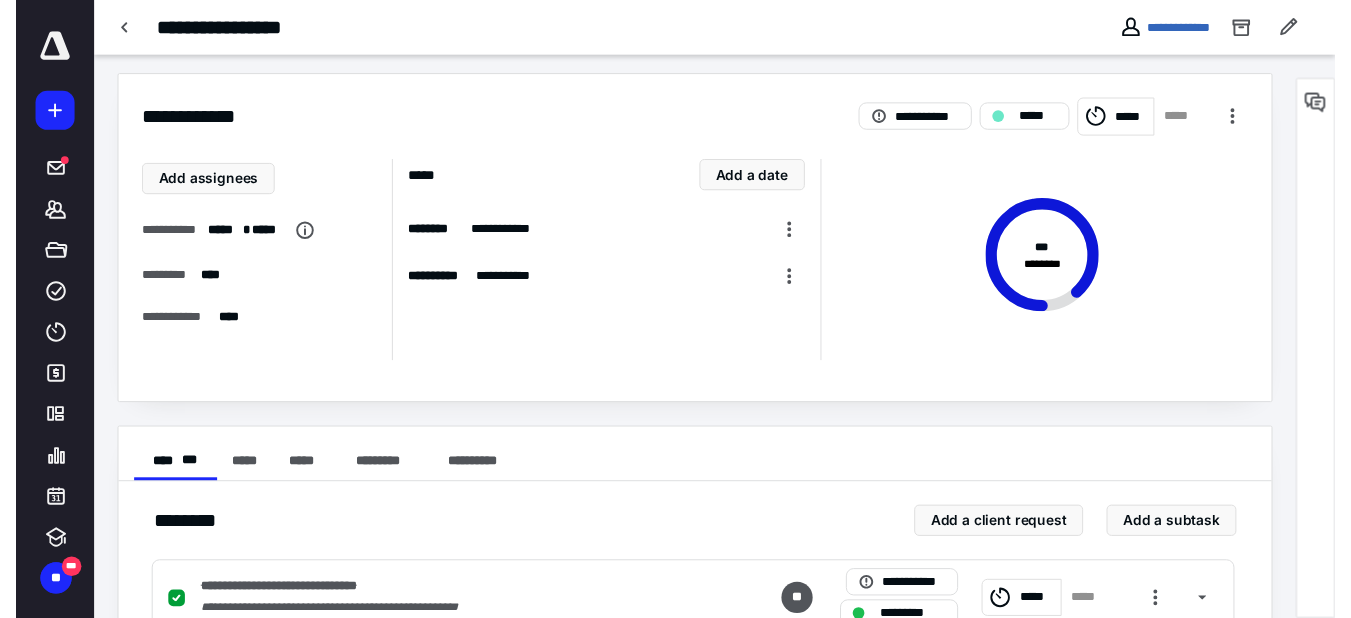 scroll, scrollTop: 0, scrollLeft: 0, axis: both 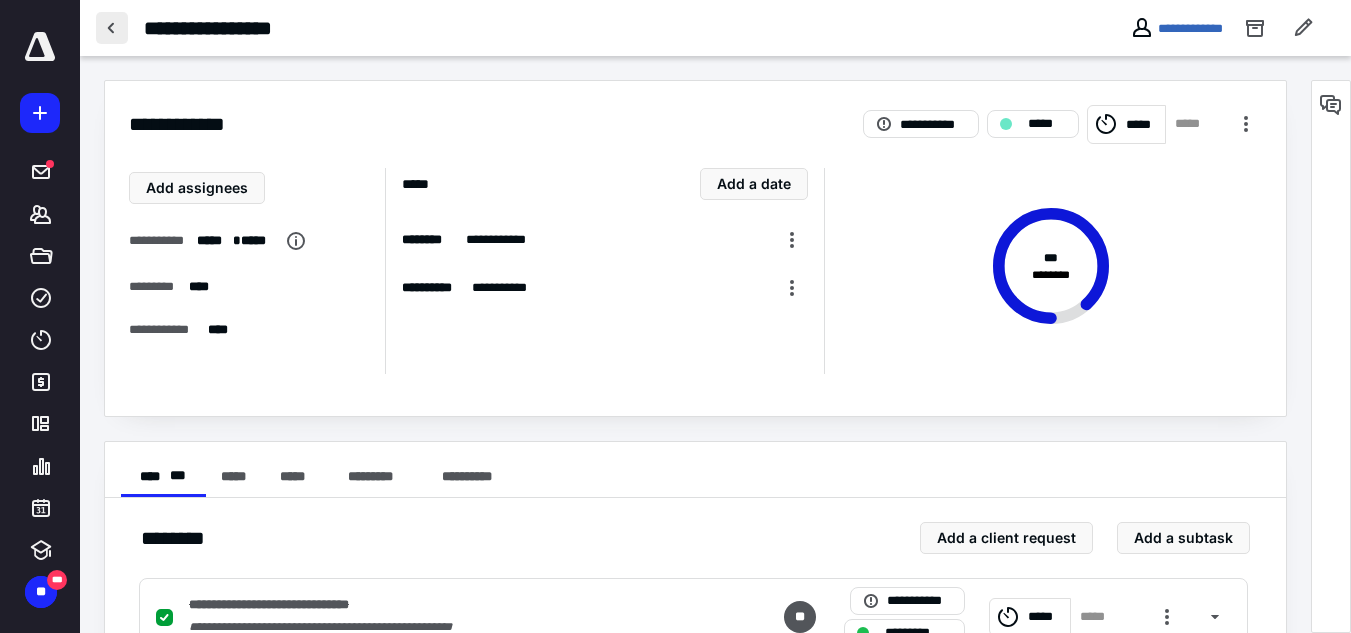 click at bounding box center (112, 28) 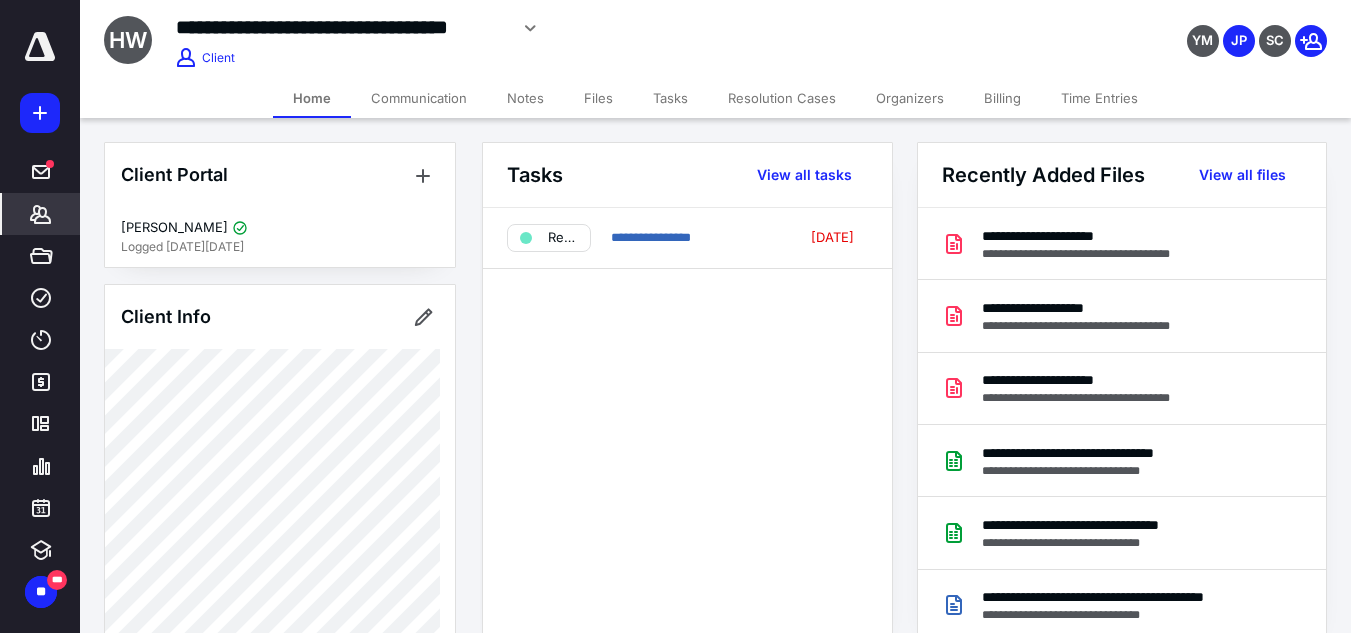 click 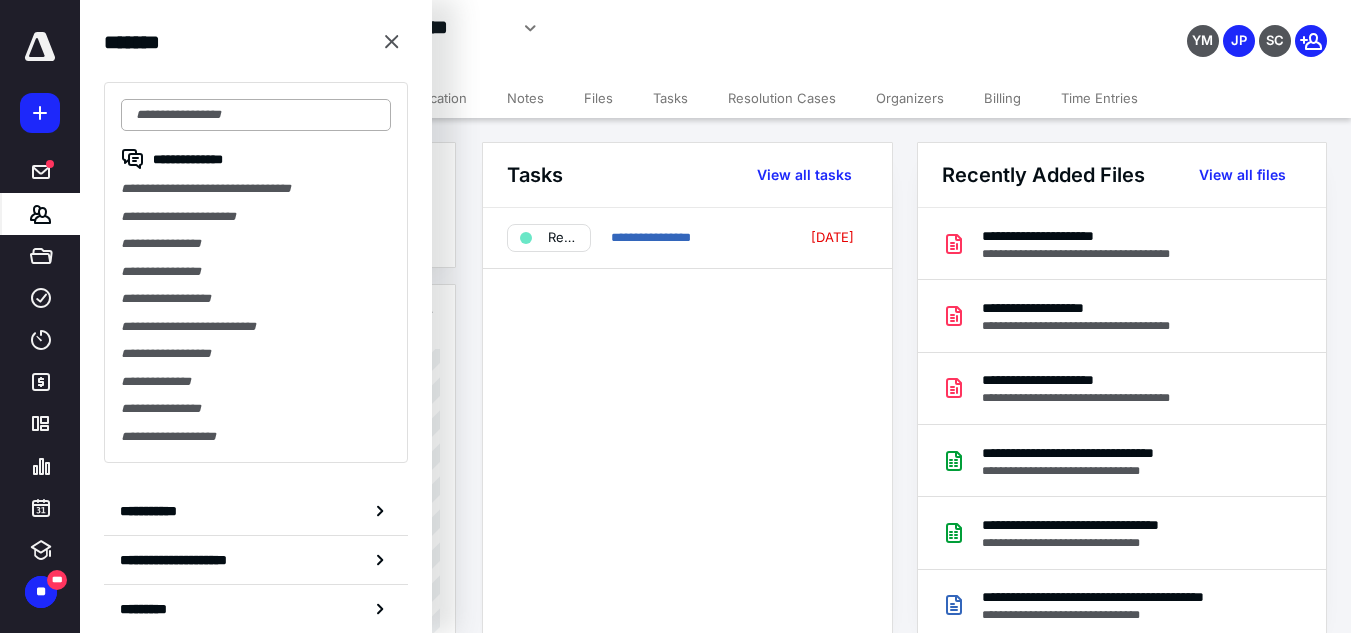 click at bounding box center (256, 115) 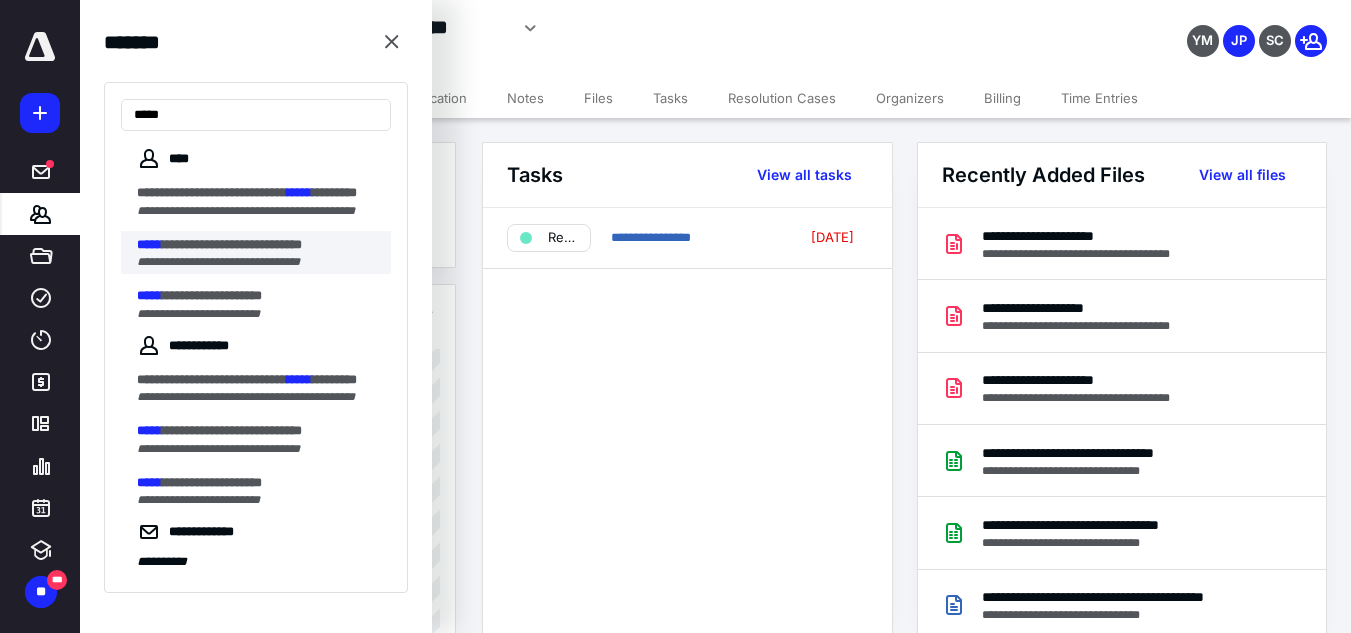 type on "*****" 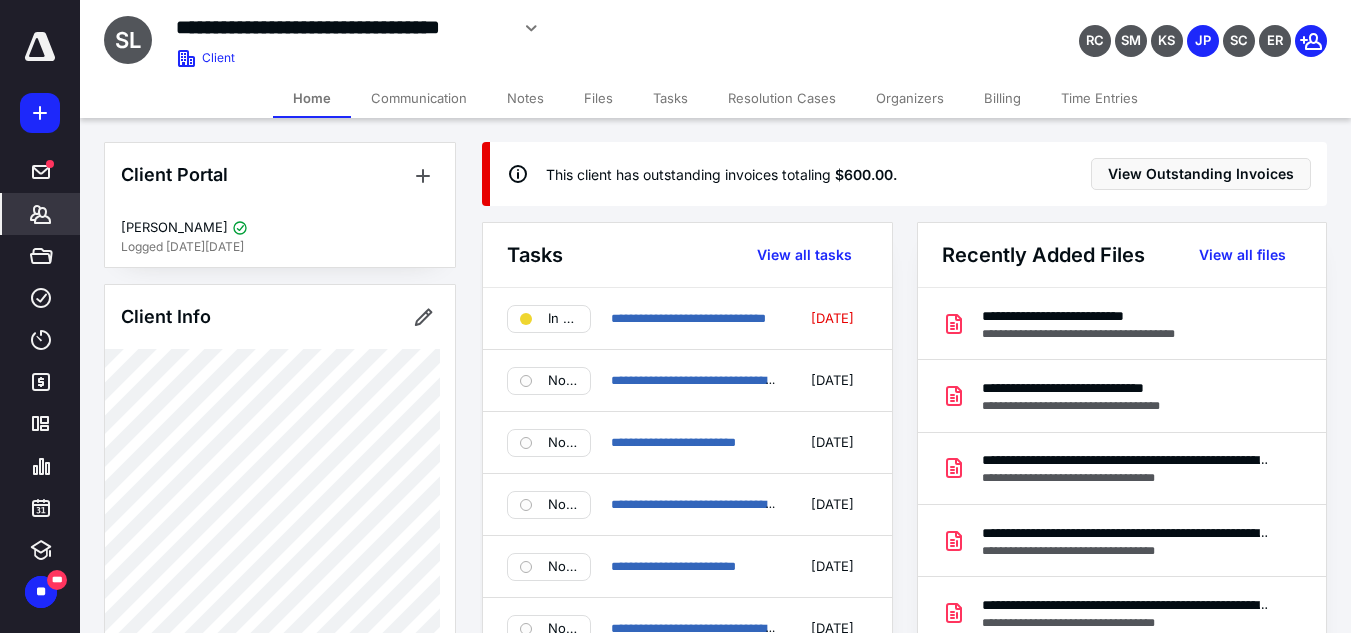 click on "Files" at bounding box center [598, 98] 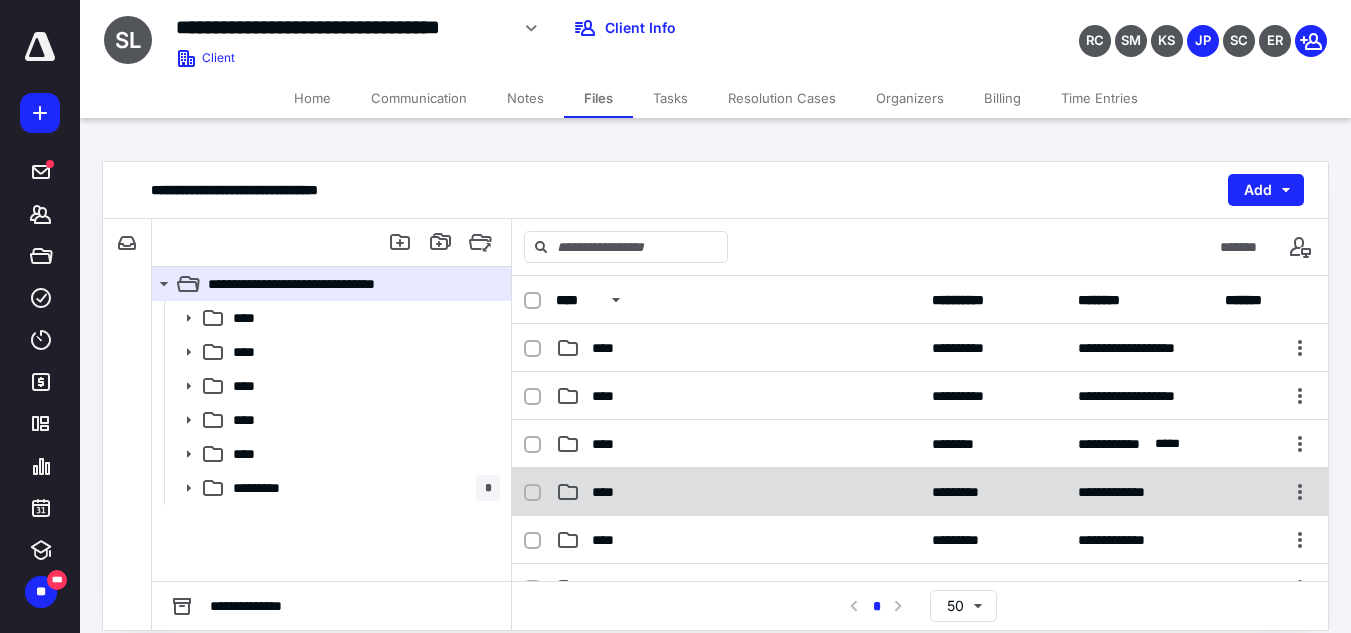 click on "****" at bounding box center (609, 492) 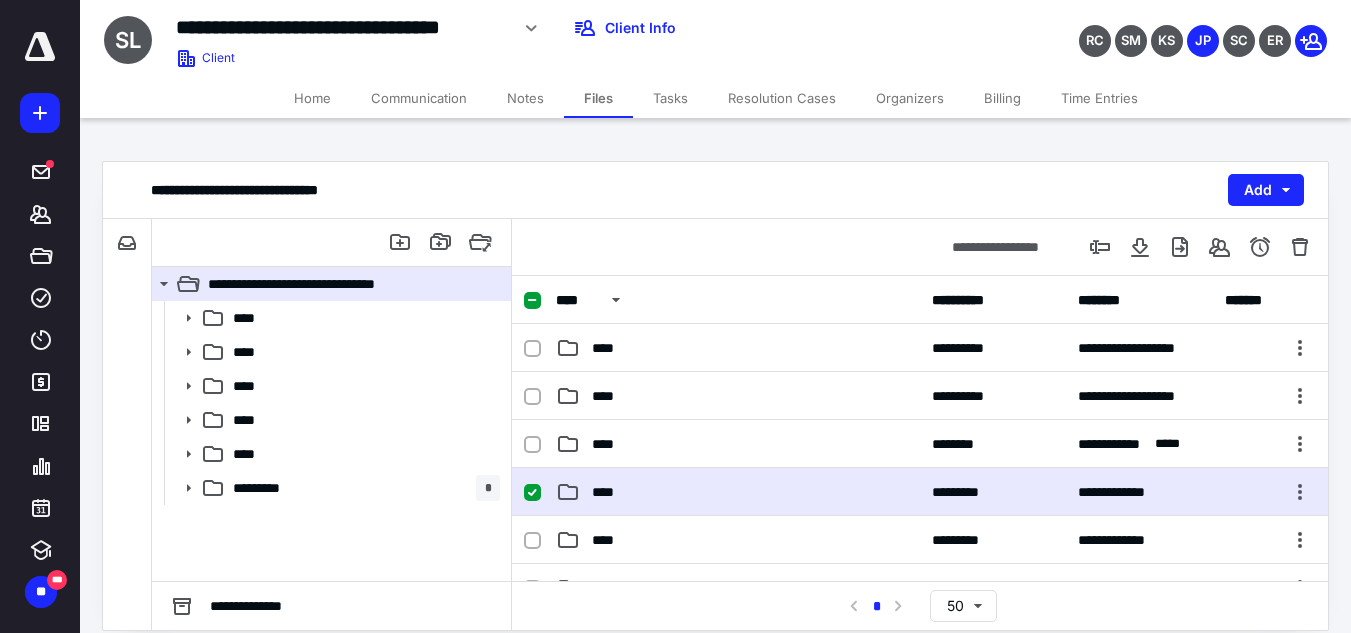 click on "****" at bounding box center (609, 492) 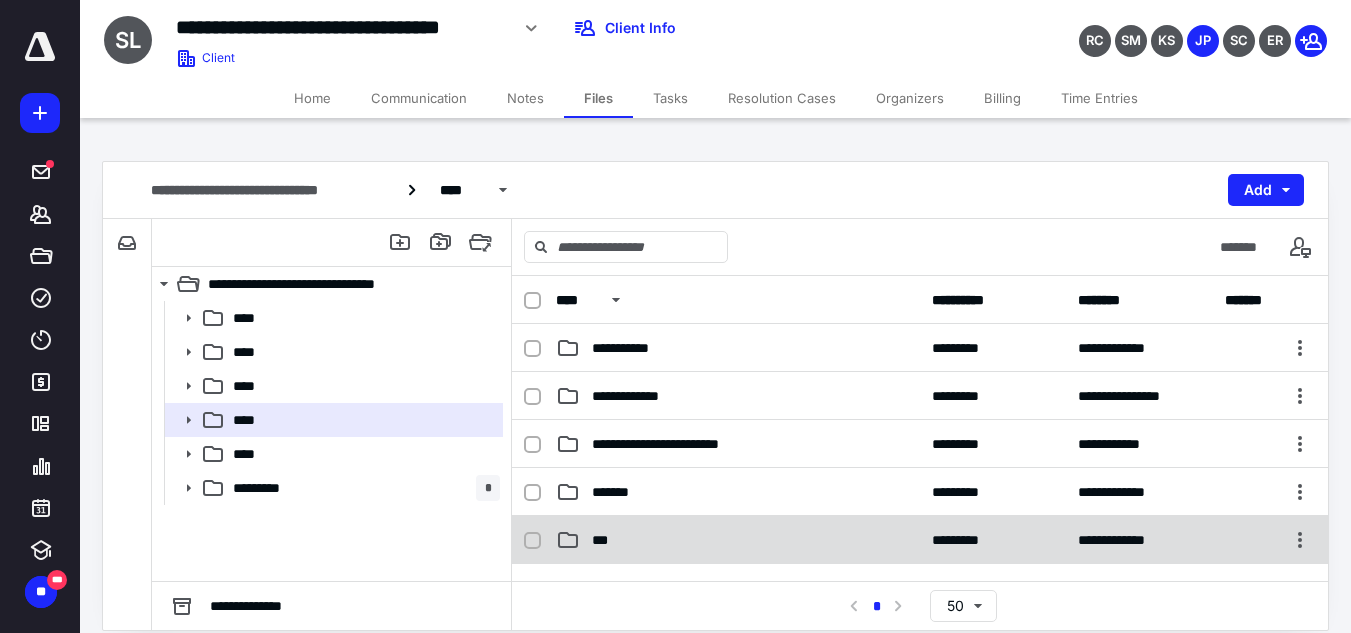 click on "***" at bounding box center (738, 540) 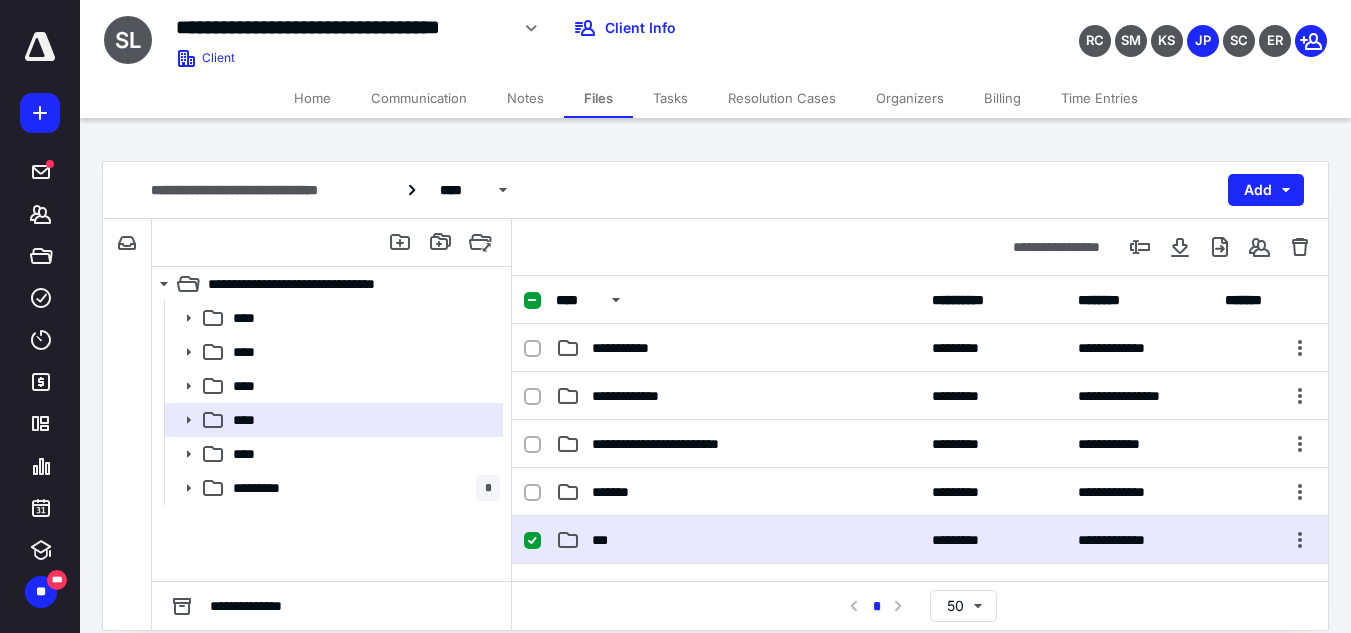 click on "***" at bounding box center [738, 540] 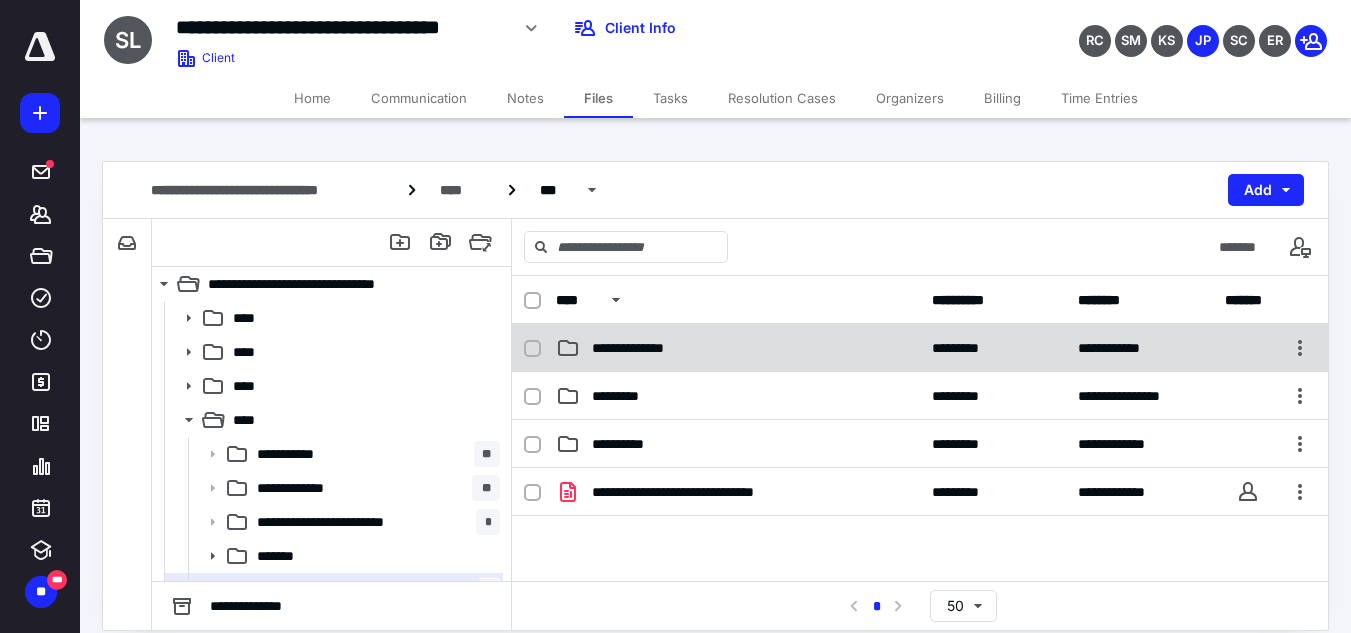 click on "**********" at bounding box center [738, 348] 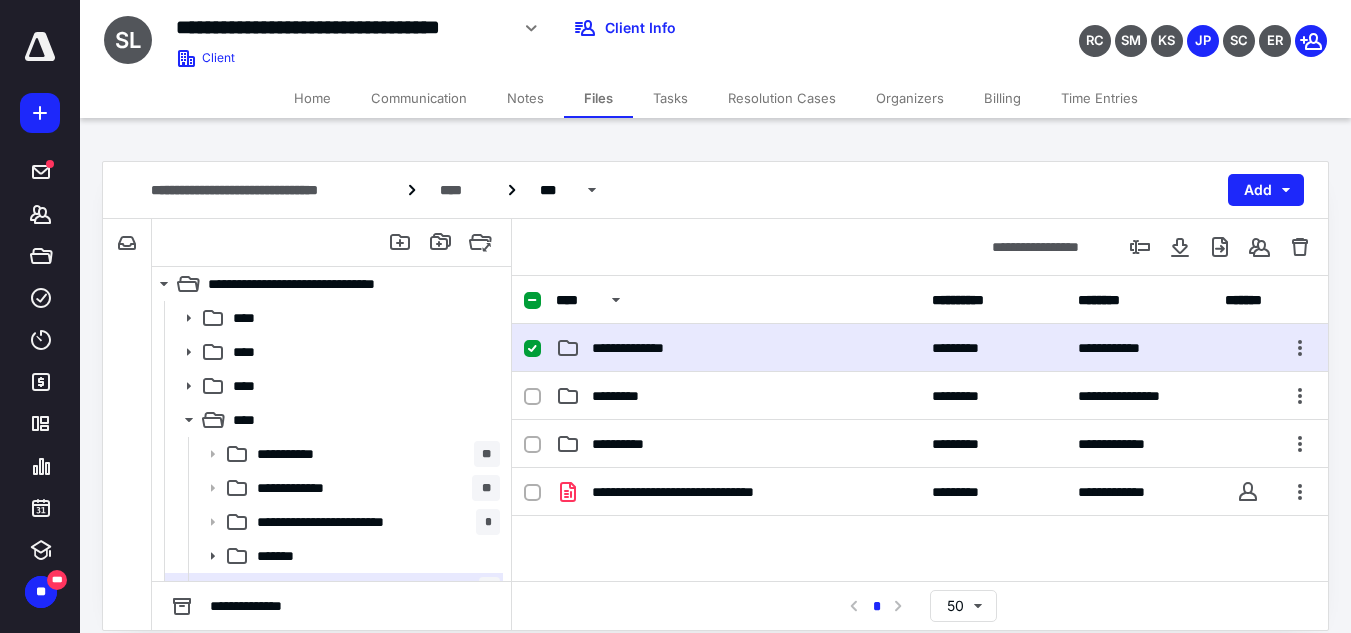 click on "**********" at bounding box center (738, 348) 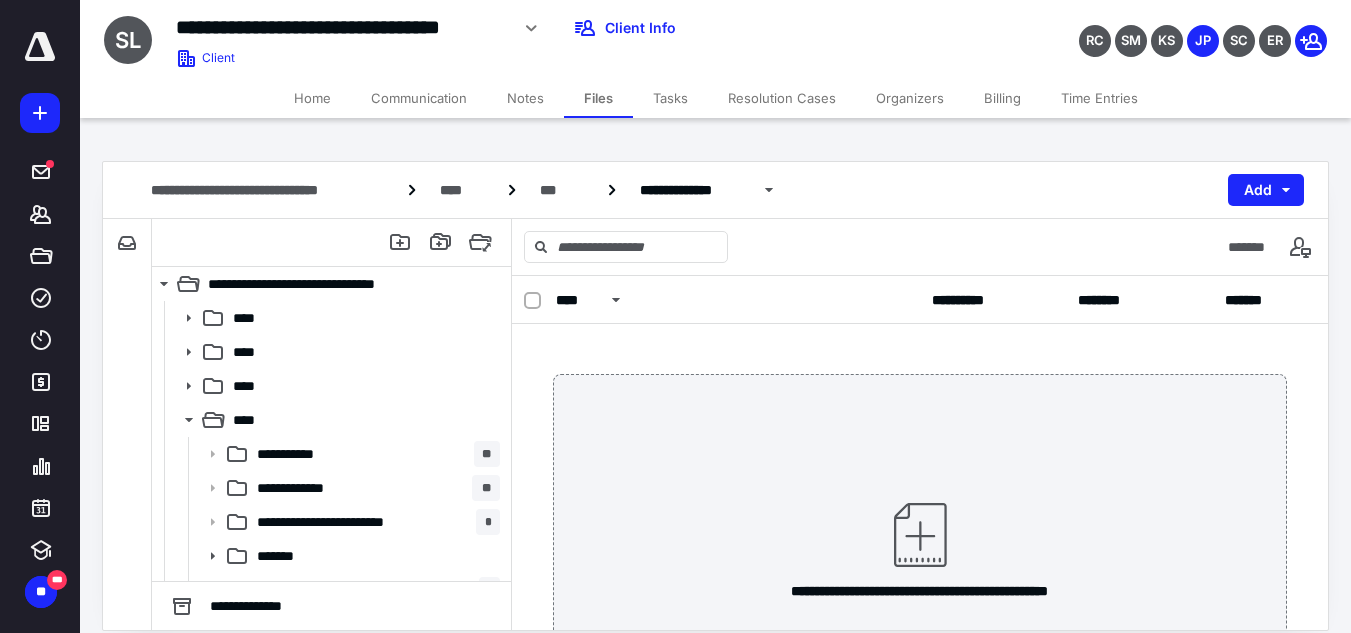 click on "**********" at bounding box center [920, 549] 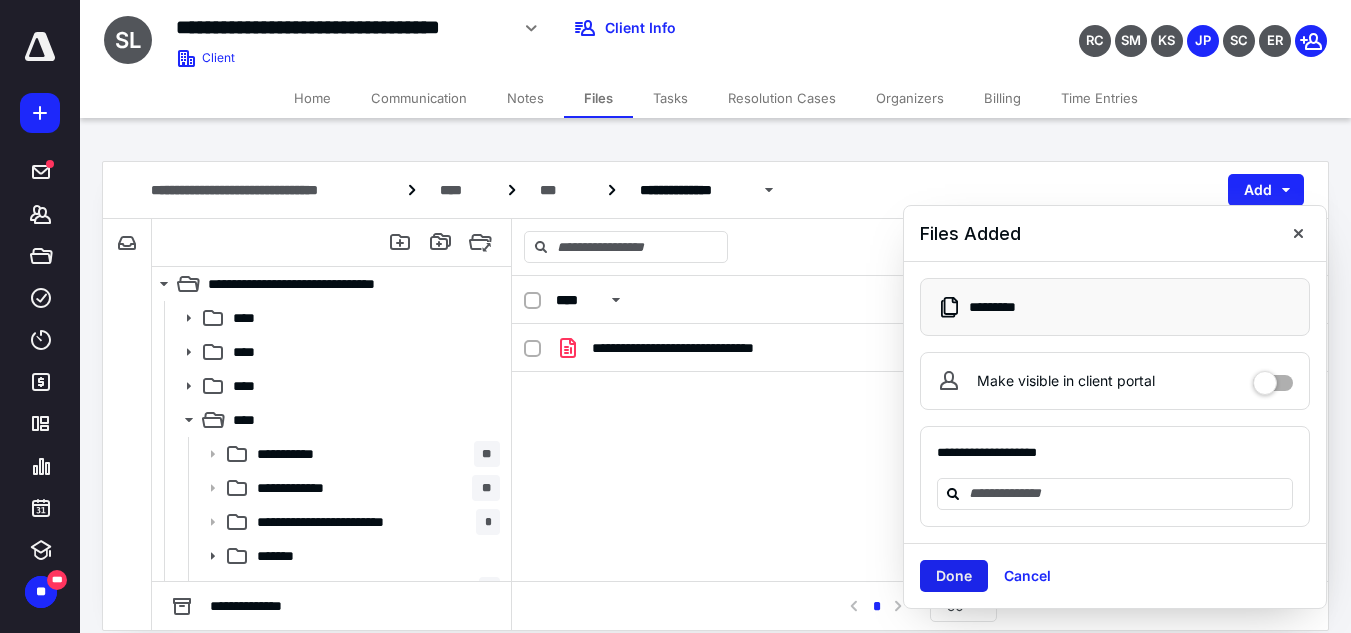 click on "Done" at bounding box center (954, 576) 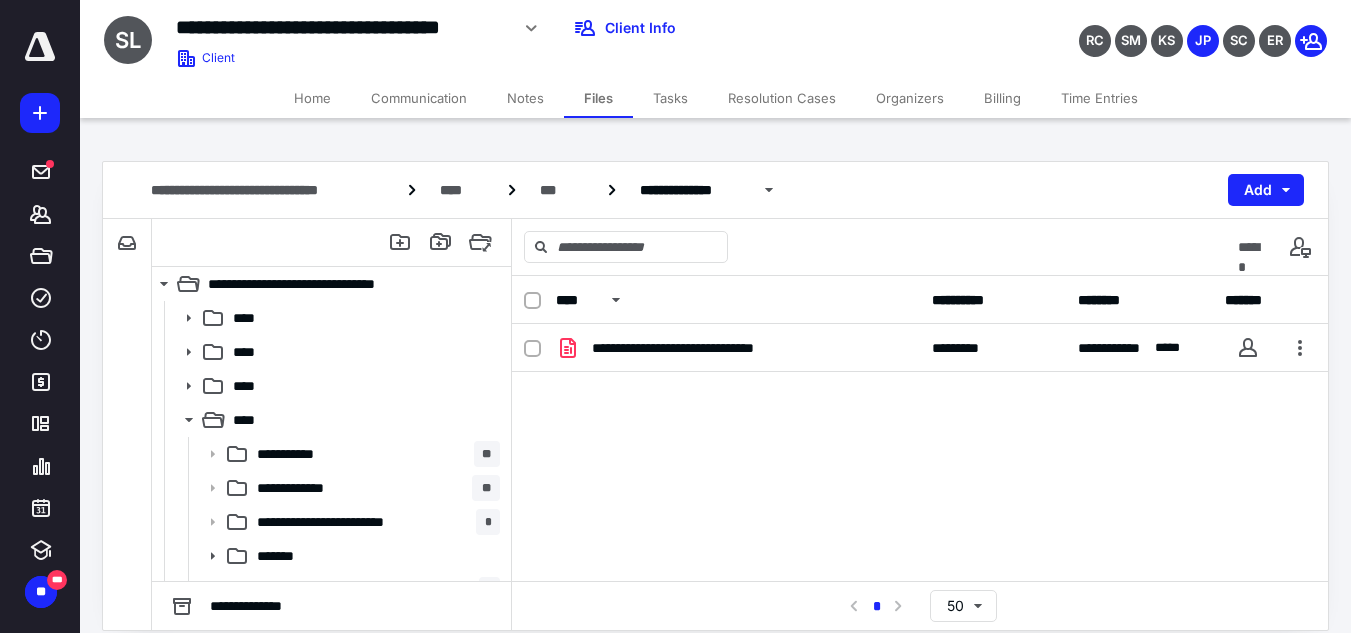 click on "Tasks" at bounding box center (670, 98) 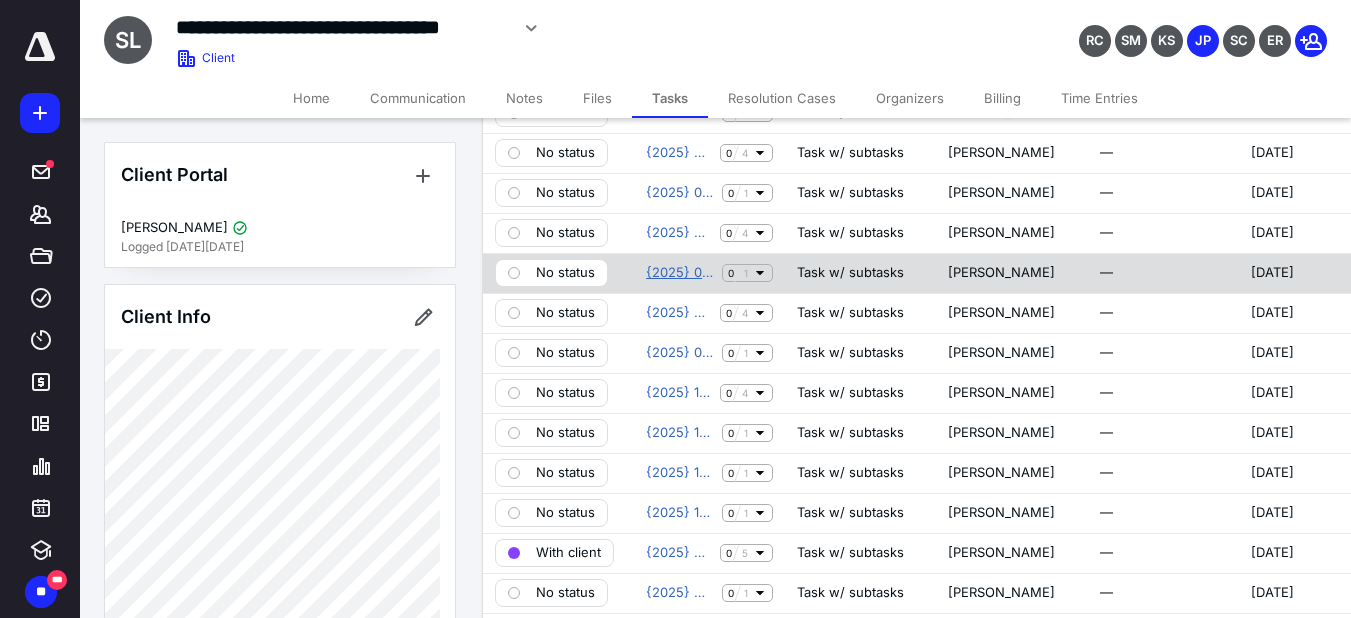 scroll, scrollTop: 600, scrollLeft: 0, axis: vertical 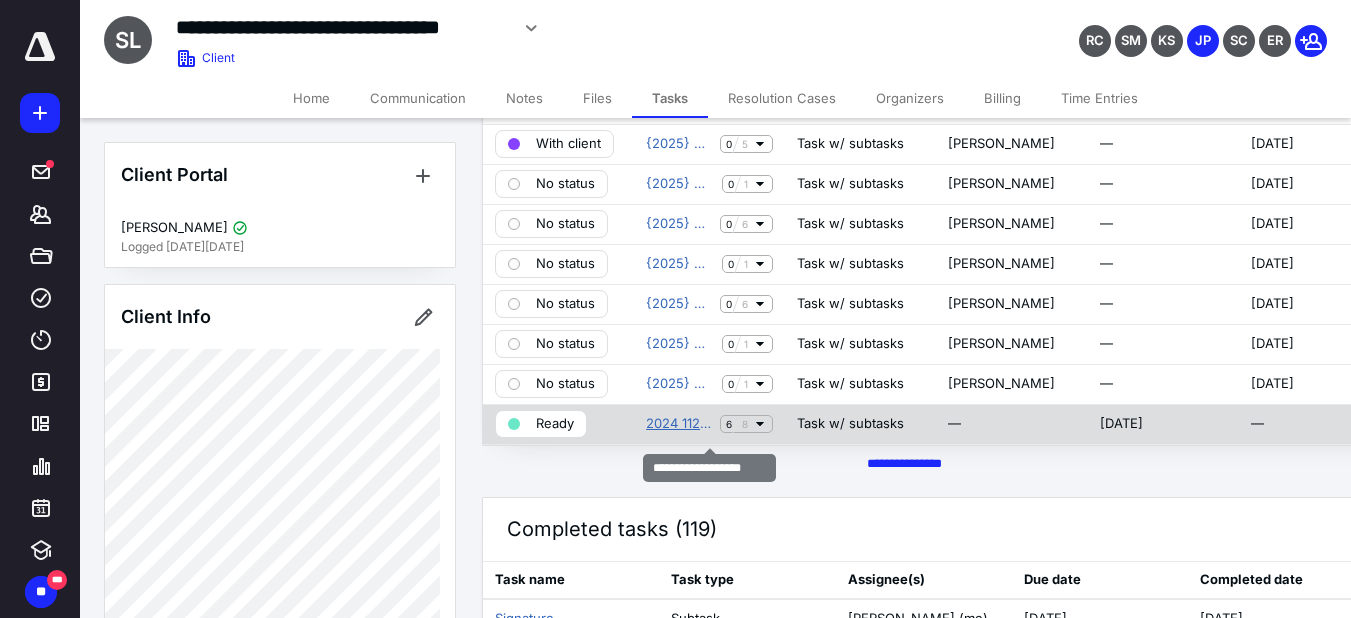 click on "2024 1120-S Return" at bounding box center [679, 424] 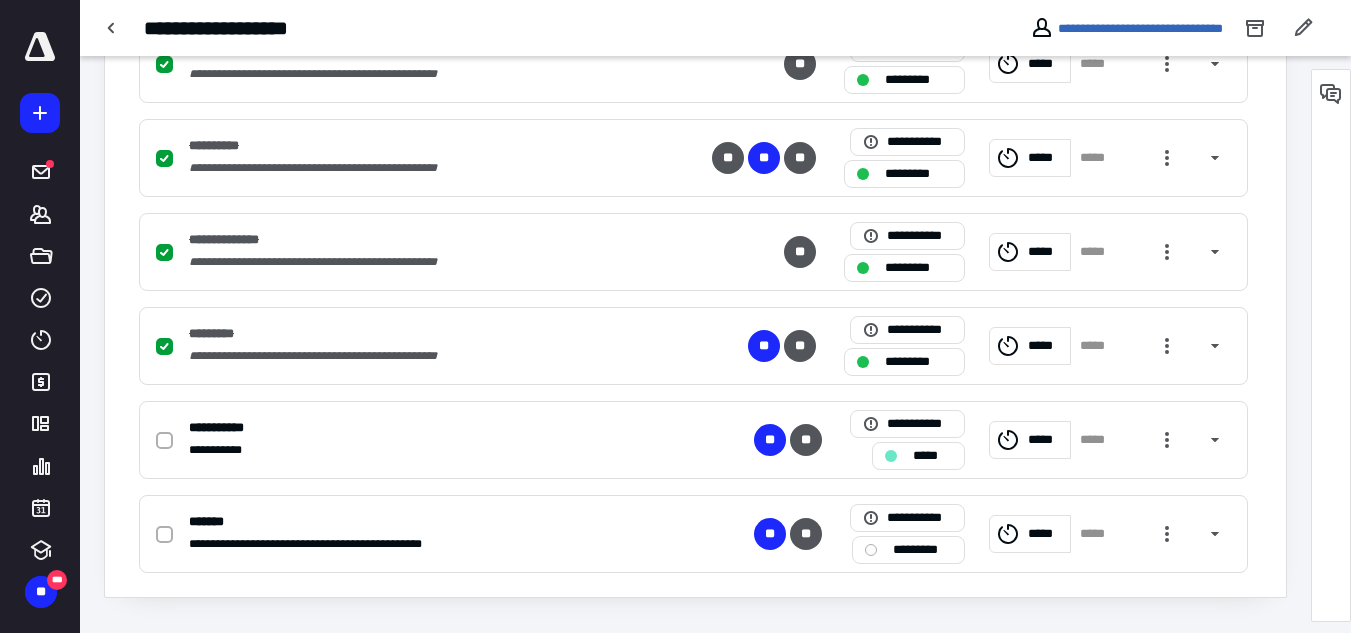 scroll, scrollTop: 750, scrollLeft: 0, axis: vertical 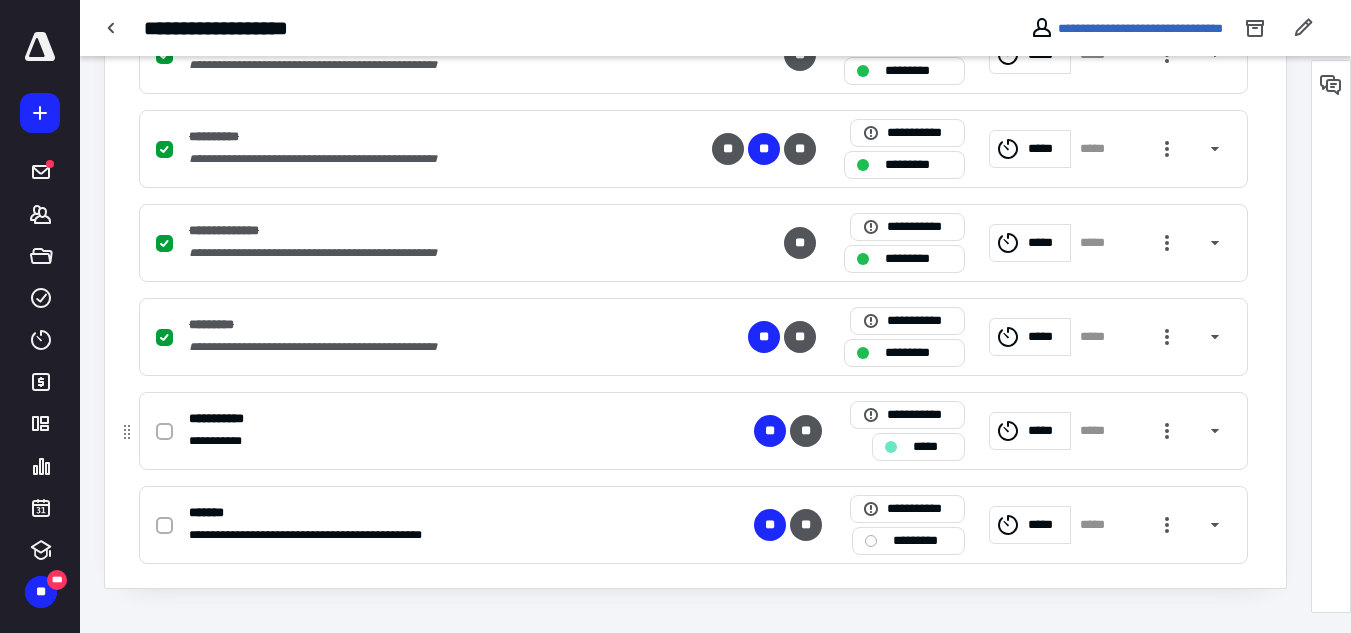 click at bounding box center [168, 431] 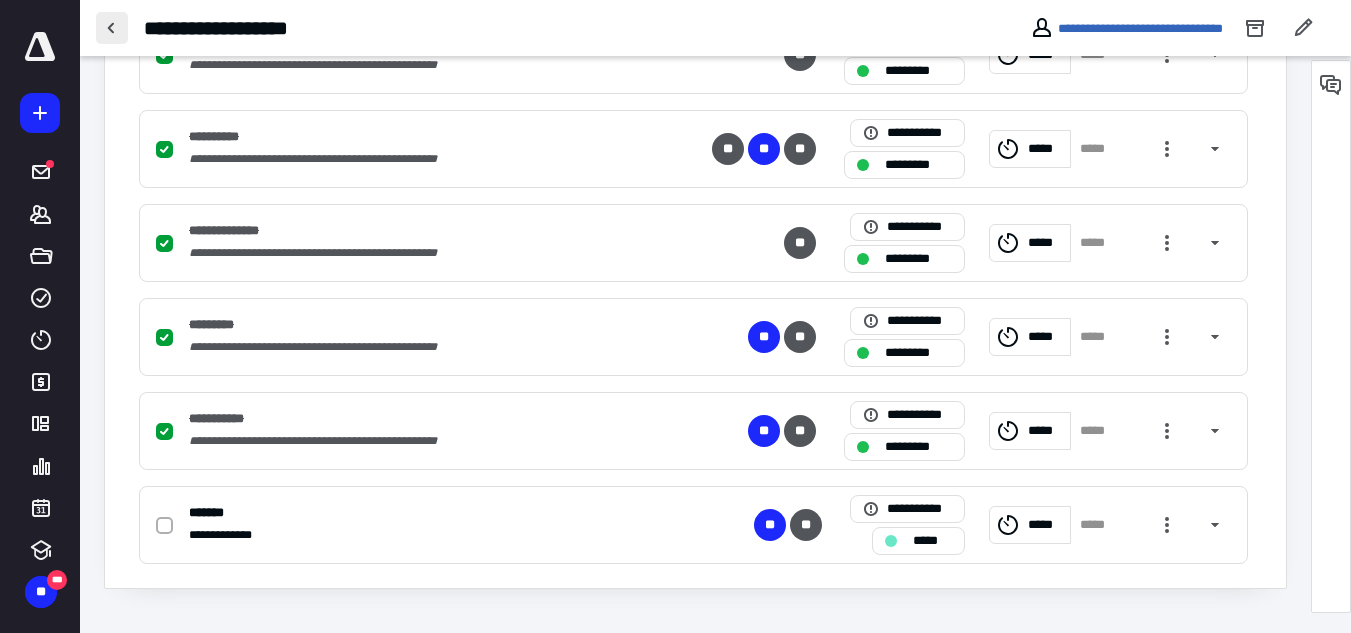 click at bounding box center [112, 28] 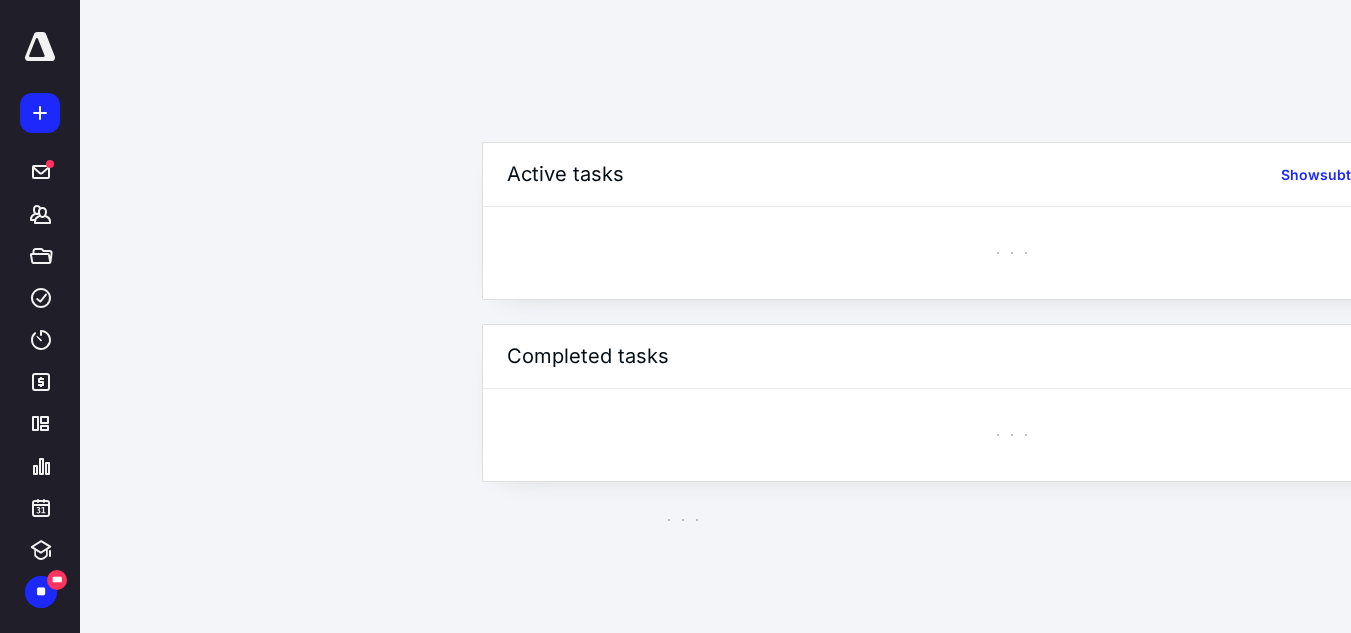 scroll, scrollTop: 0, scrollLeft: 0, axis: both 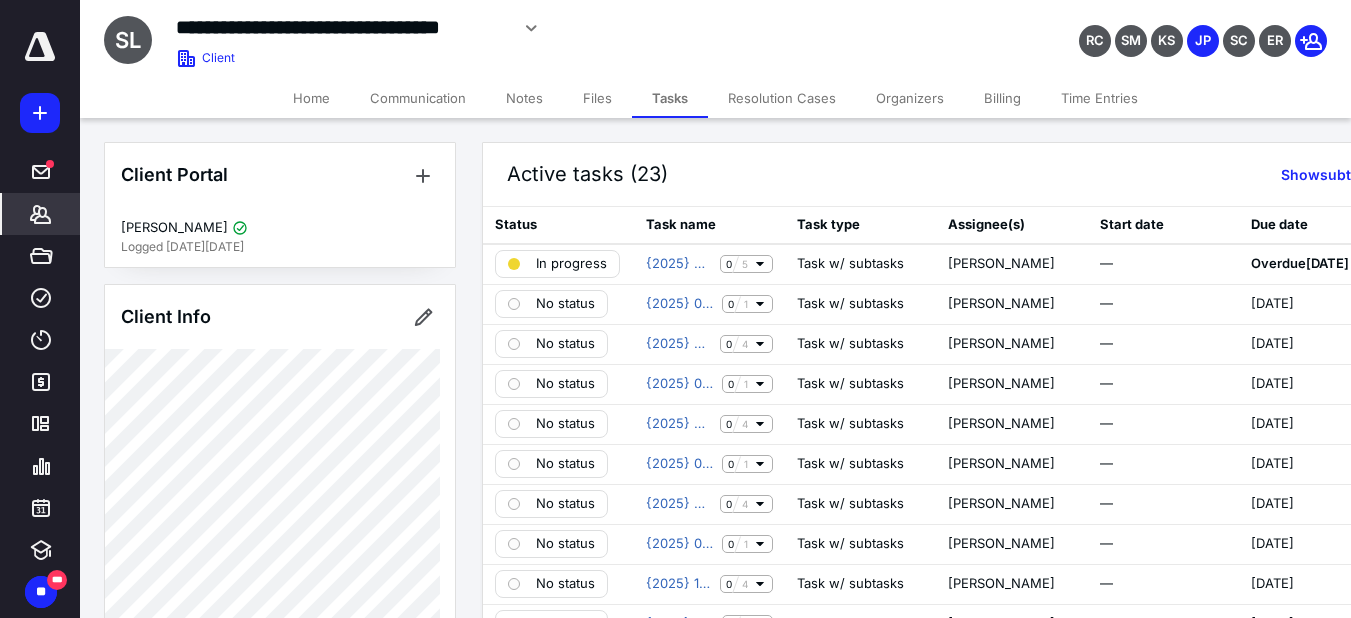 click on "*******" at bounding box center (41, 214) 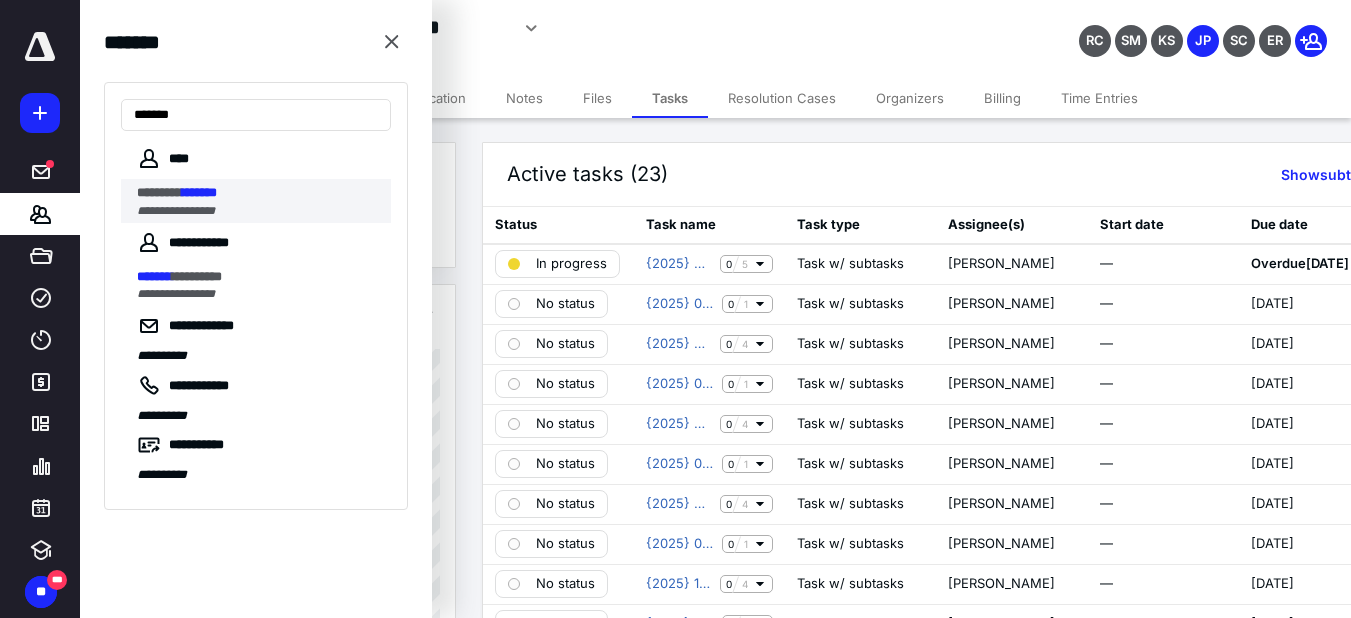 type on "*******" 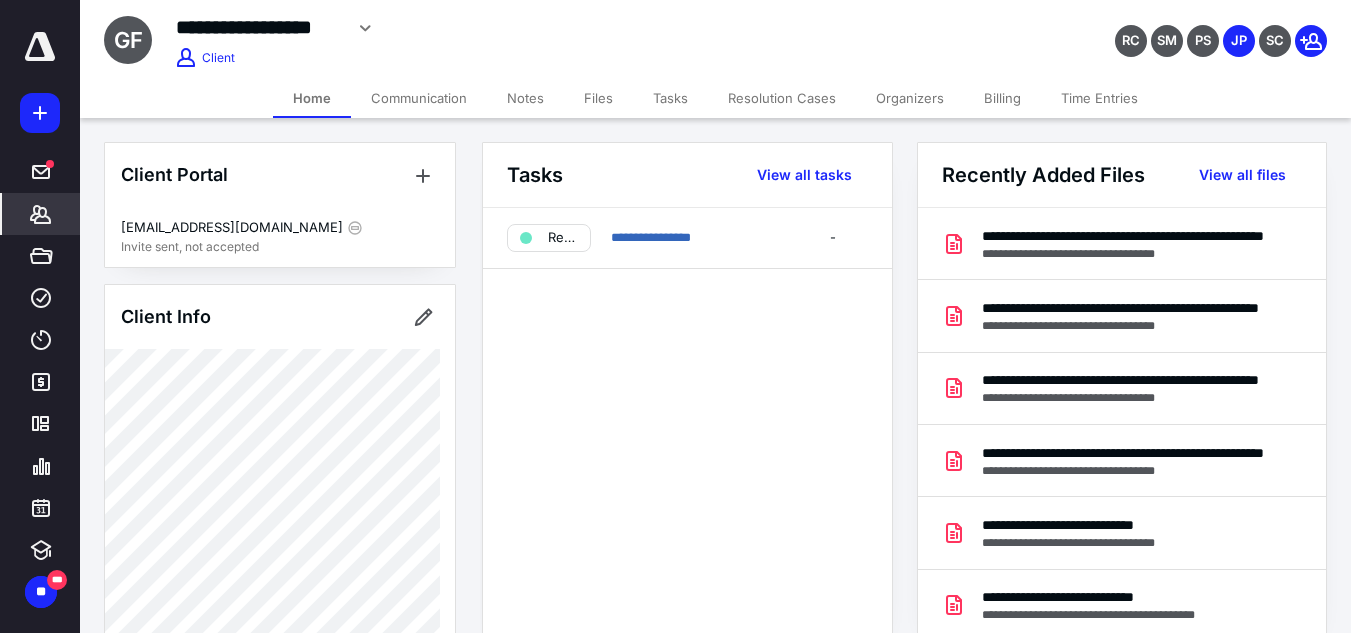 click on "Files" at bounding box center [598, 98] 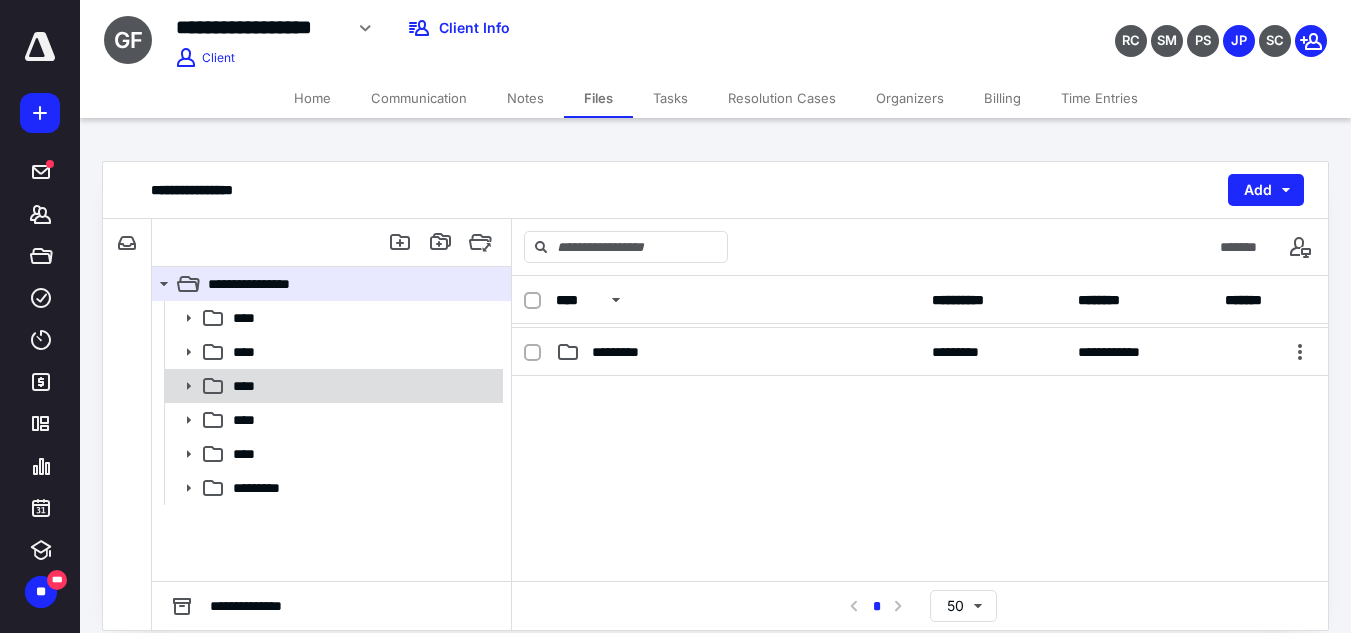 scroll, scrollTop: 300, scrollLeft: 0, axis: vertical 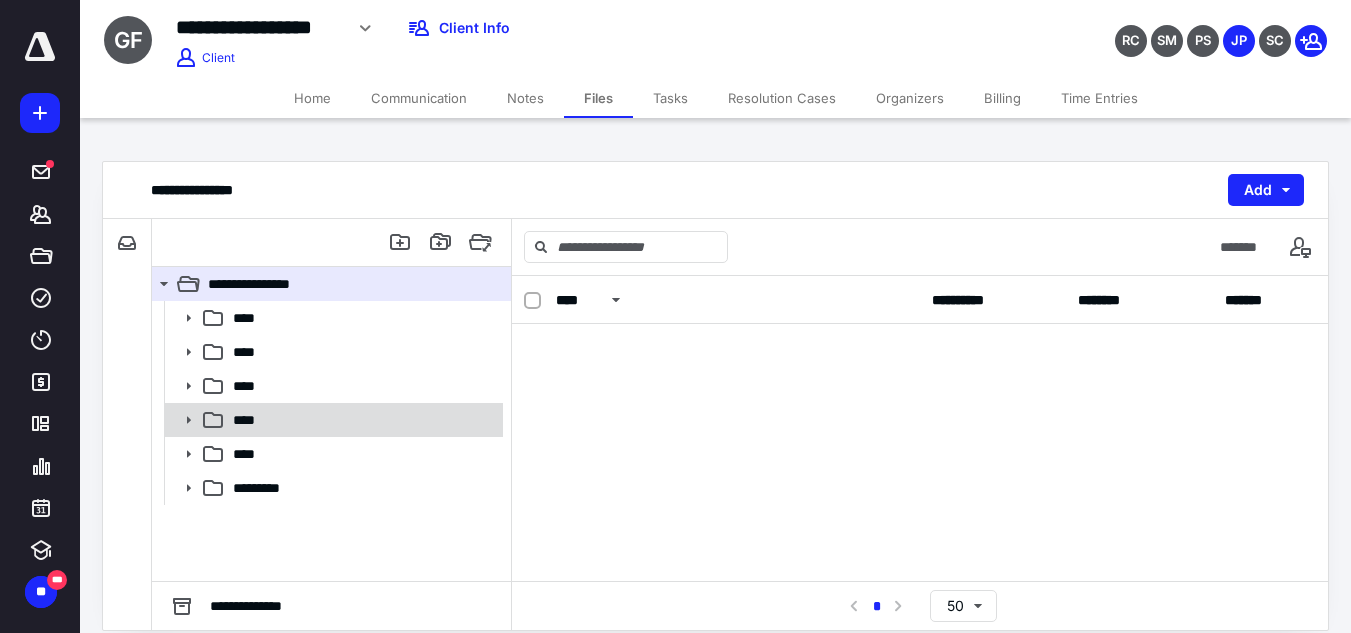 click on "****" at bounding box center [362, 420] 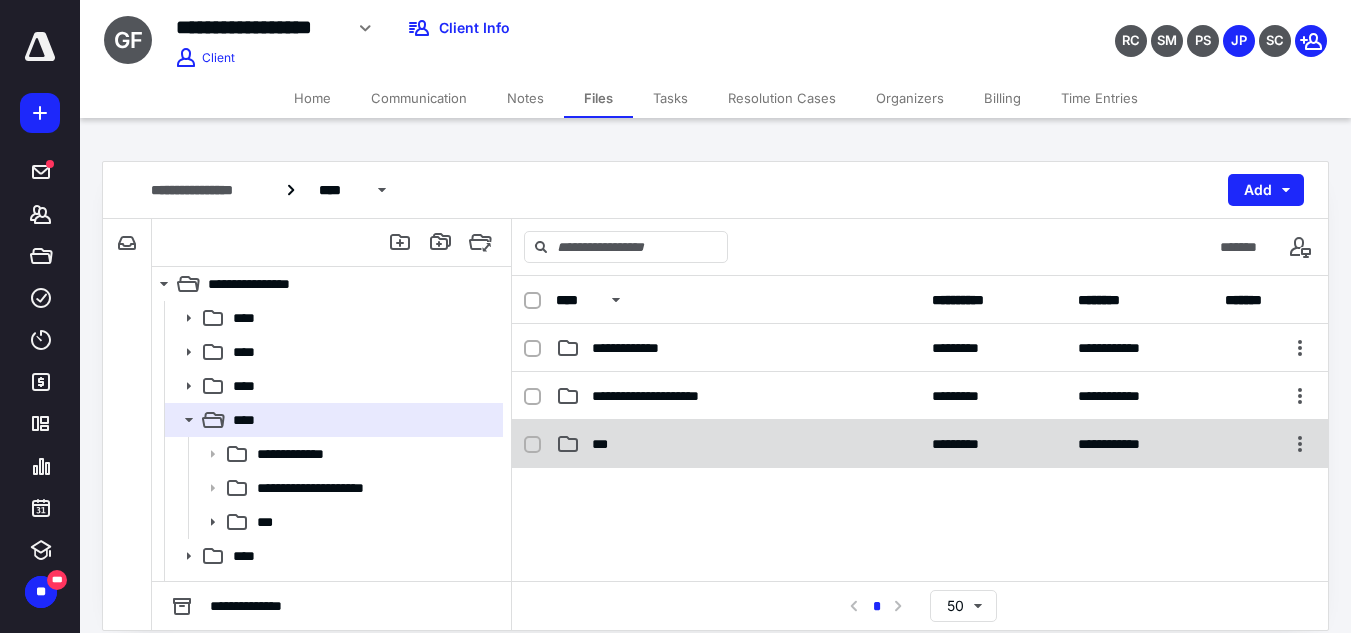 click on "***" at bounding box center (738, 444) 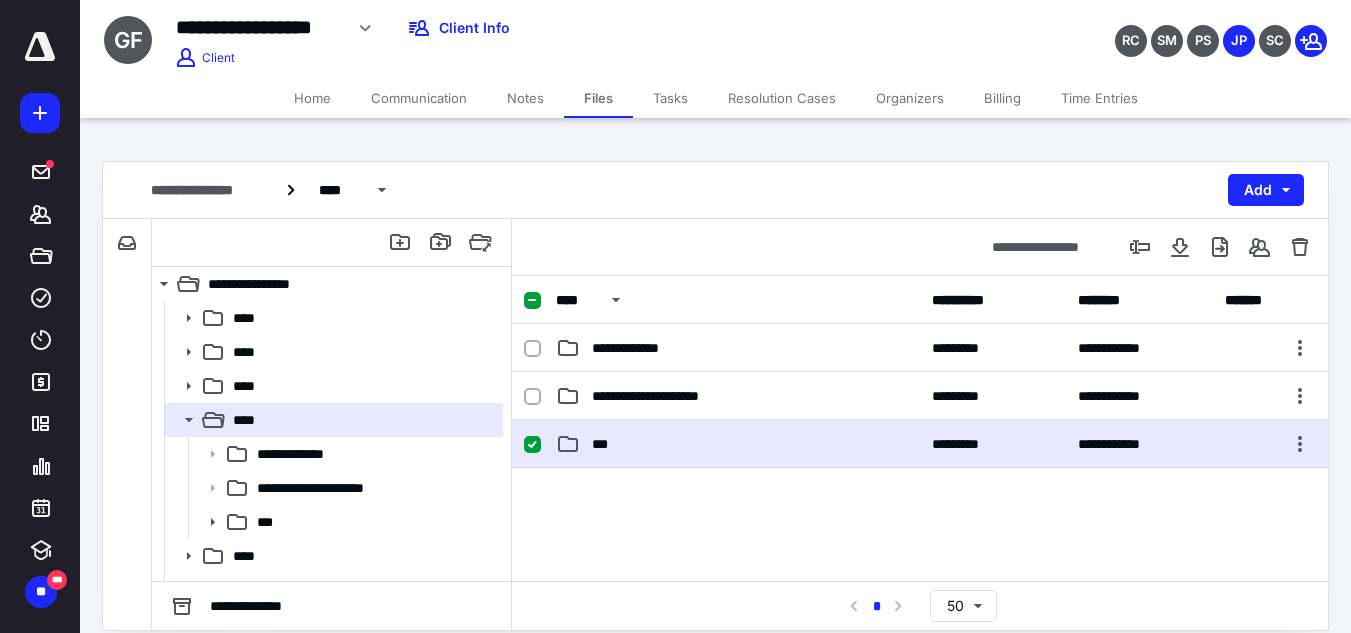click on "***" at bounding box center [738, 444] 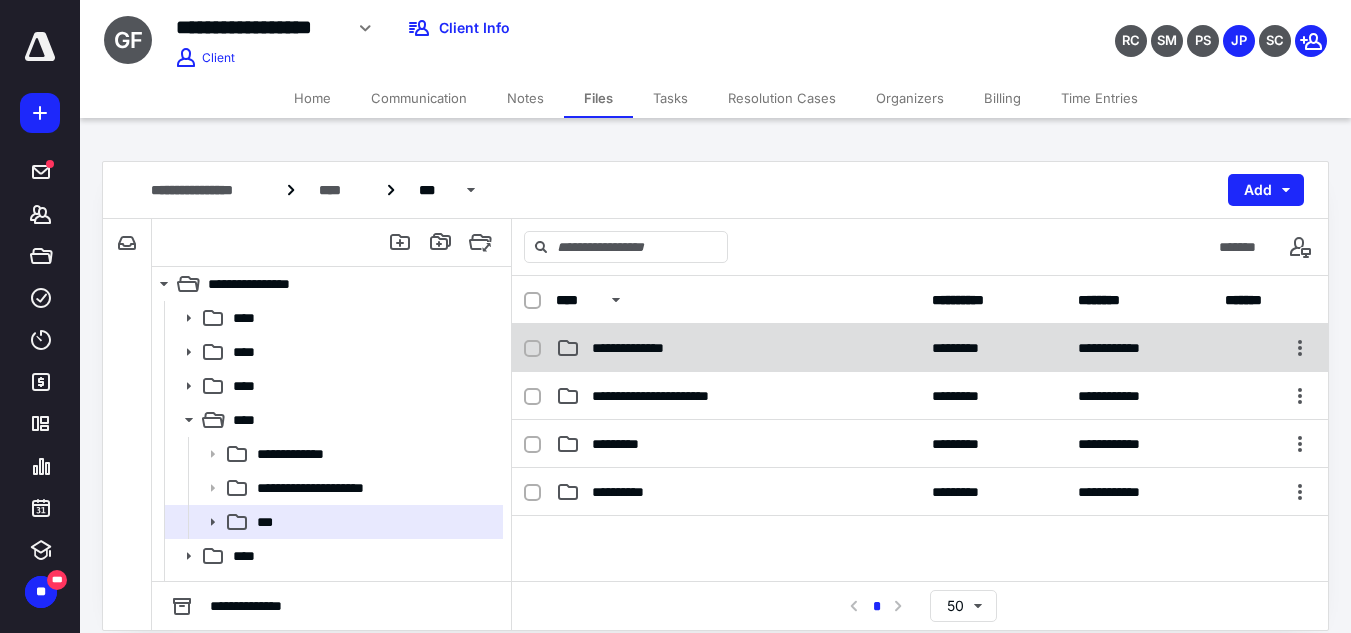 click on "**********" at bounding box center (738, 348) 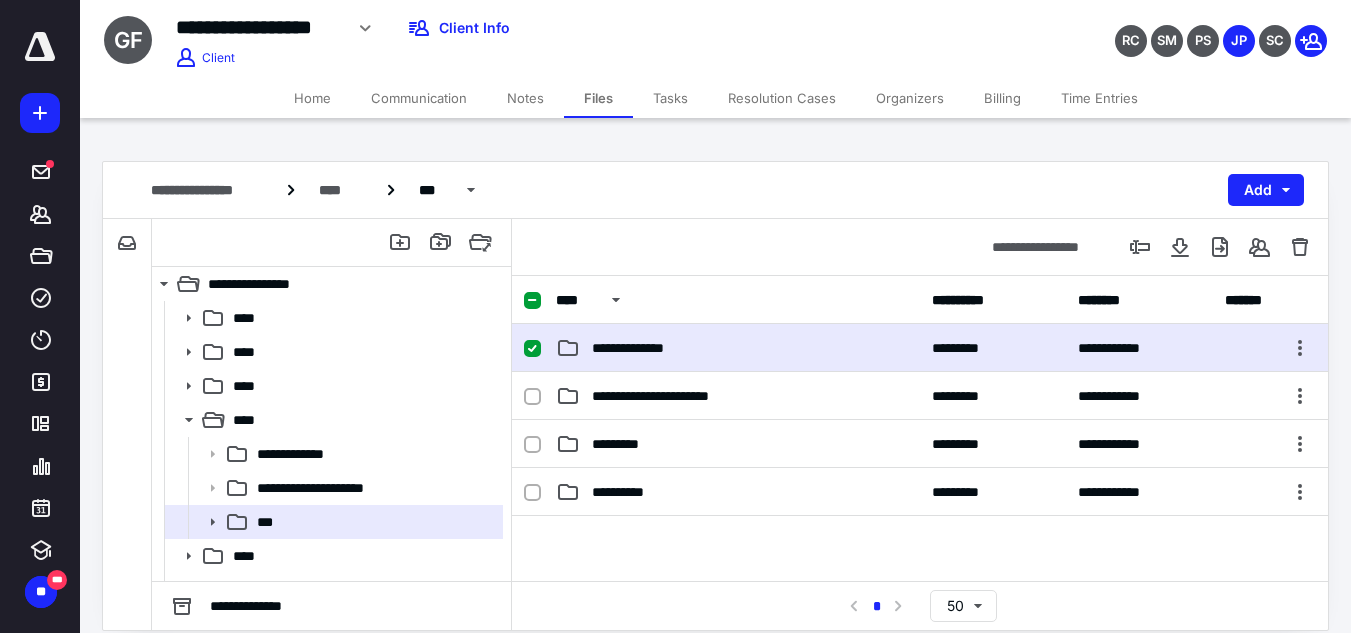 click on "**********" at bounding box center (738, 348) 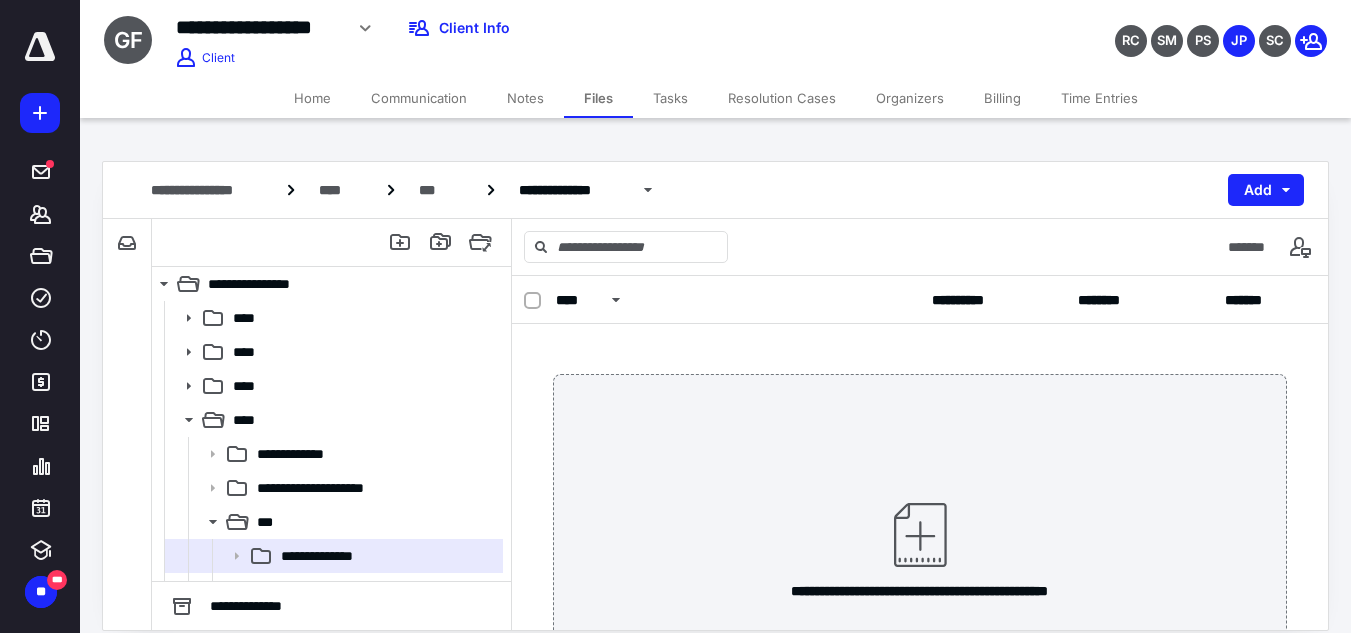 click on "**********" at bounding box center (920, 549) 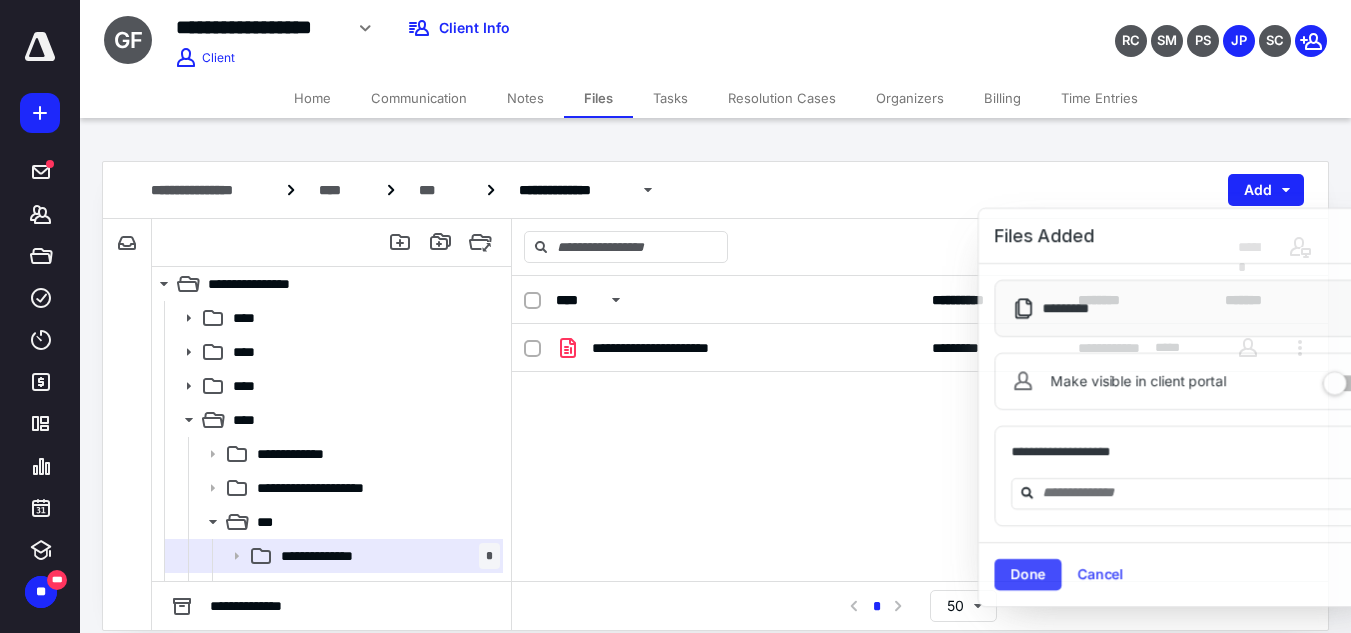 click on "Tasks" at bounding box center (670, 98) 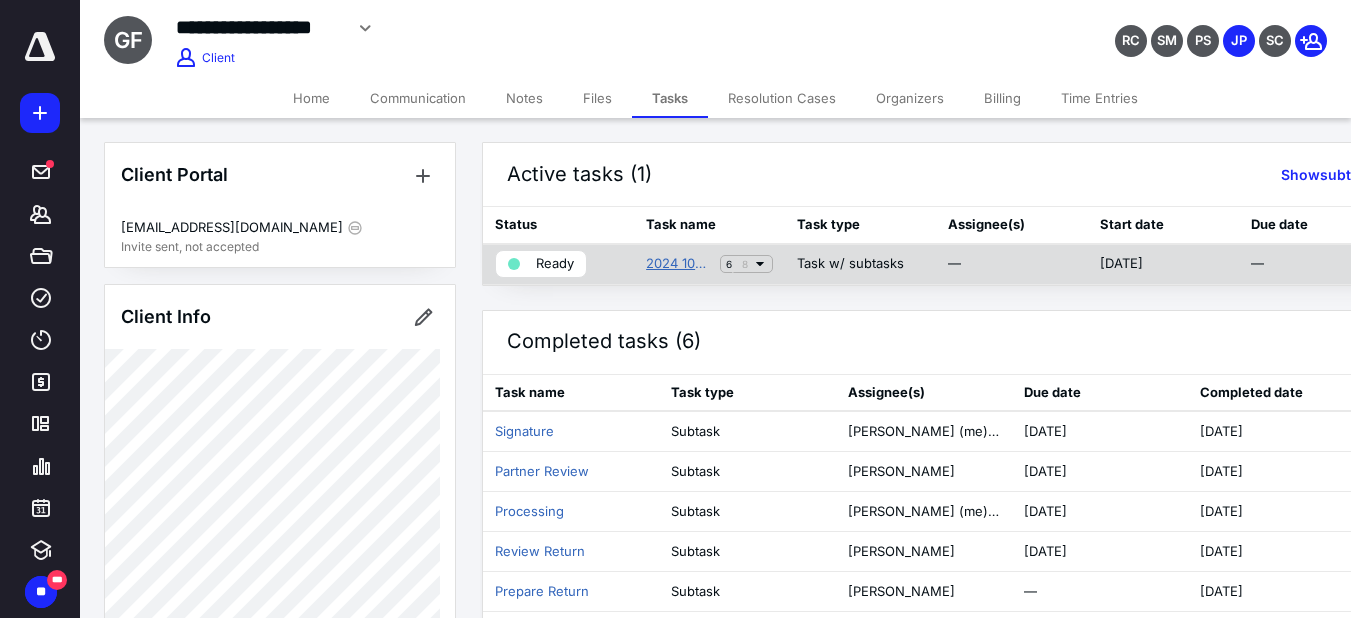 click on "2024 1040 Return" at bounding box center [679, 264] 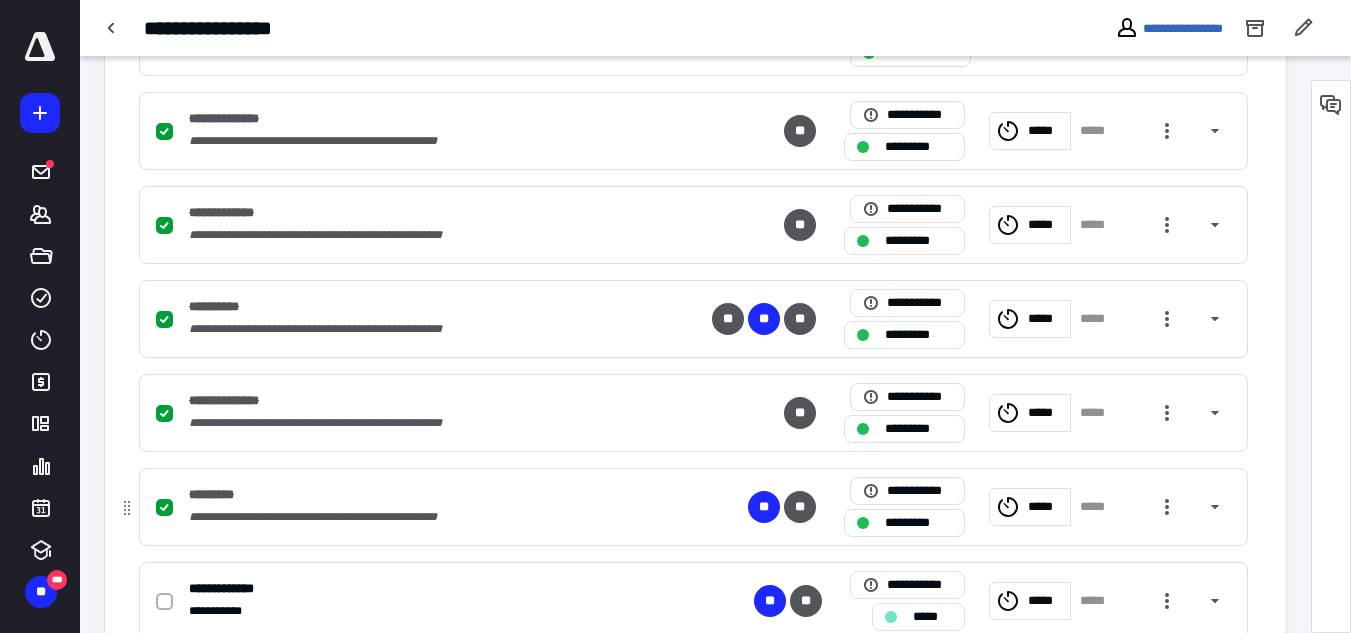 scroll, scrollTop: 600, scrollLeft: 0, axis: vertical 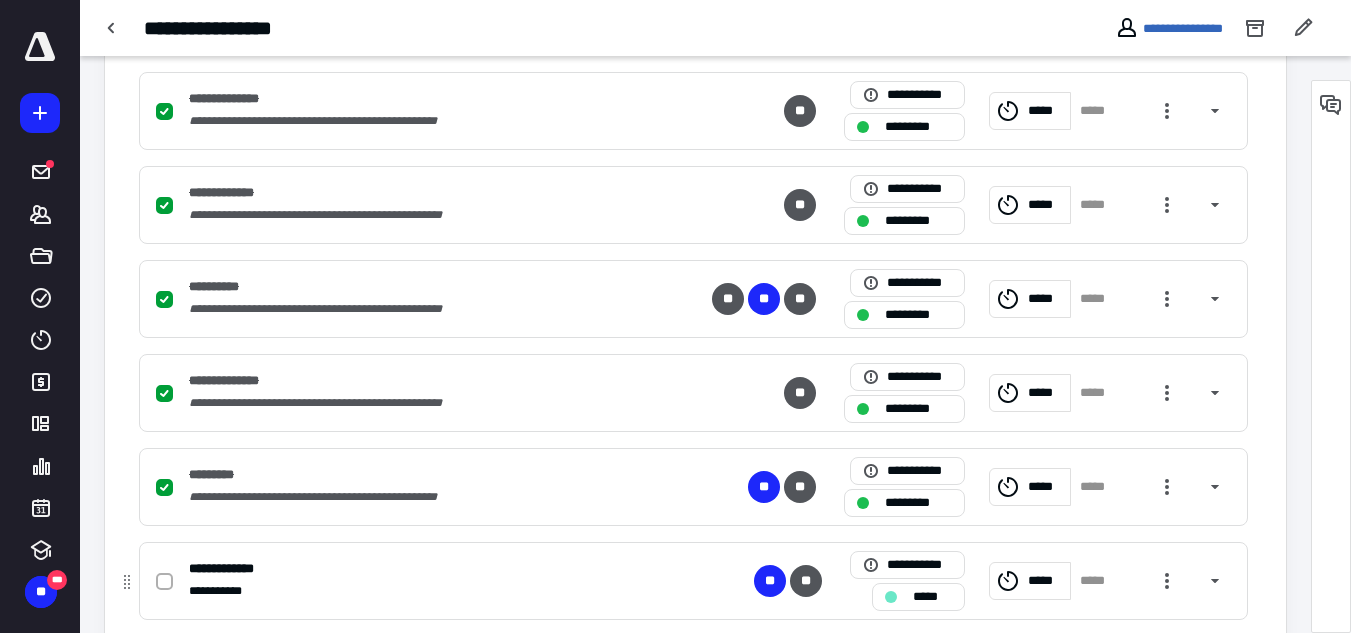 click at bounding box center [164, 582] 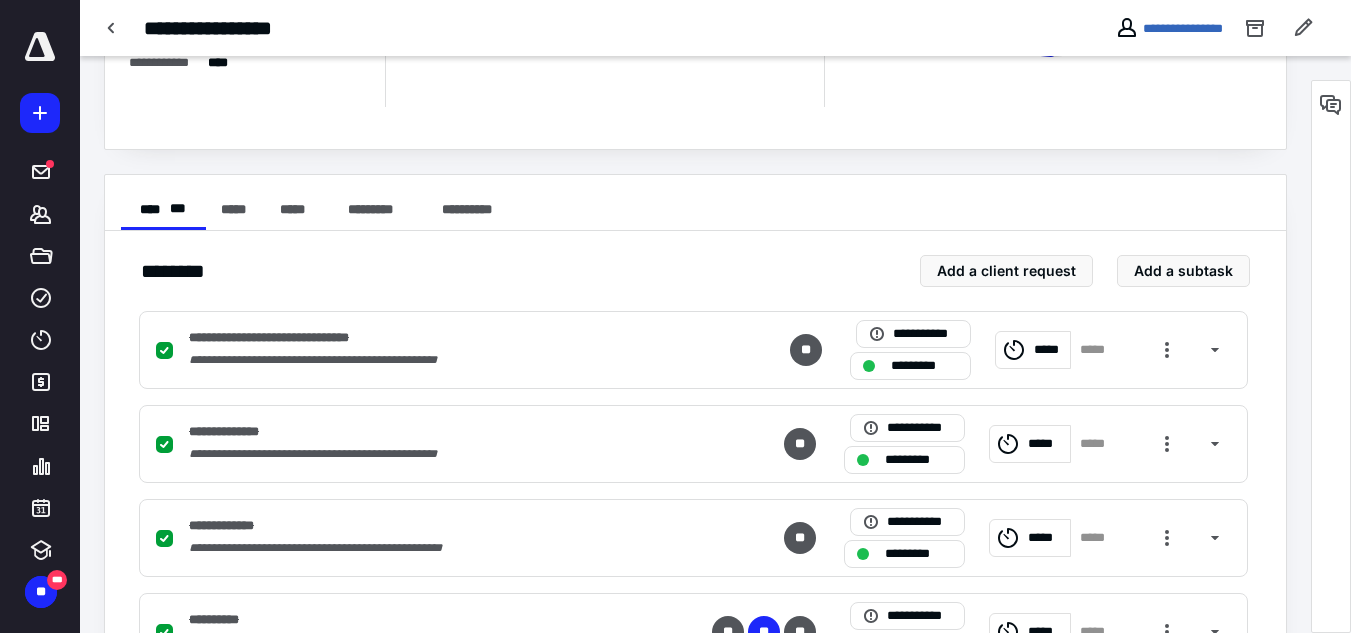 scroll, scrollTop: 0, scrollLeft: 0, axis: both 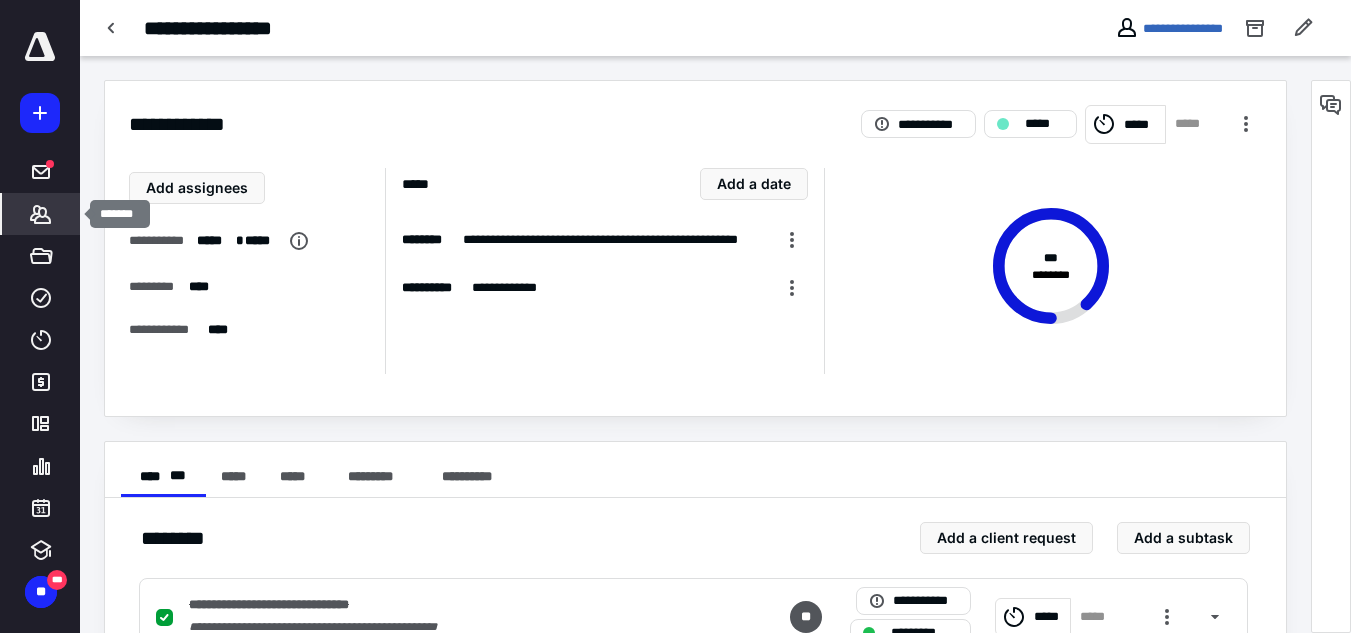 click 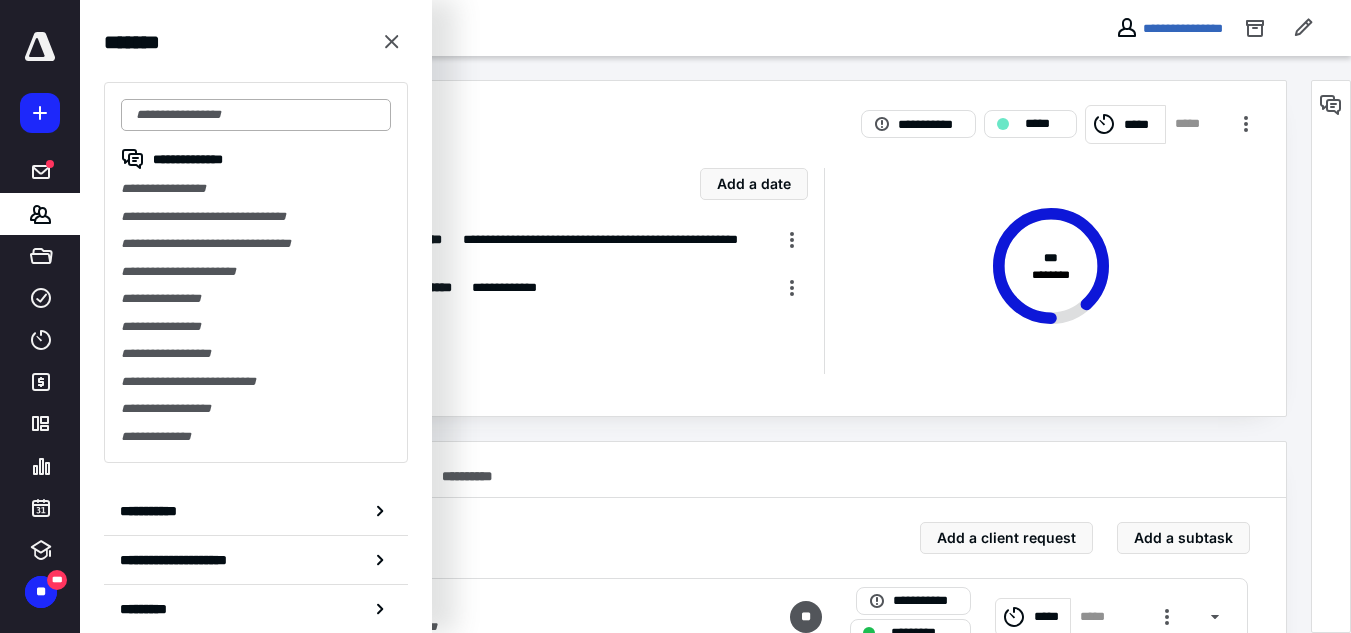 click at bounding box center (256, 115) 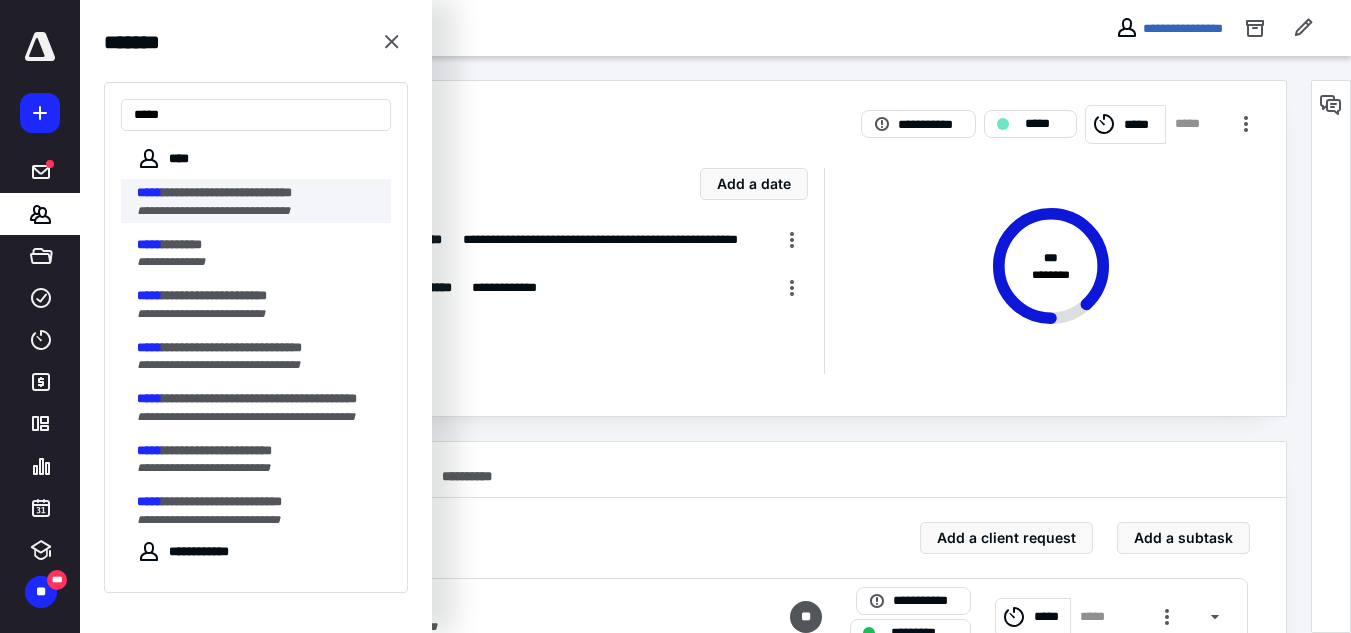 type on "*****" 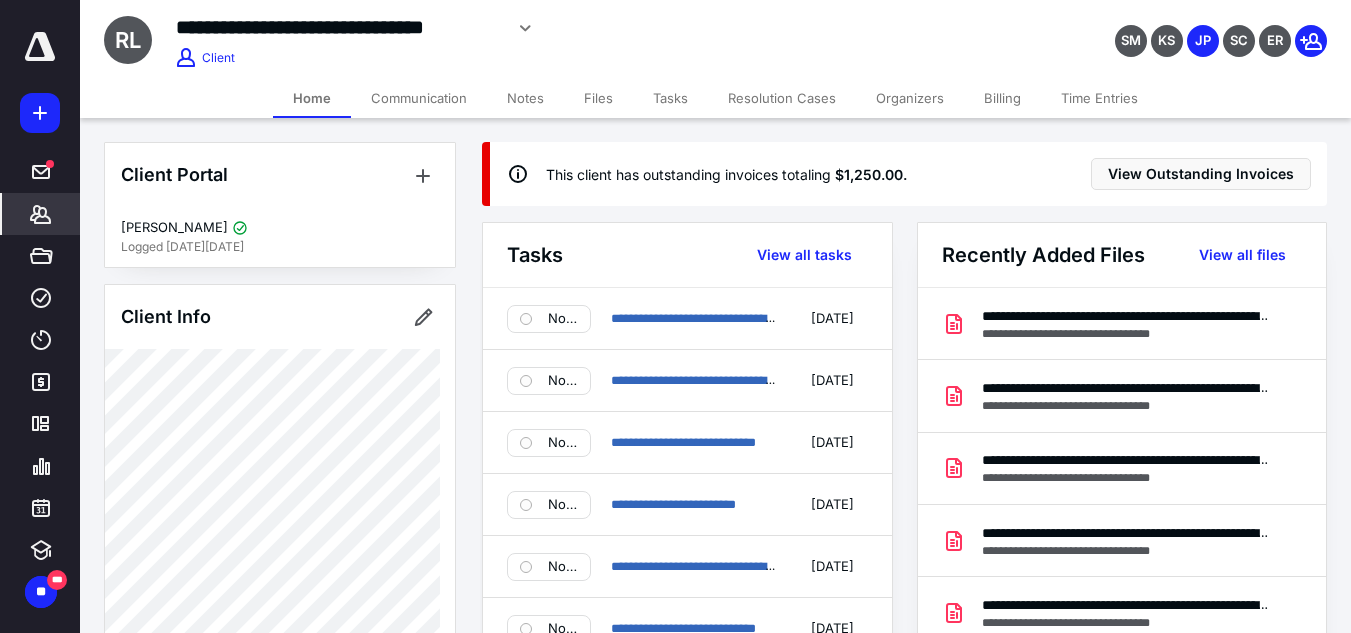 click on "Files" at bounding box center [598, 98] 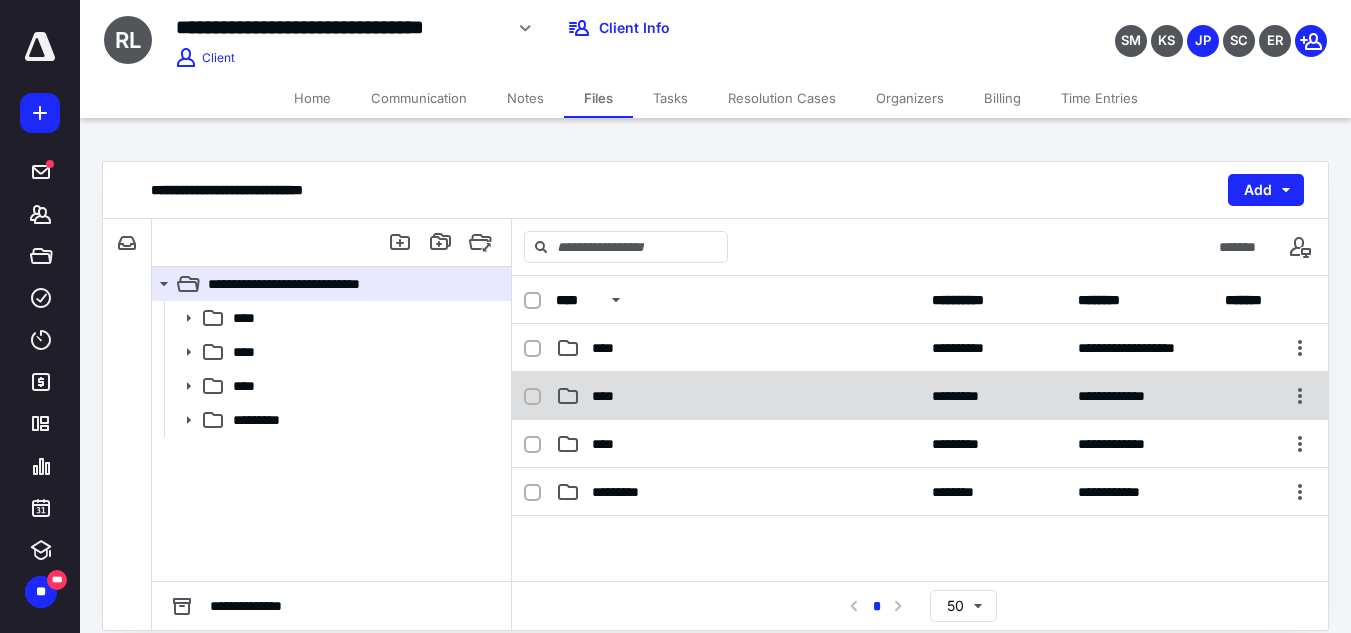 click on "**********" at bounding box center [920, 396] 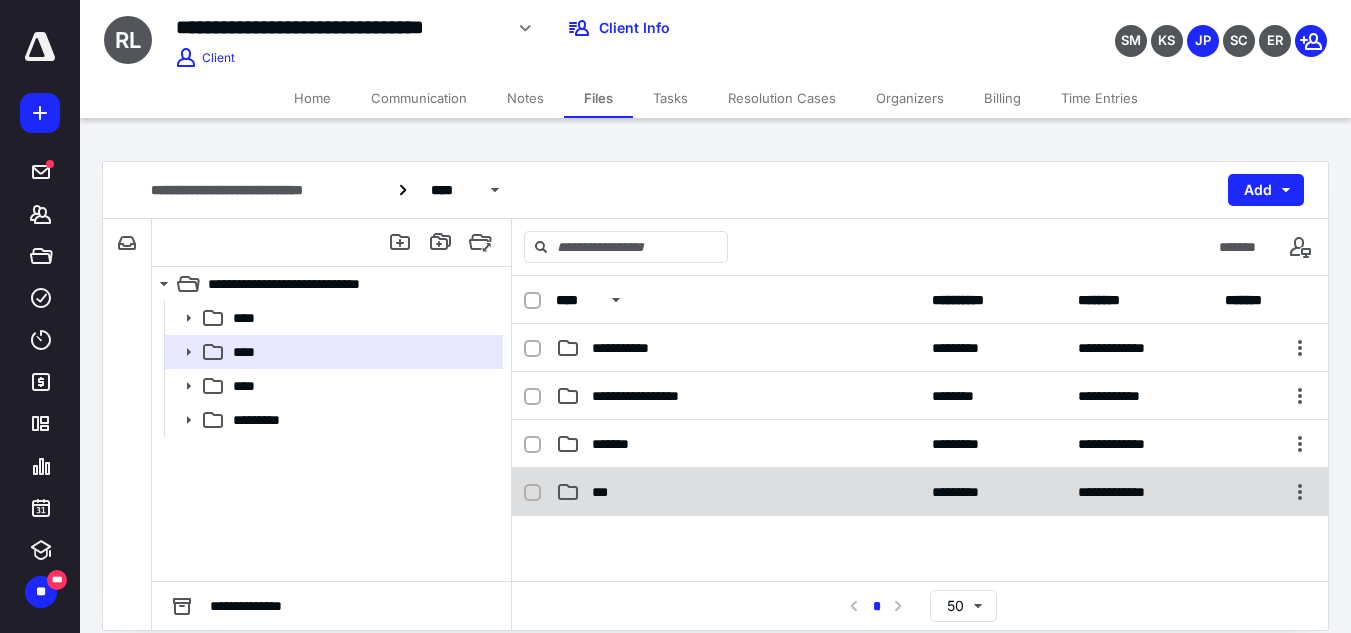 click on "***" at bounding box center [738, 492] 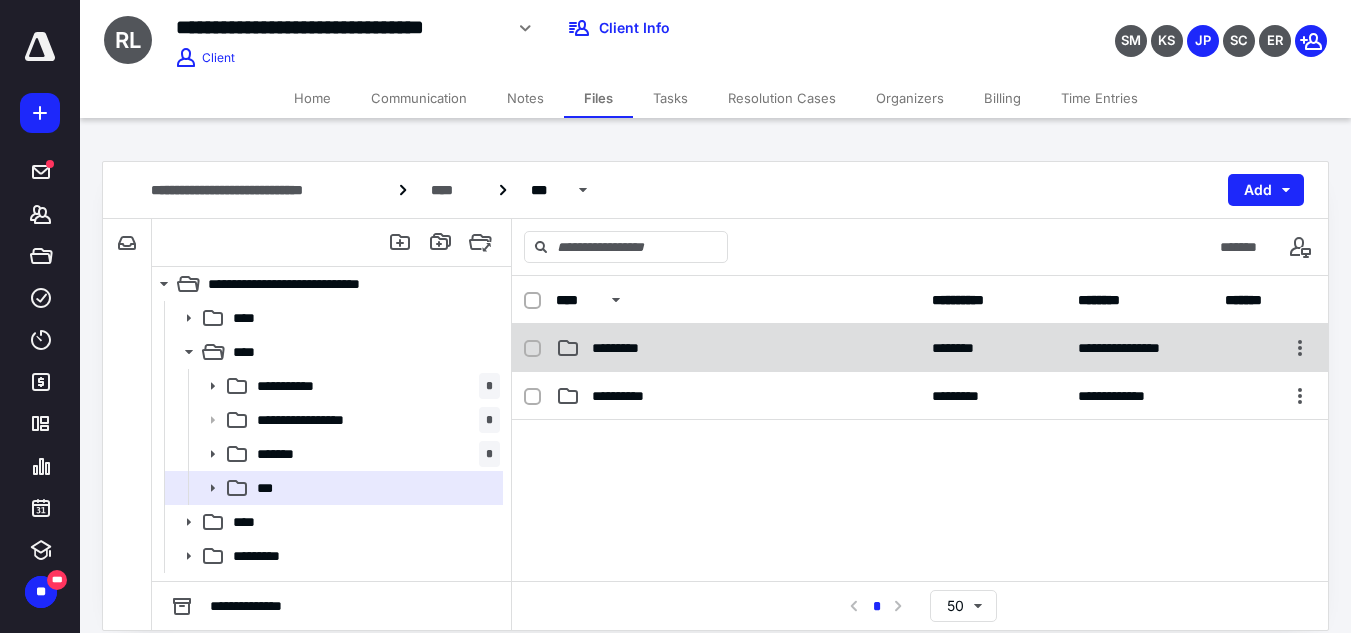click on "*********" at bounding box center [621, 348] 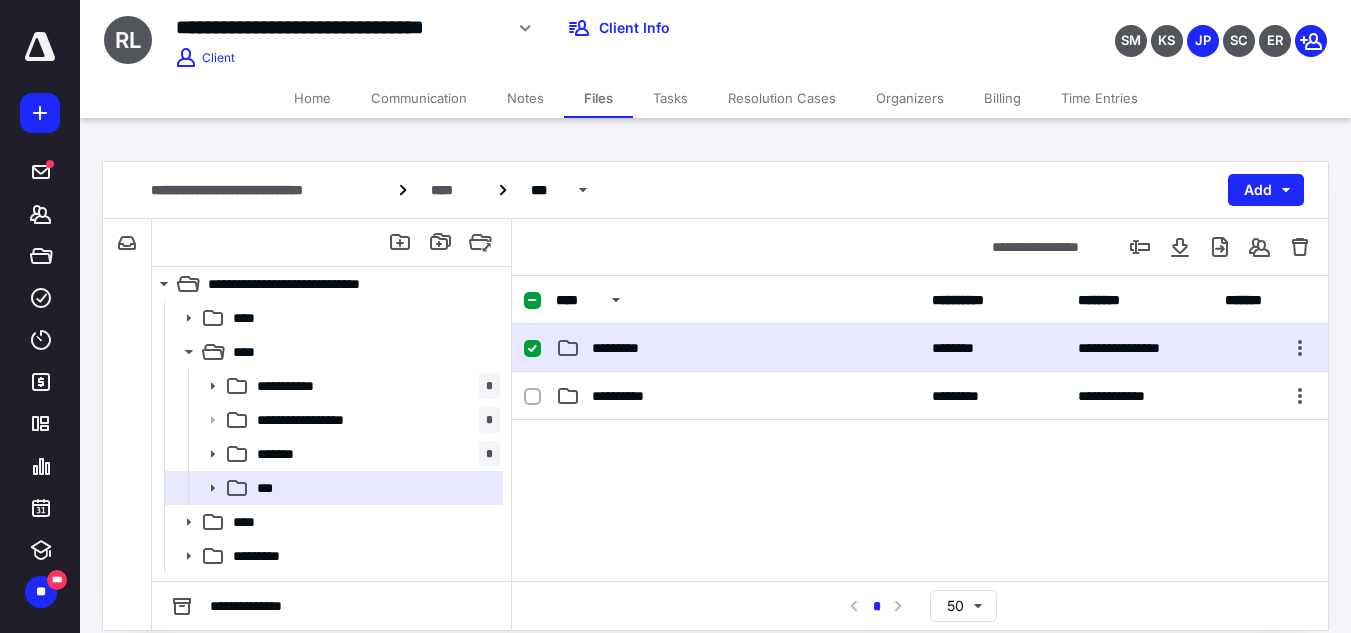 click on "*********" at bounding box center [621, 348] 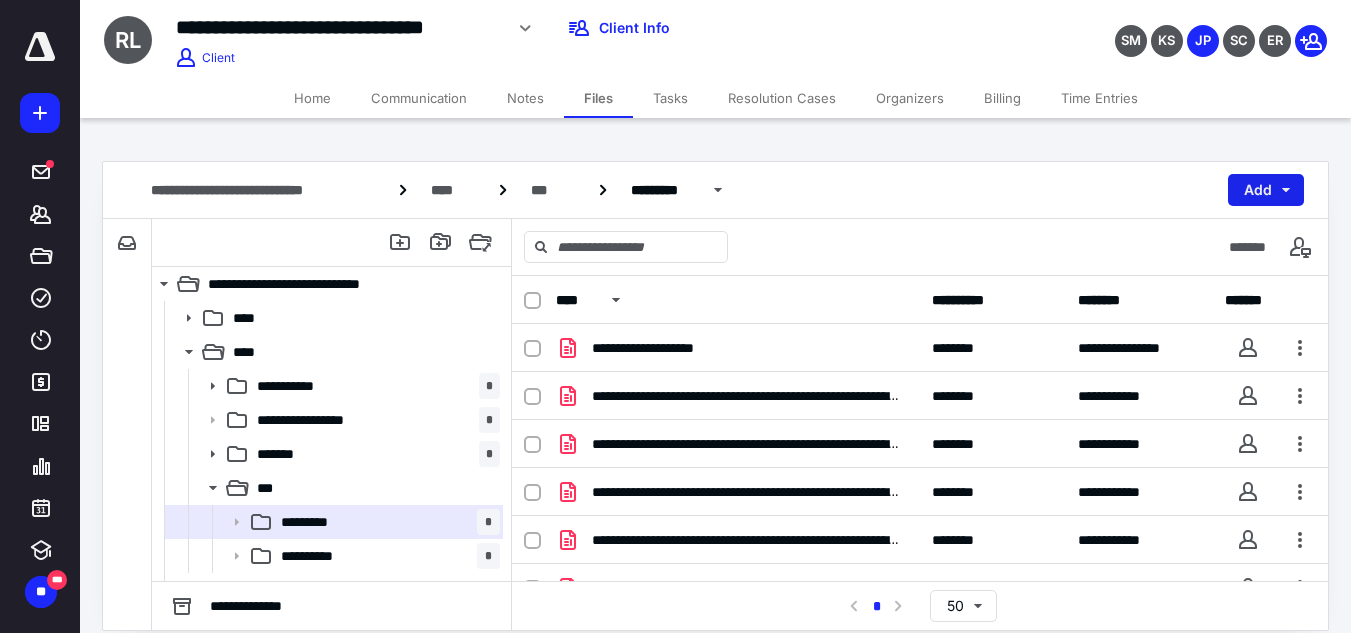 click on "Add" at bounding box center (1266, 190) 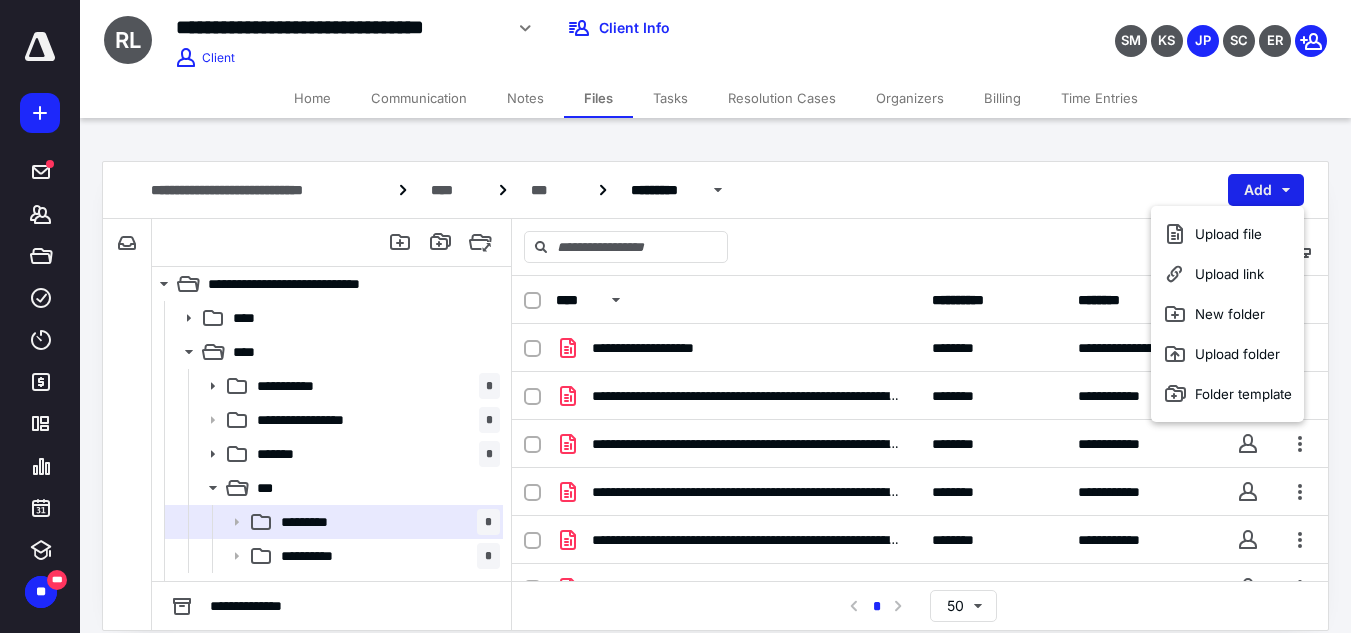 click on "Add" at bounding box center (1266, 190) 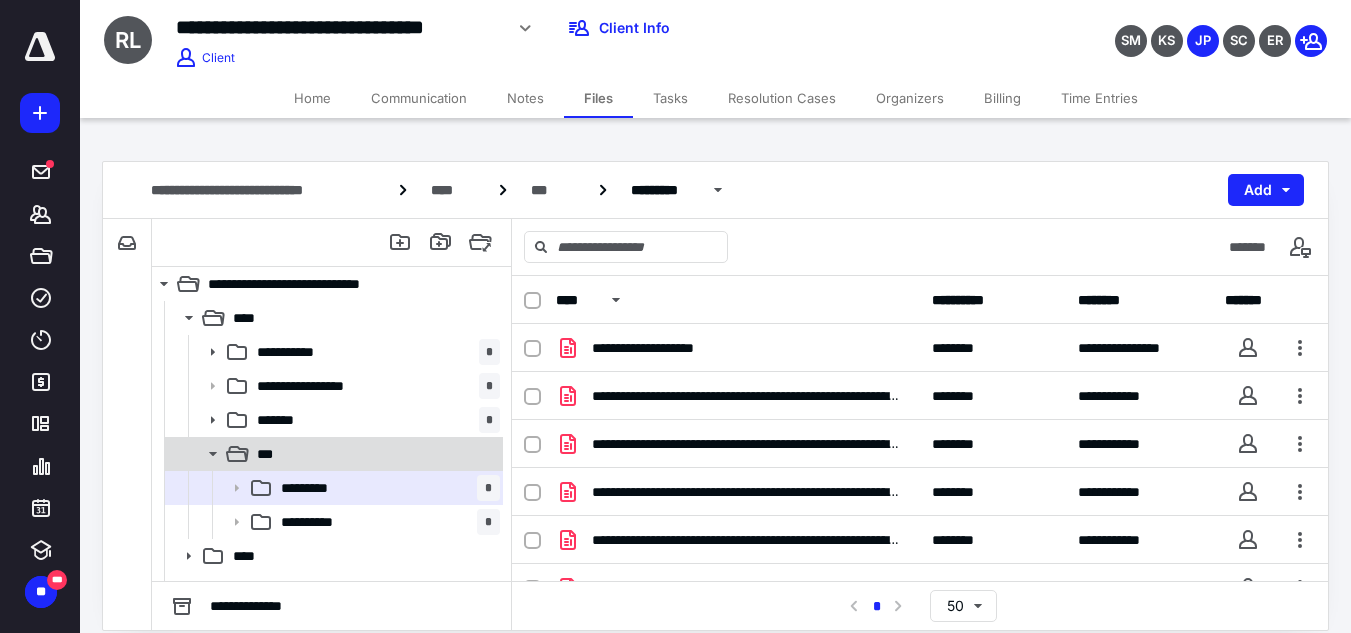 scroll, scrollTop: 60, scrollLeft: 0, axis: vertical 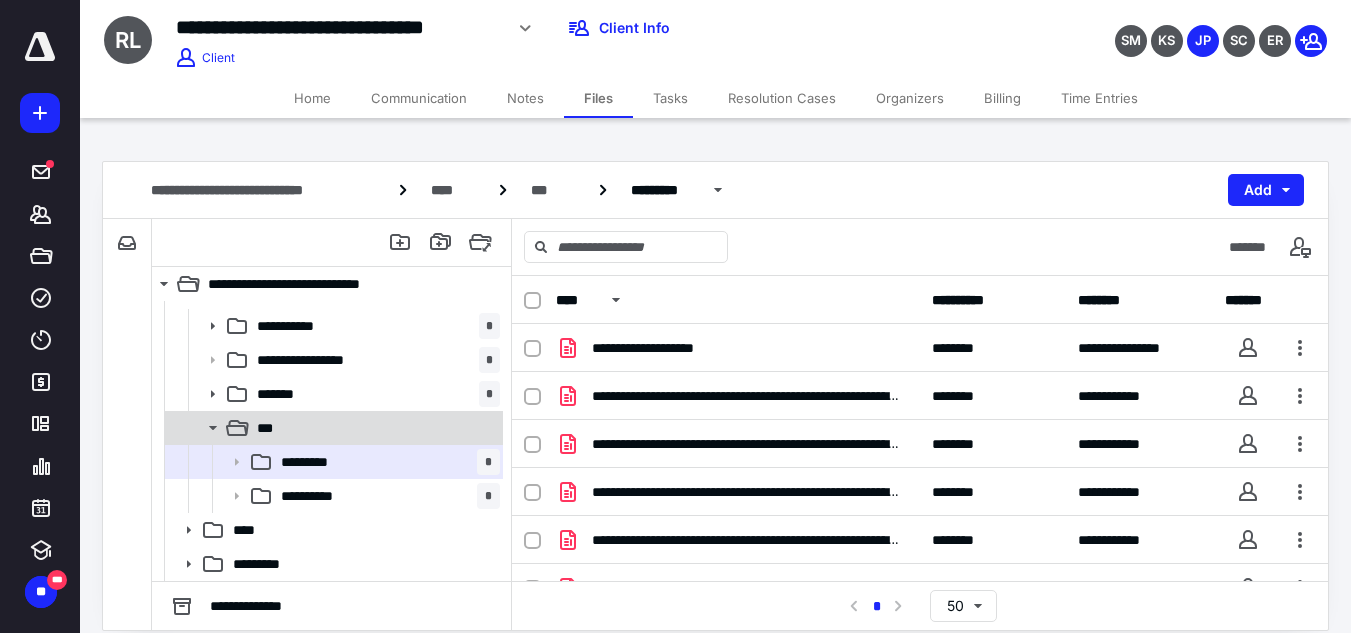 click on "***" at bounding box center (269, 428) 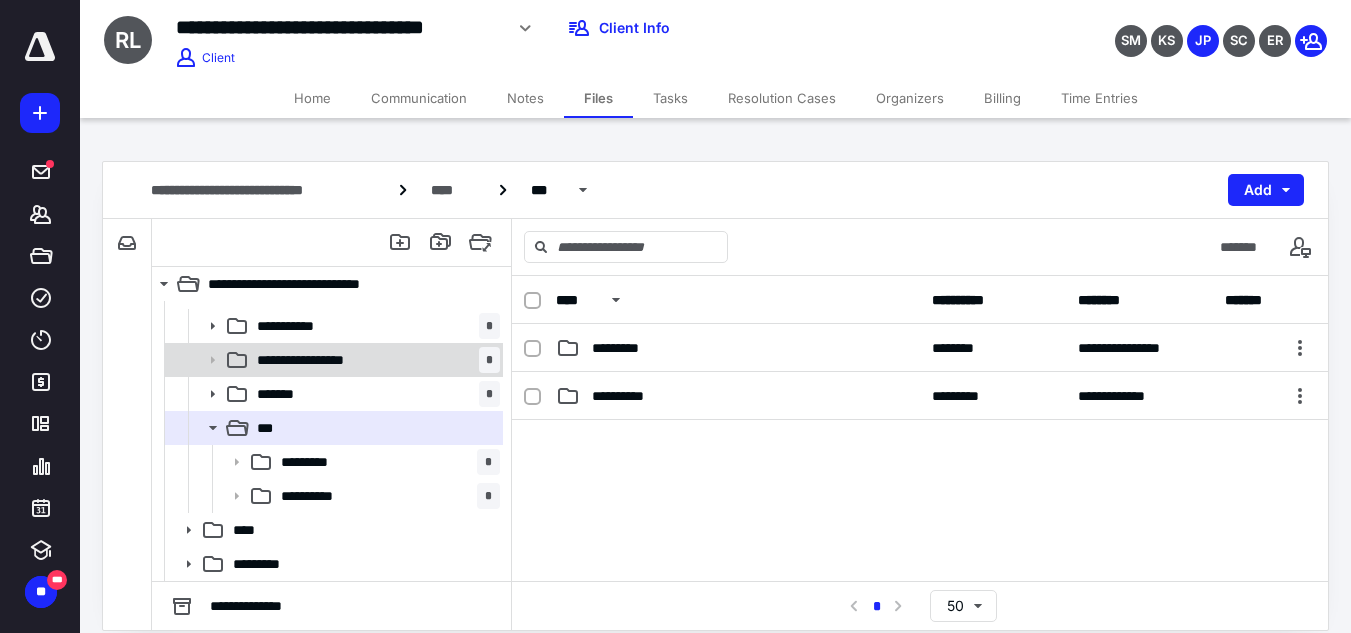 click on "**********" at bounding box center (320, 360) 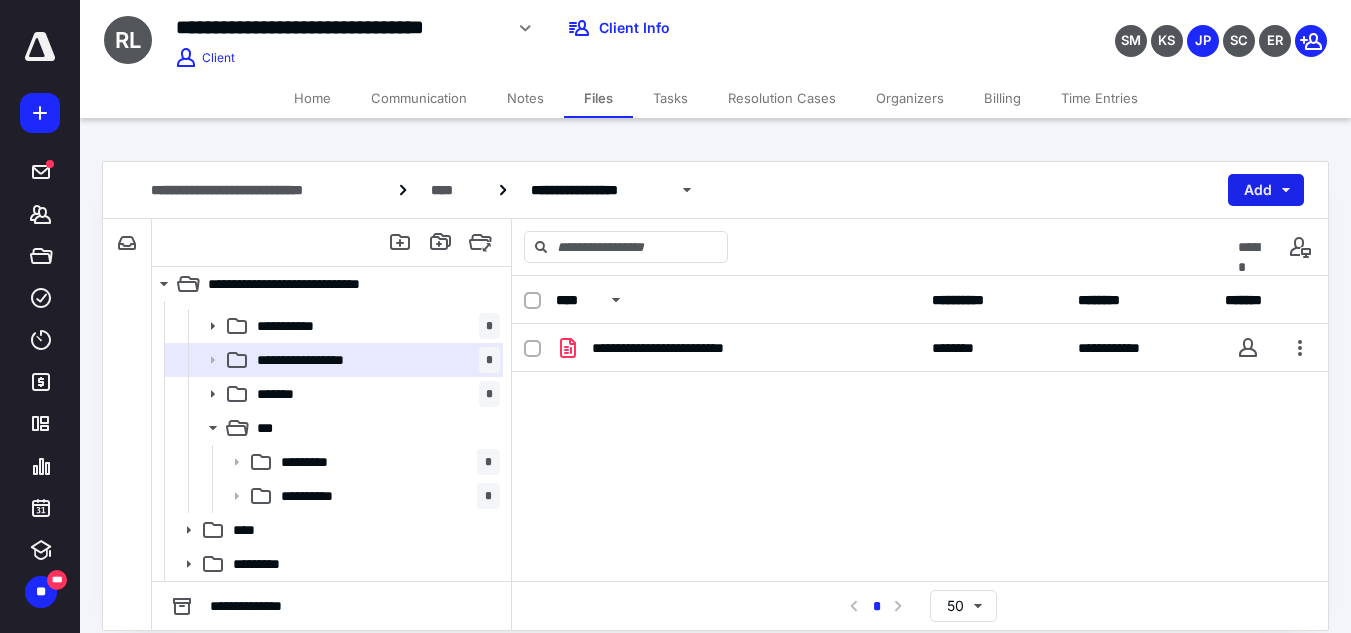 click on "Add" at bounding box center [1266, 190] 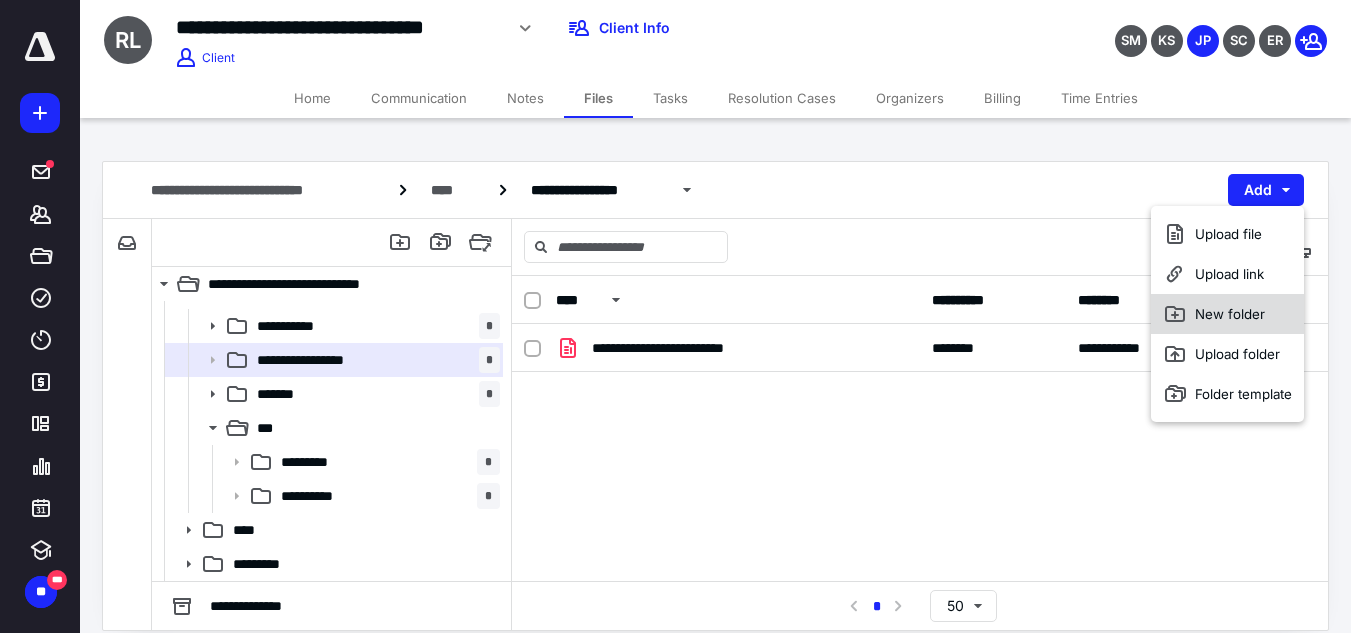 click on "New folder" at bounding box center (1227, 314) 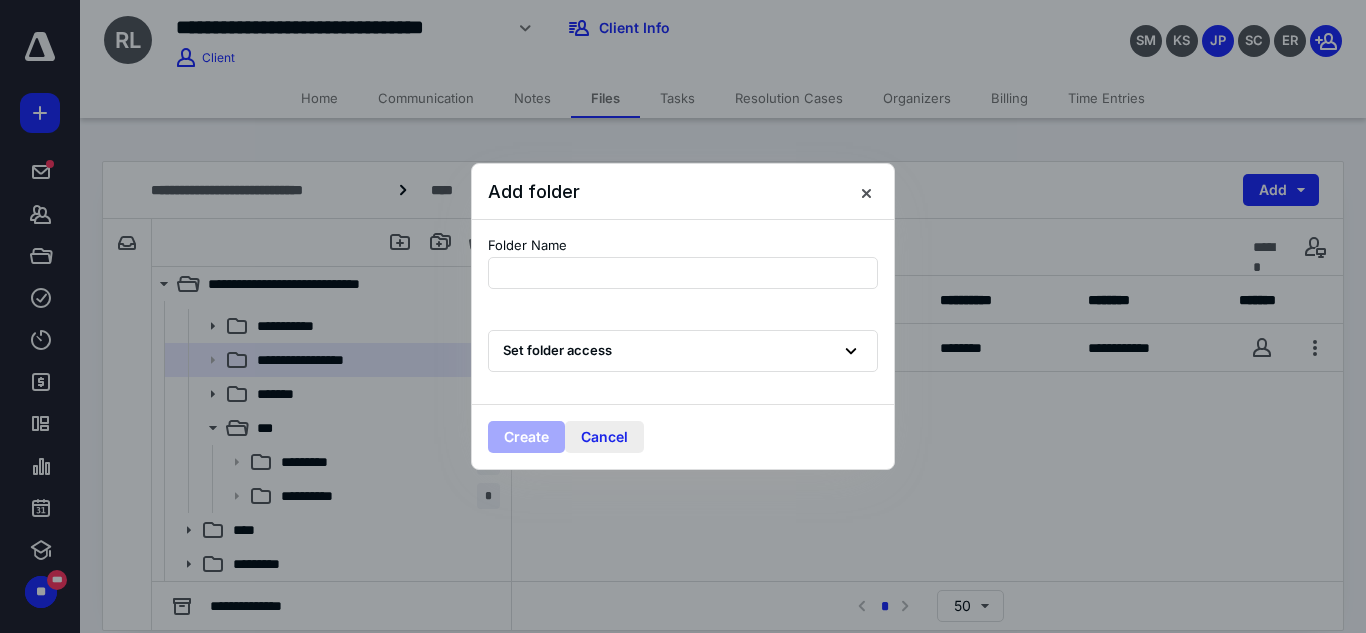 click on "Cancel" at bounding box center [604, 437] 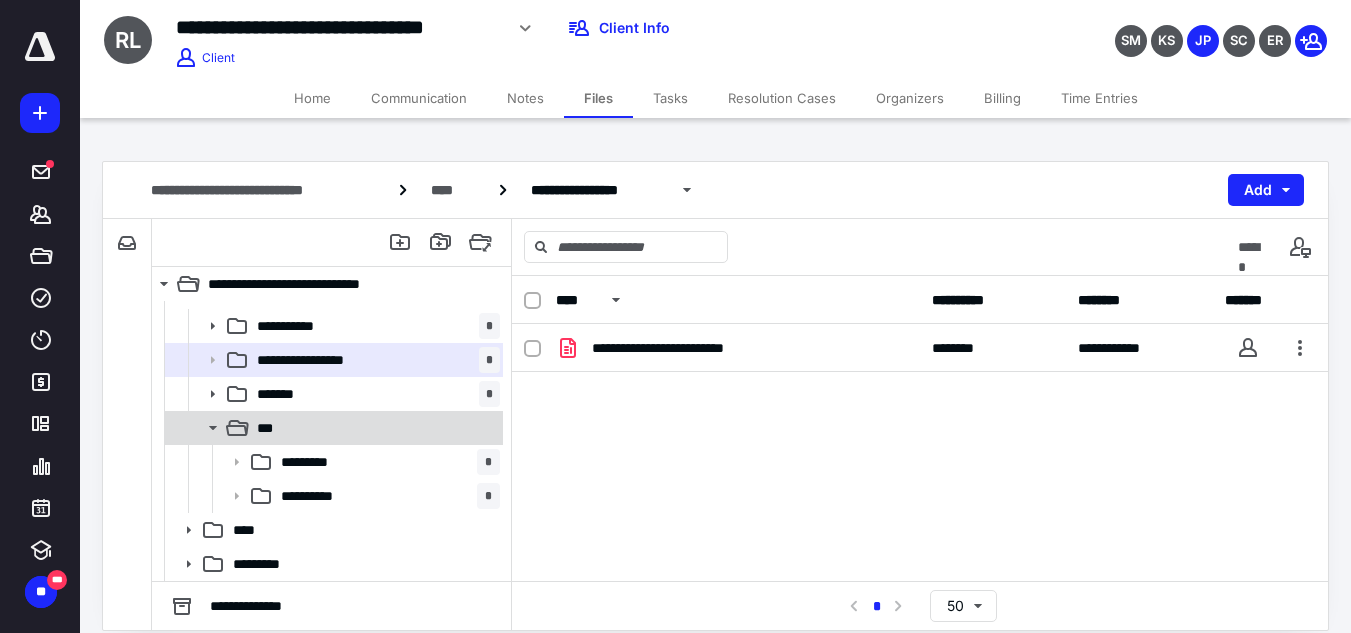 click 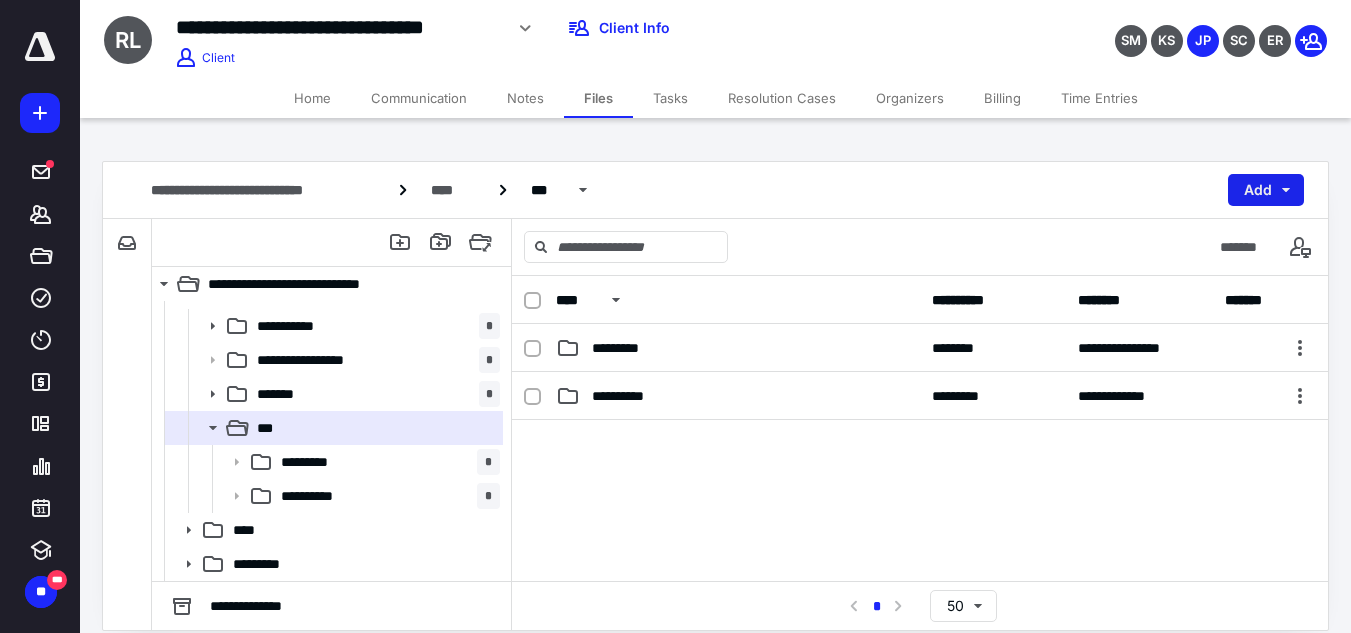 click on "Add" at bounding box center (1266, 190) 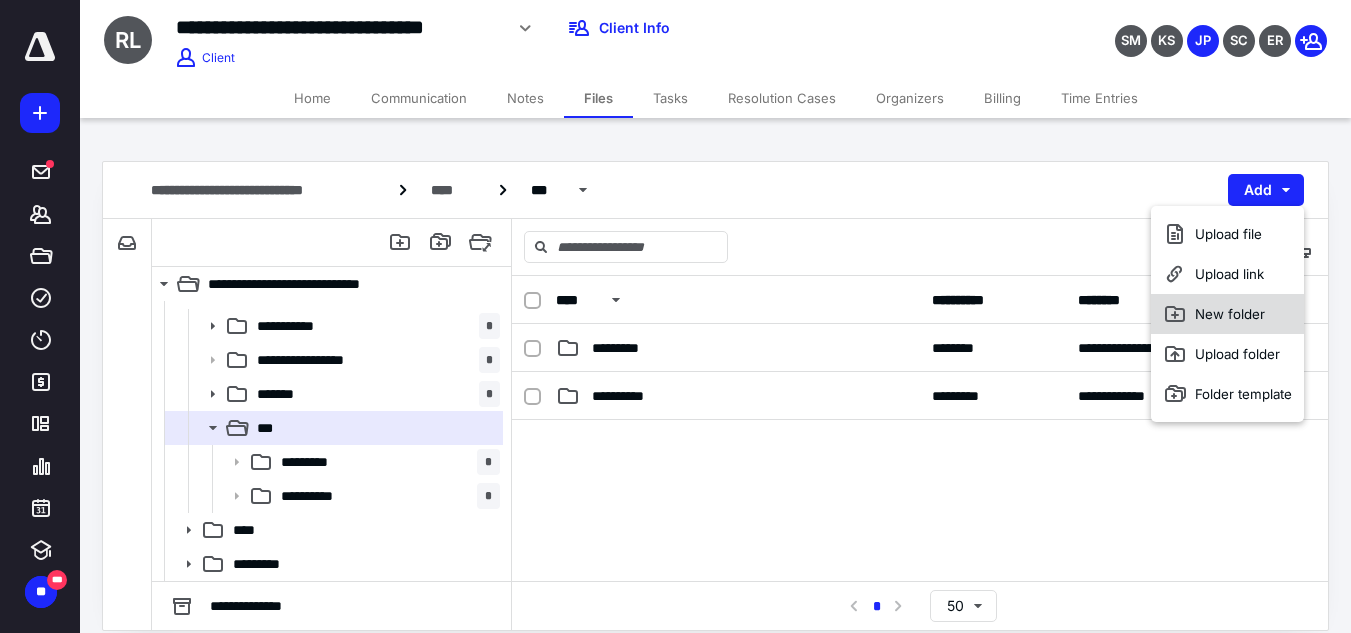 click on "New folder" at bounding box center [1227, 314] 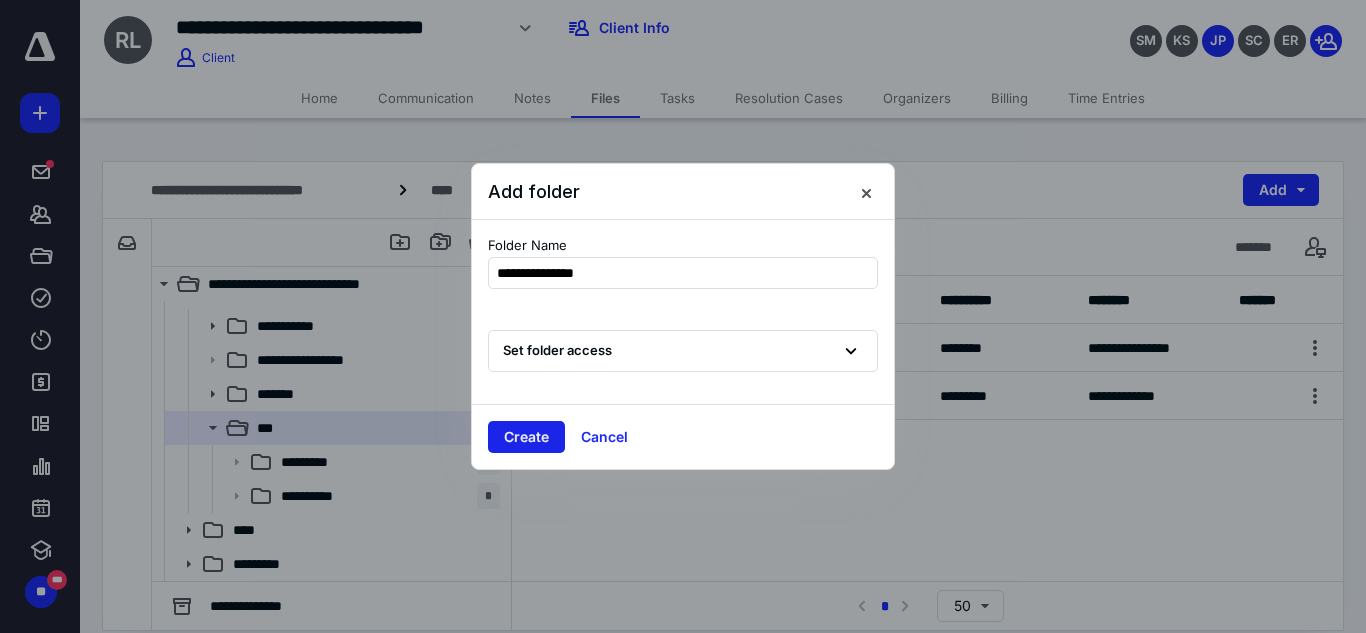 type on "**********" 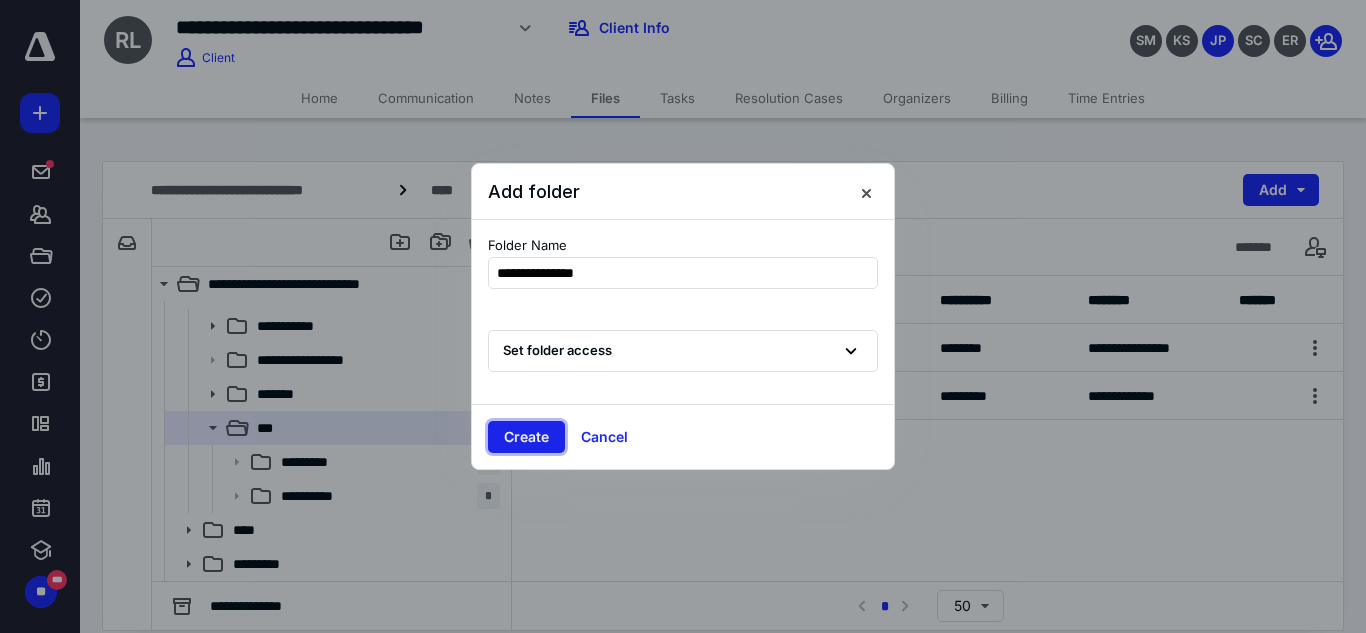 click on "Create" at bounding box center (526, 437) 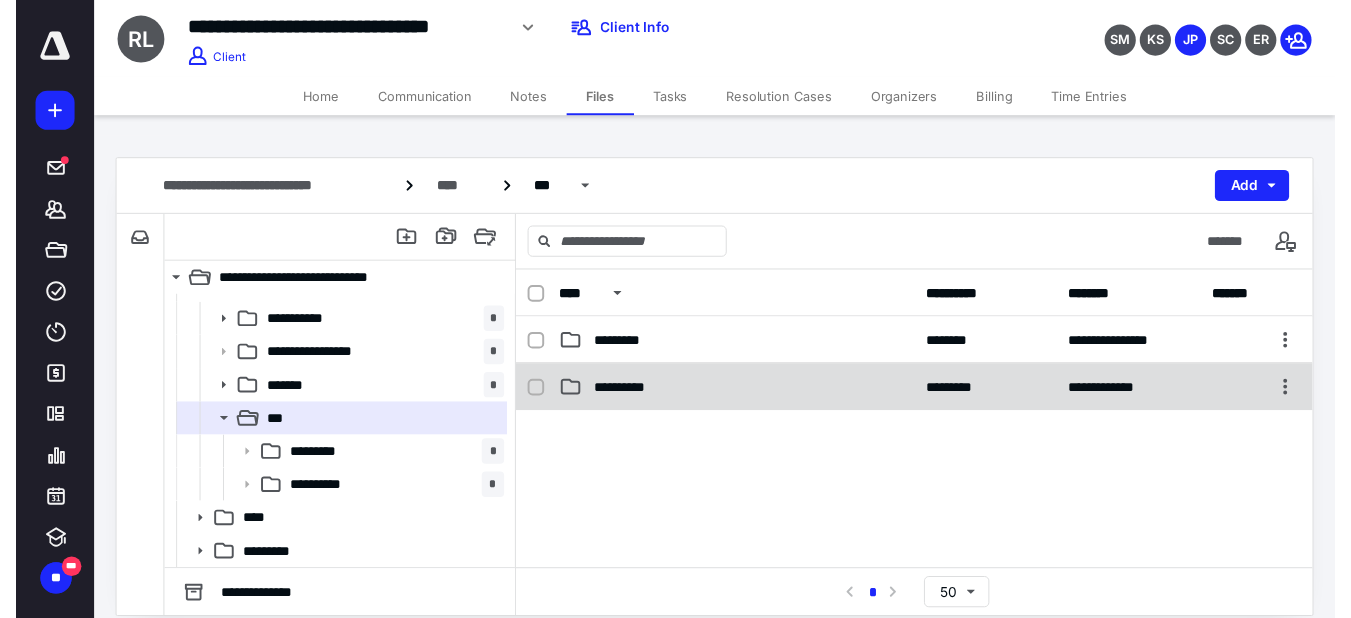 scroll, scrollTop: 0, scrollLeft: 0, axis: both 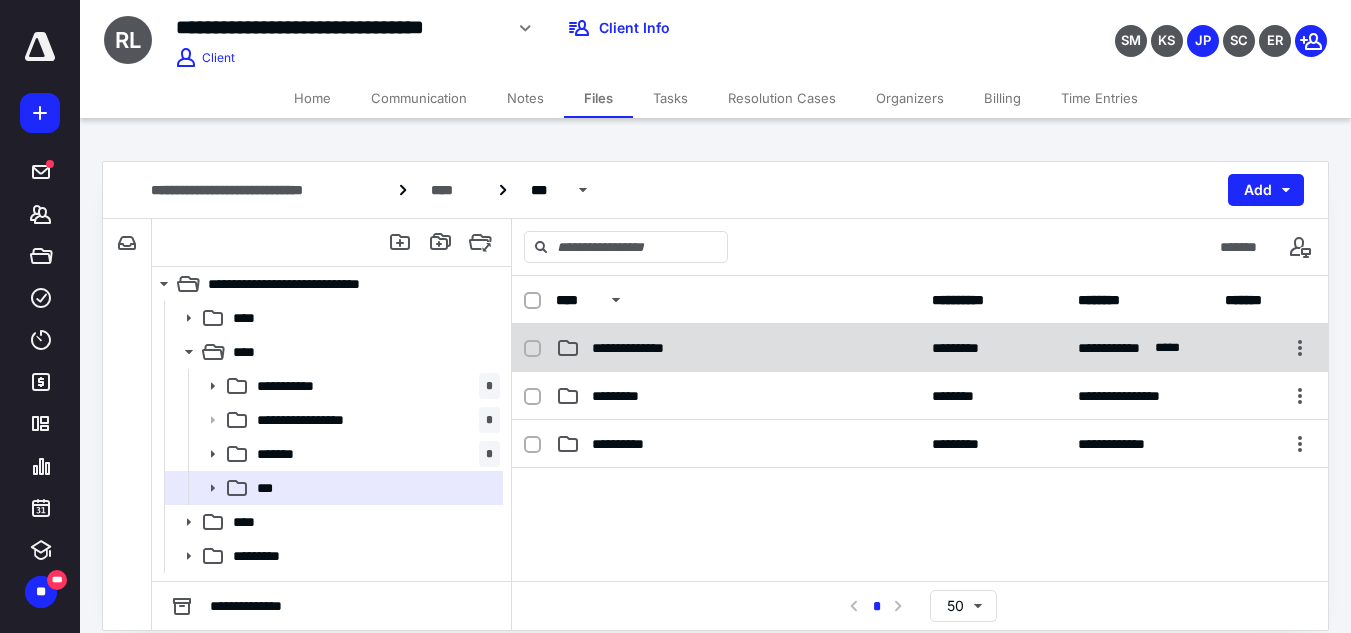 click on "**********" at bounding box center (920, 348) 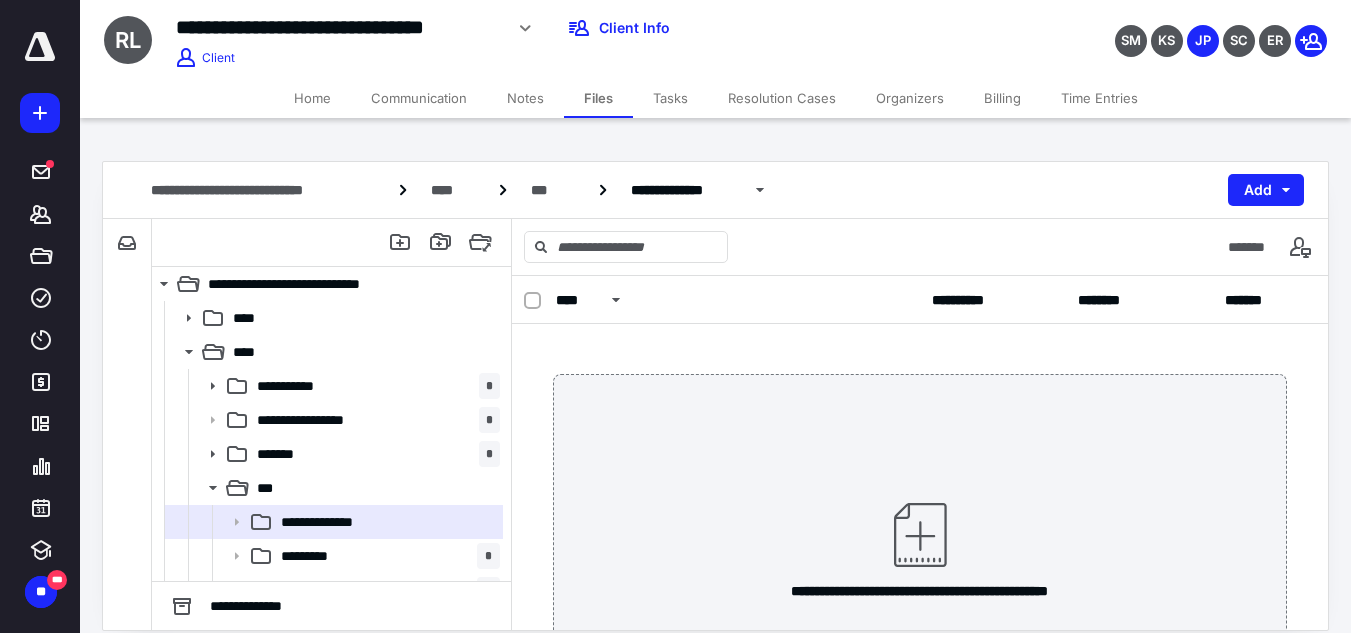 click on "**********" at bounding box center [920, 549] 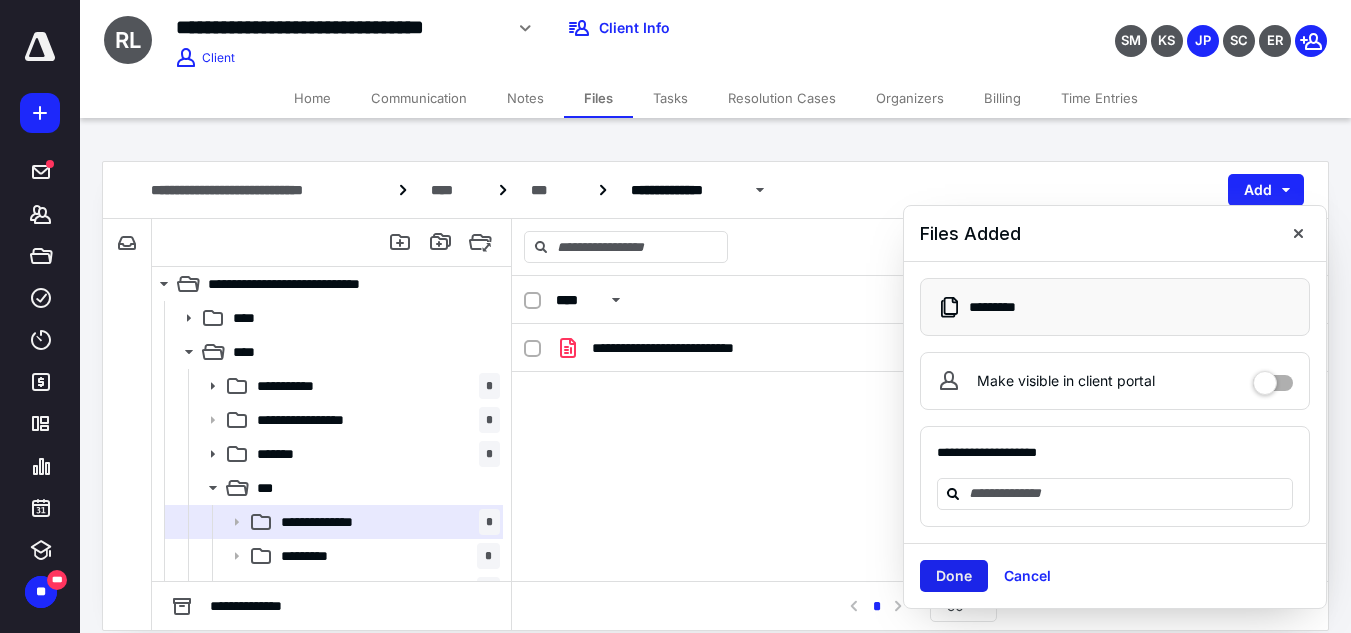 click on "Done" at bounding box center (954, 576) 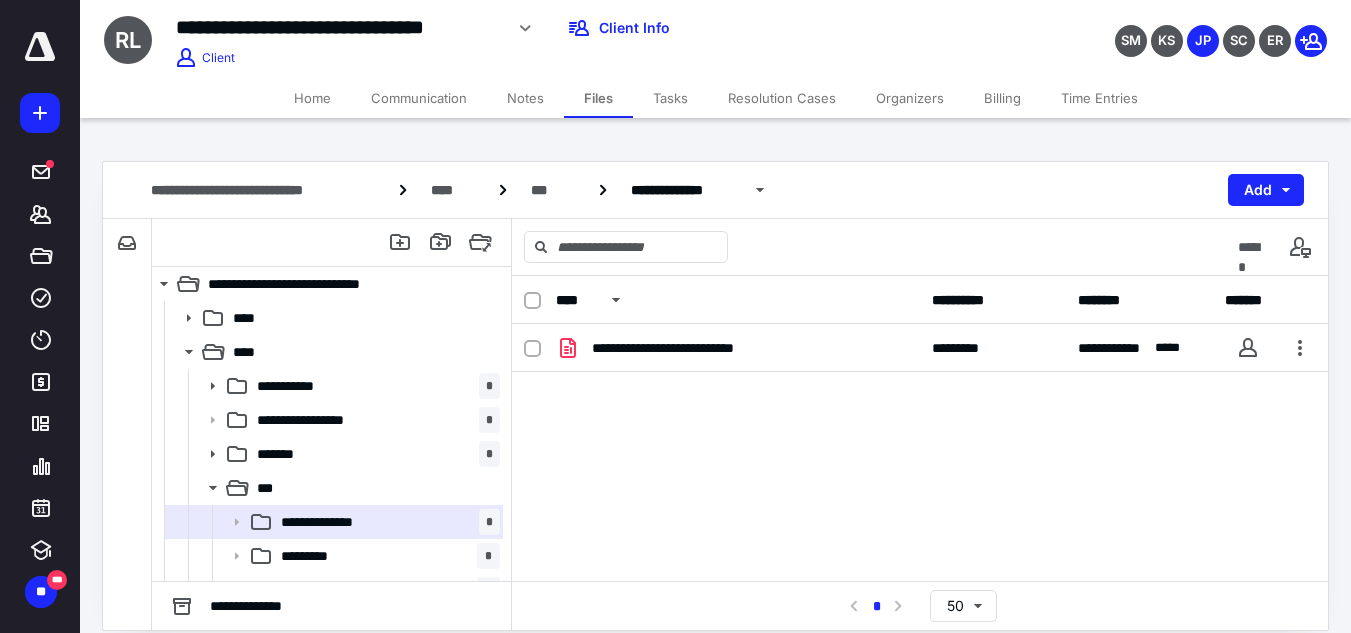 click on "Tasks" at bounding box center [670, 98] 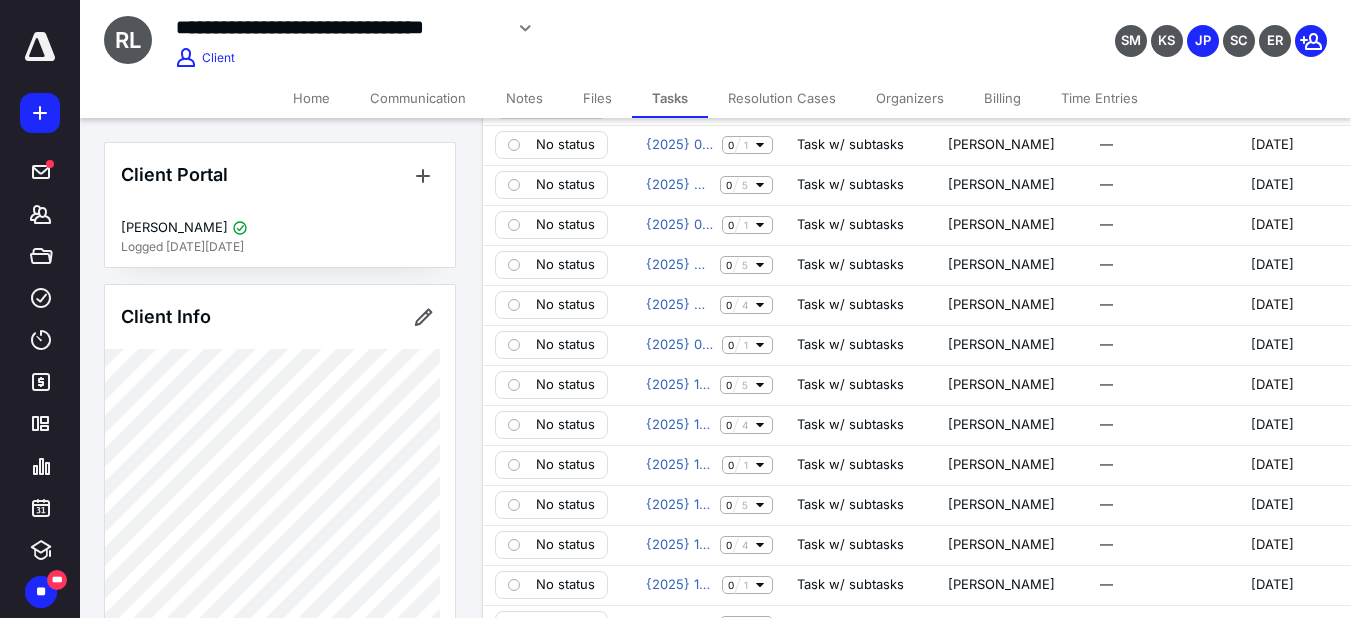 scroll, scrollTop: 600, scrollLeft: 0, axis: vertical 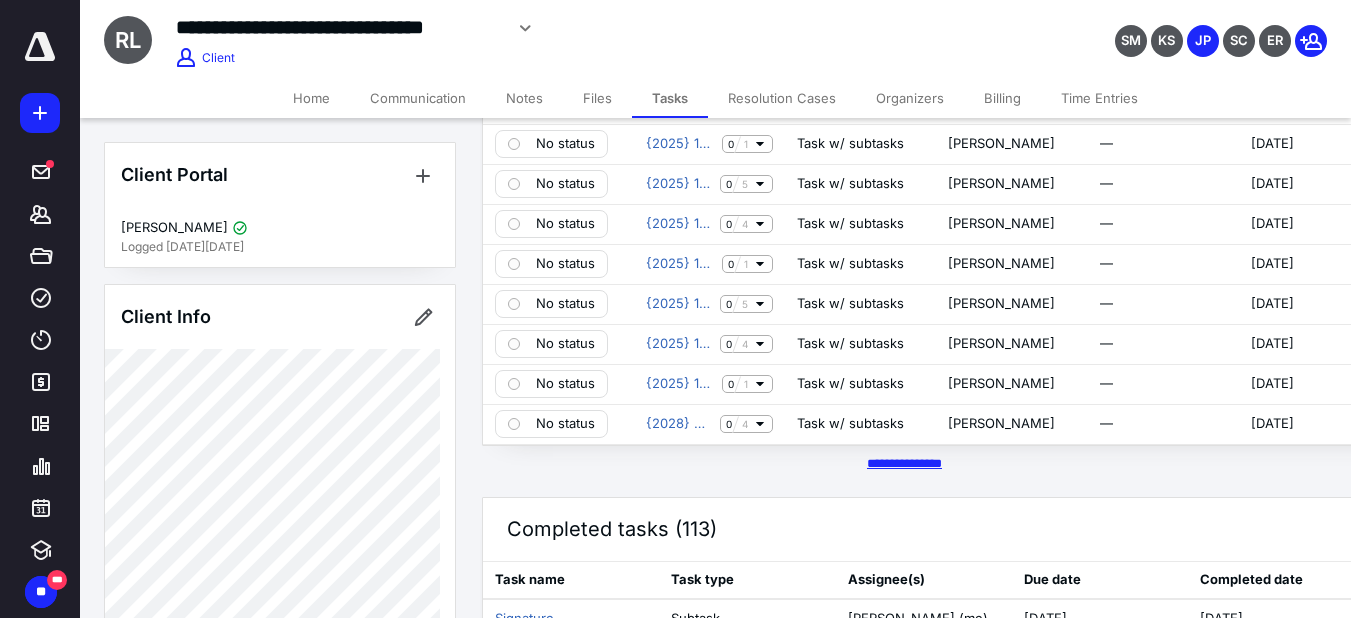 click on "********* *****" at bounding box center (904, 463) 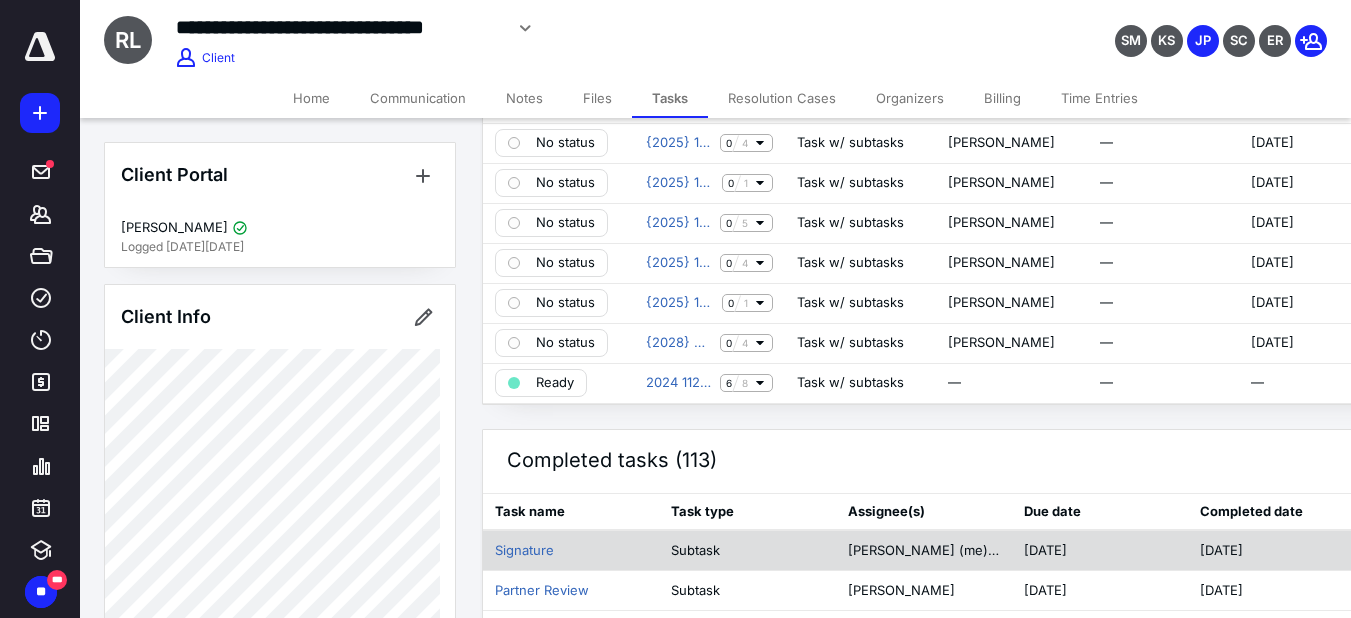 scroll, scrollTop: 800, scrollLeft: 0, axis: vertical 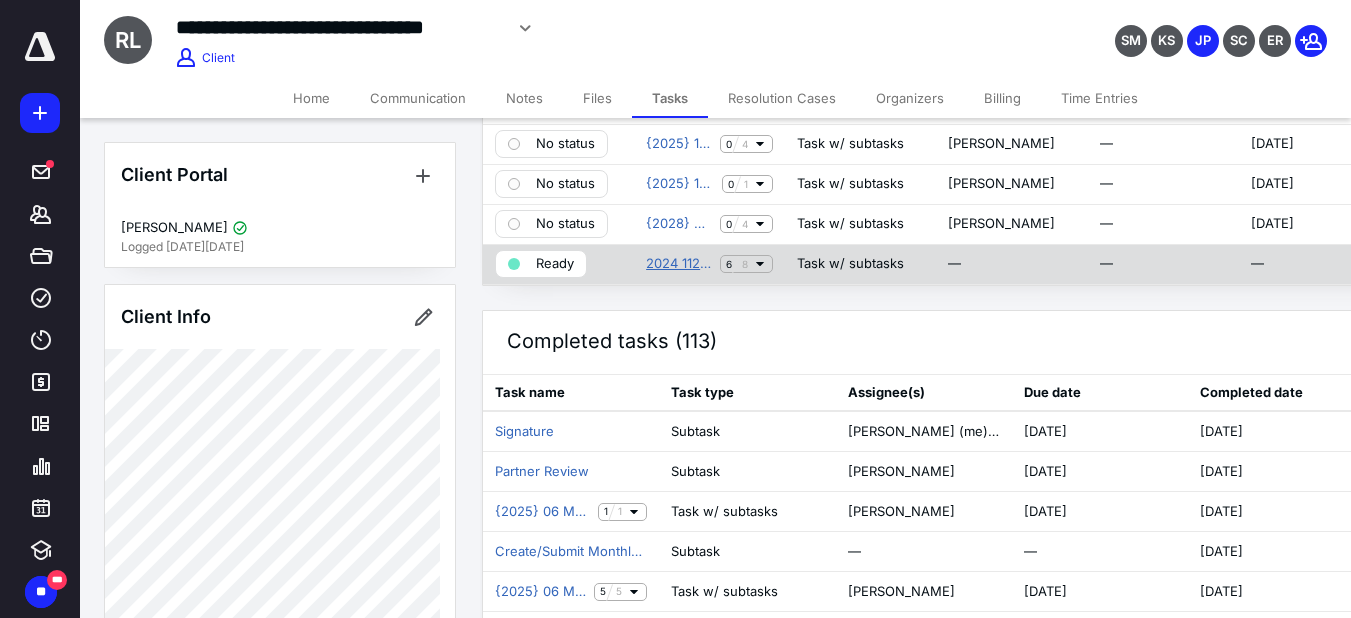 click on "2024 1120-S Return" at bounding box center [679, 264] 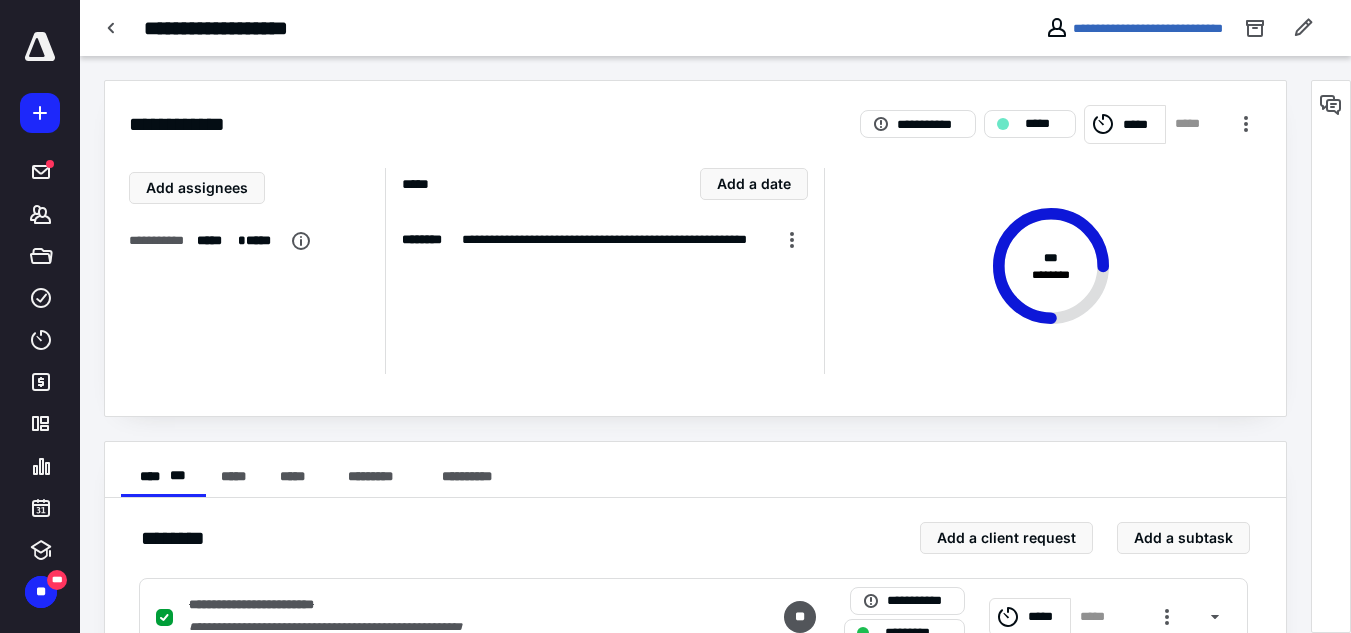 scroll, scrollTop: 750, scrollLeft: 0, axis: vertical 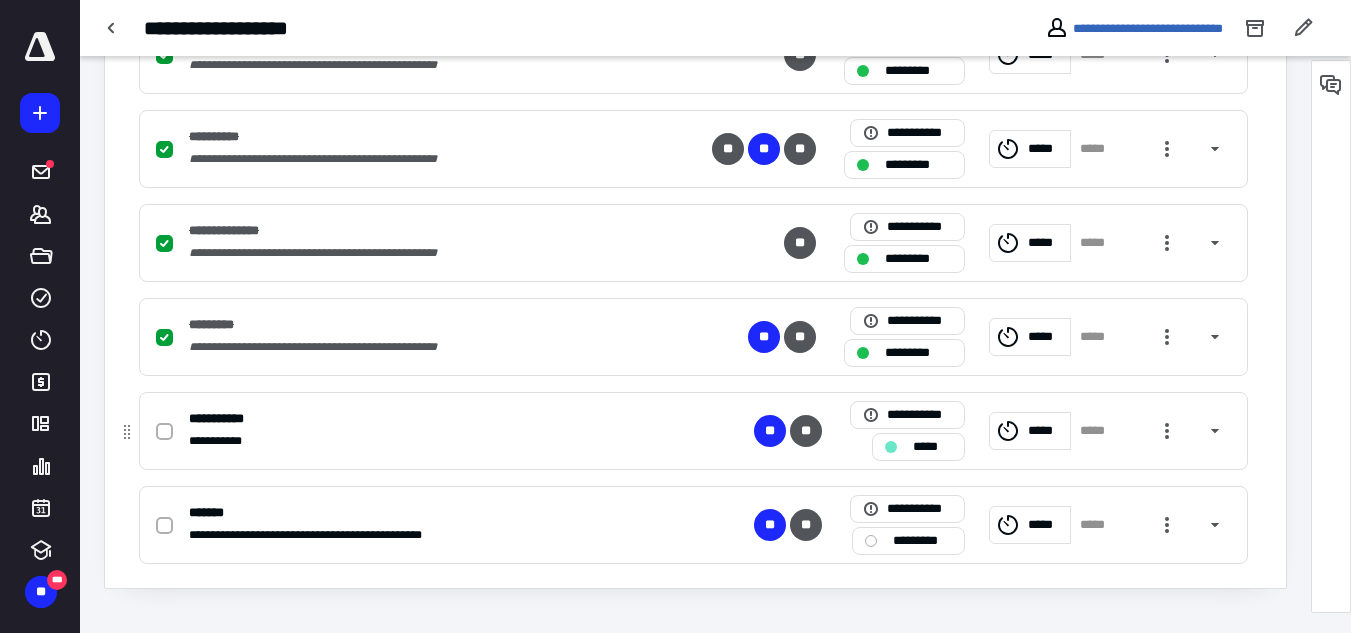 click 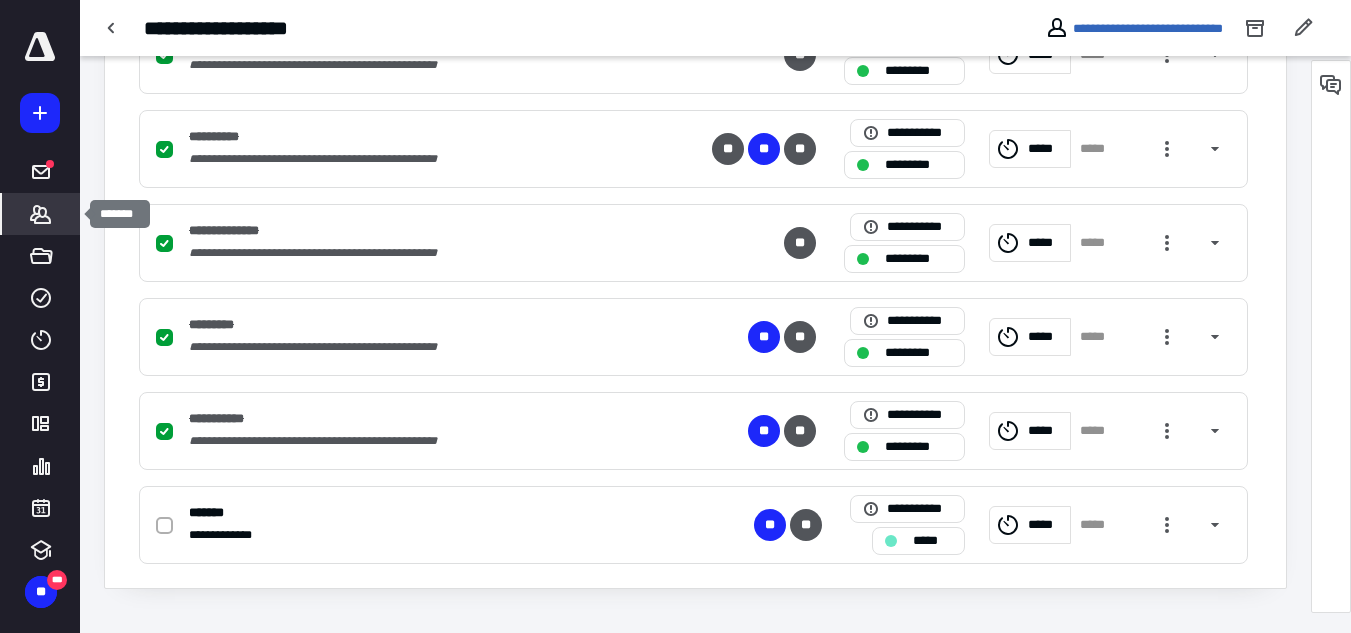 click 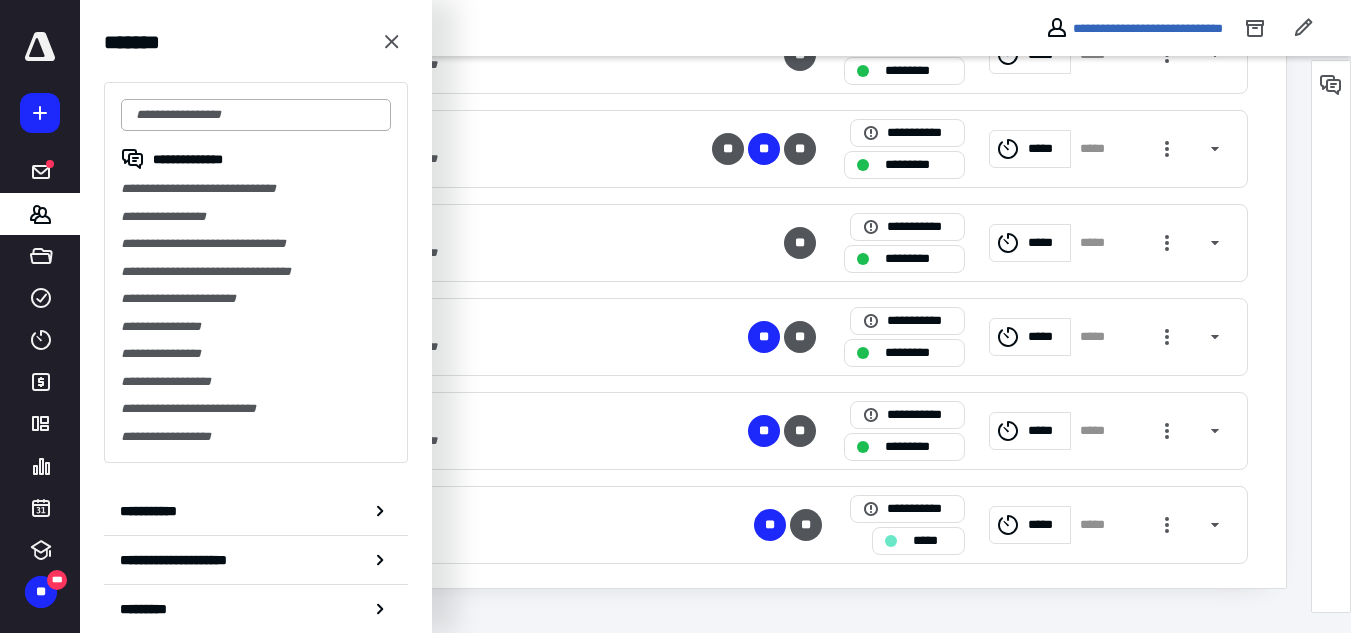 click at bounding box center (256, 115) 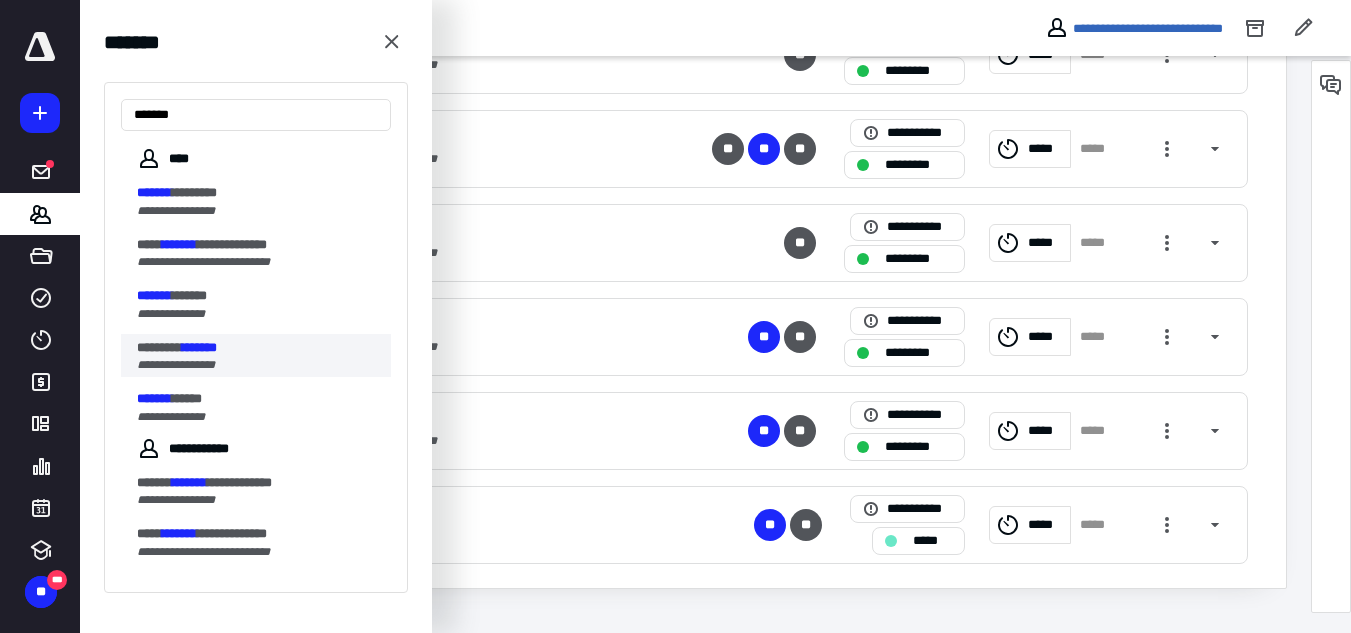 type on "*******" 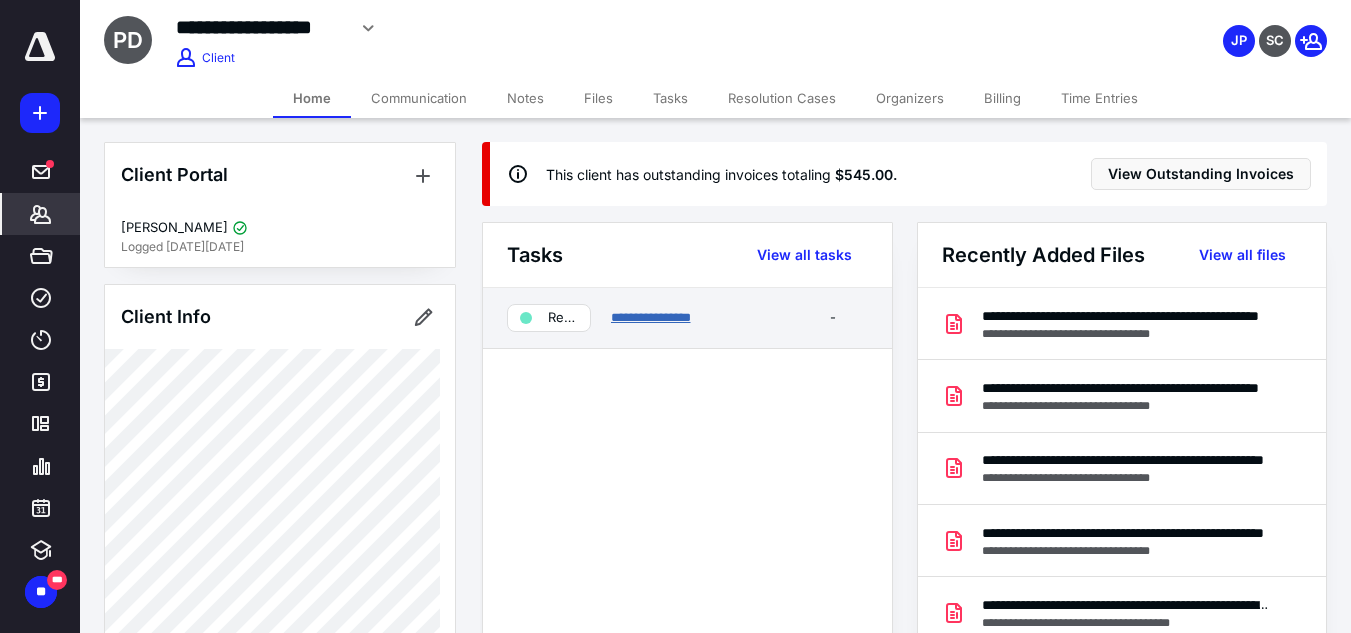 click on "**********" at bounding box center [651, 317] 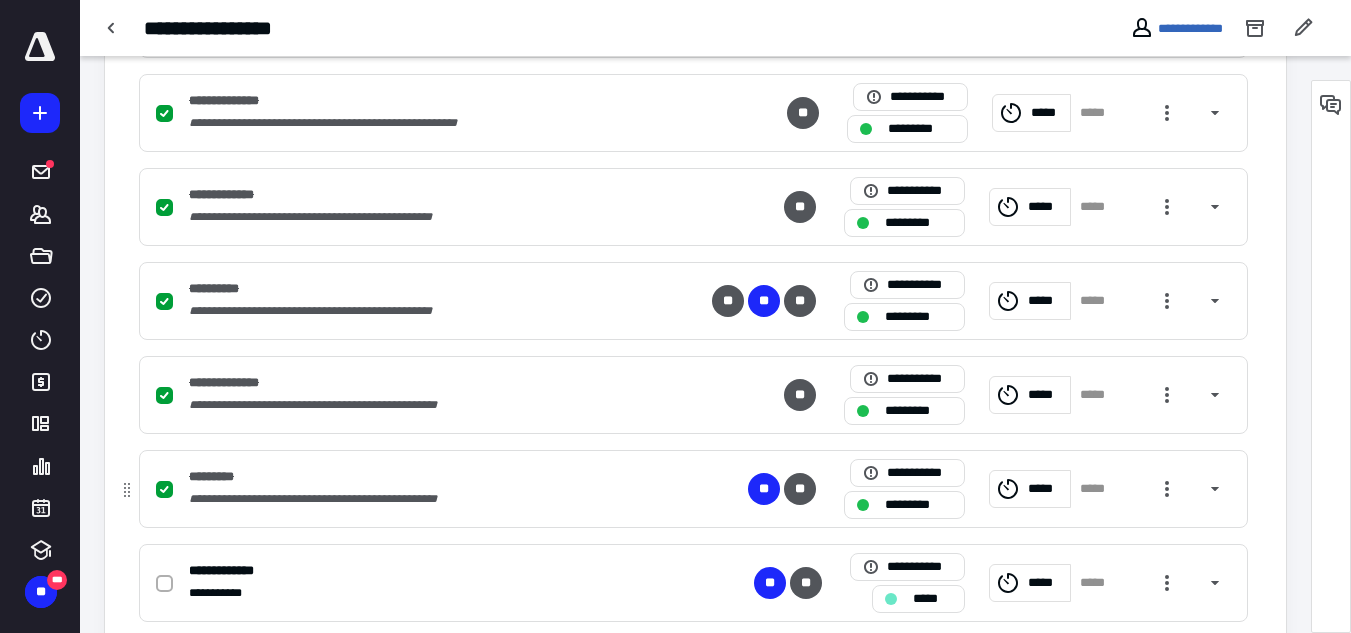 scroll, scrollTop: 600, scrollLeft: 0, axis: vertical 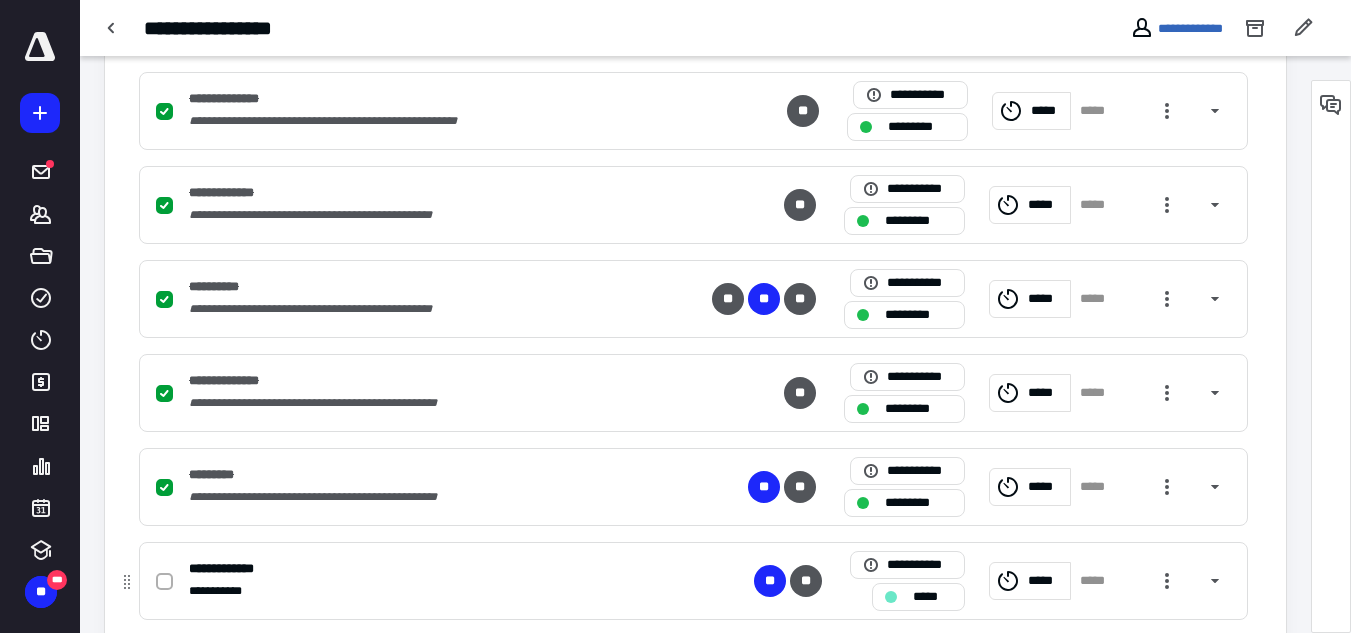 click 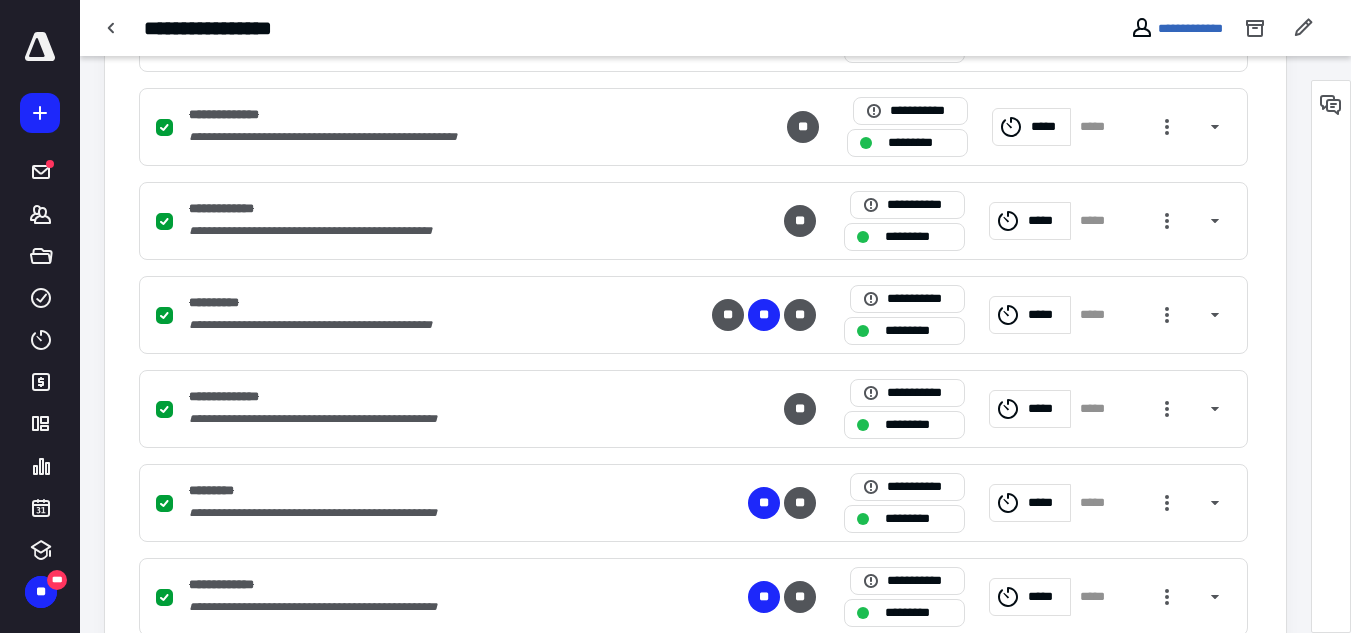 scroll, scrollTop: 0, scrollLeft: 0, axis: both 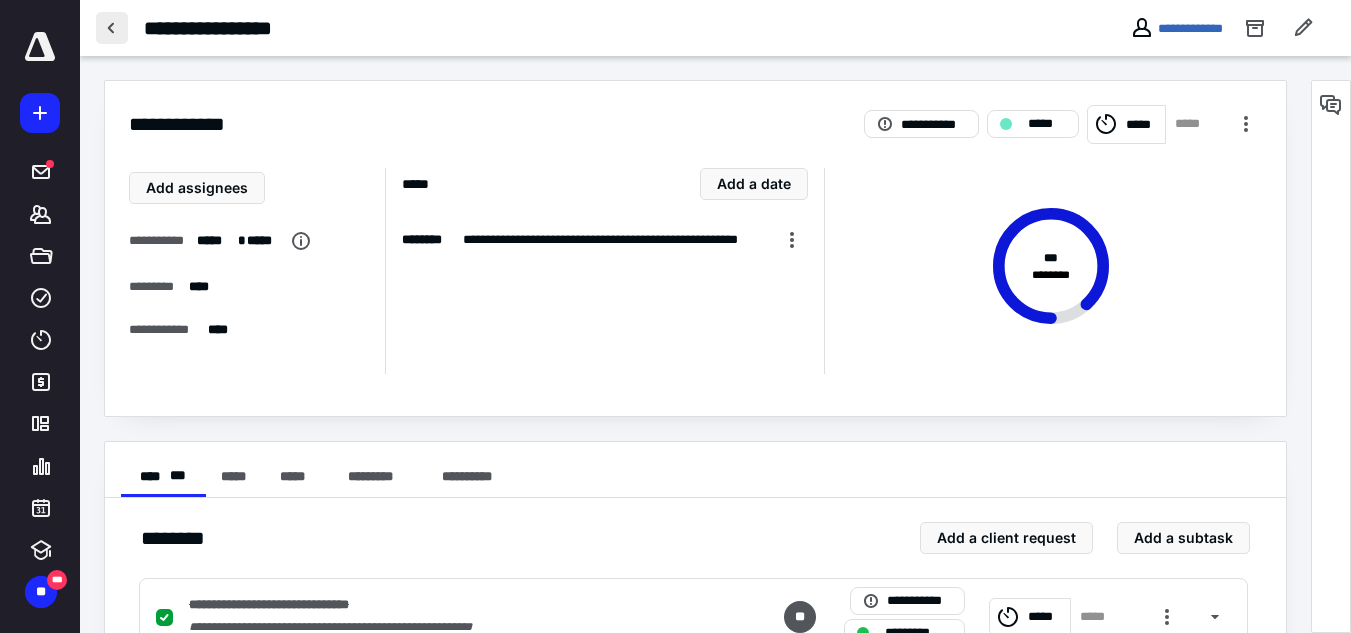 click at bounding box center (112, 28) 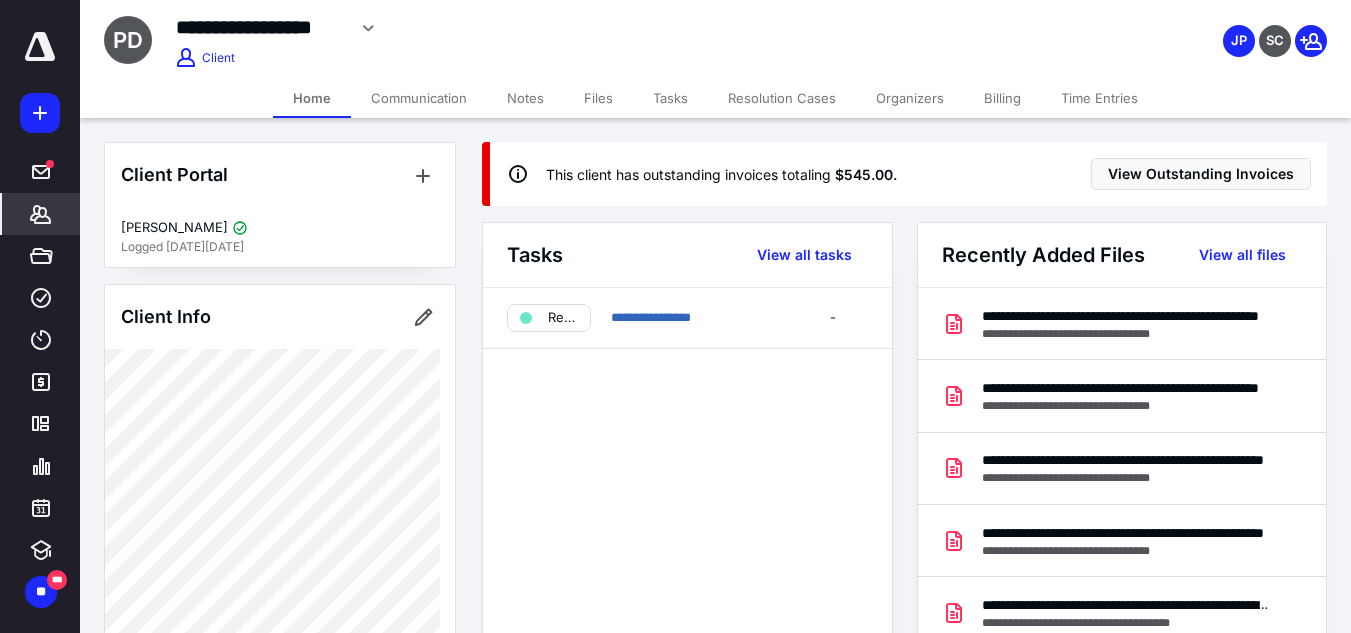 click on "Files" at bounding box center (598, 98) 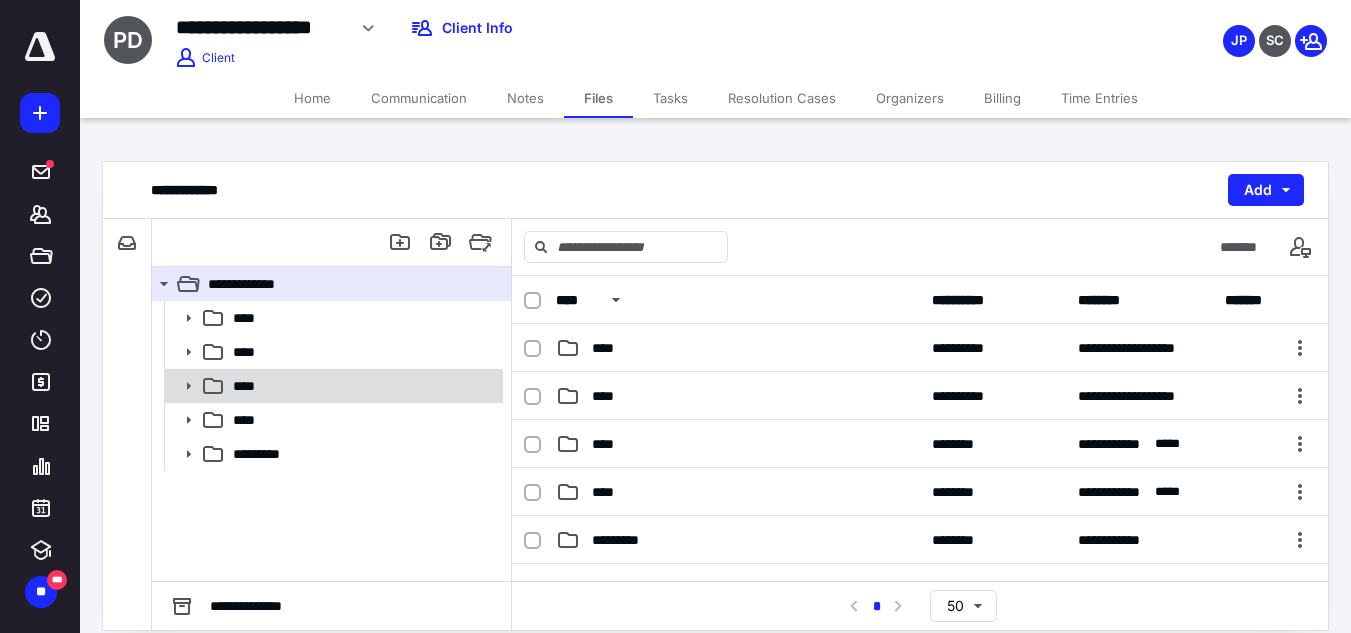 click on "****" at bounding box center [362, 386] 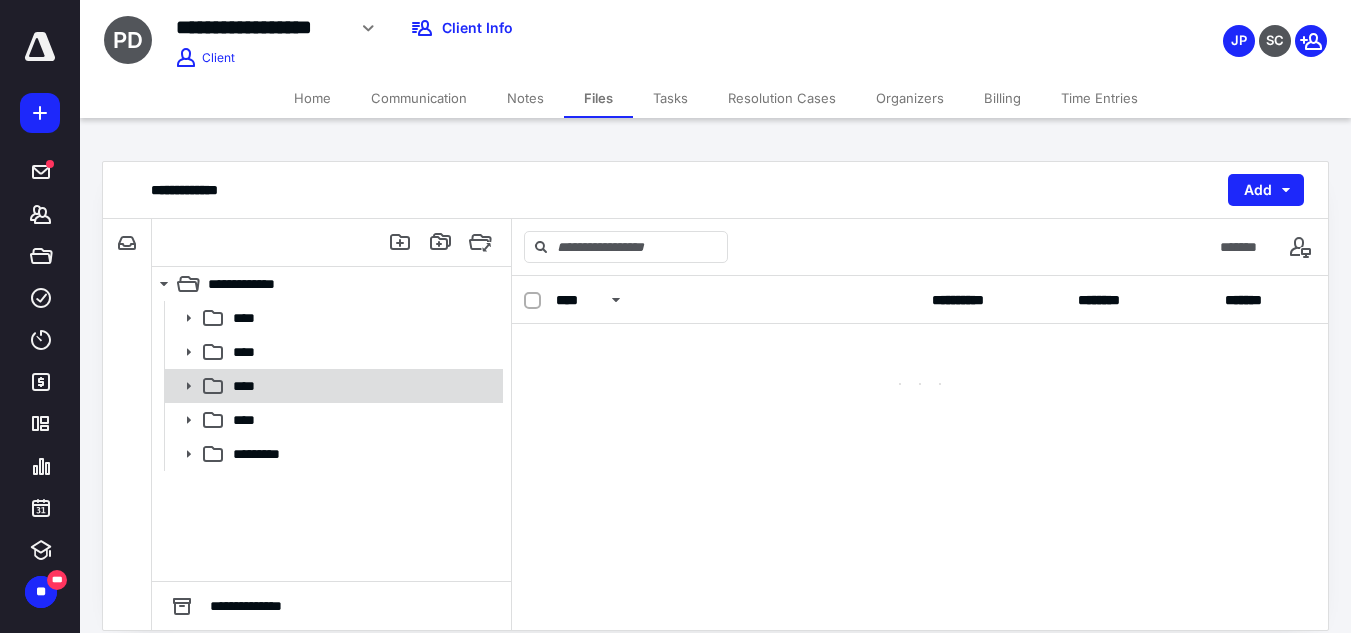 click on "****" at bounding box center (362, 386) 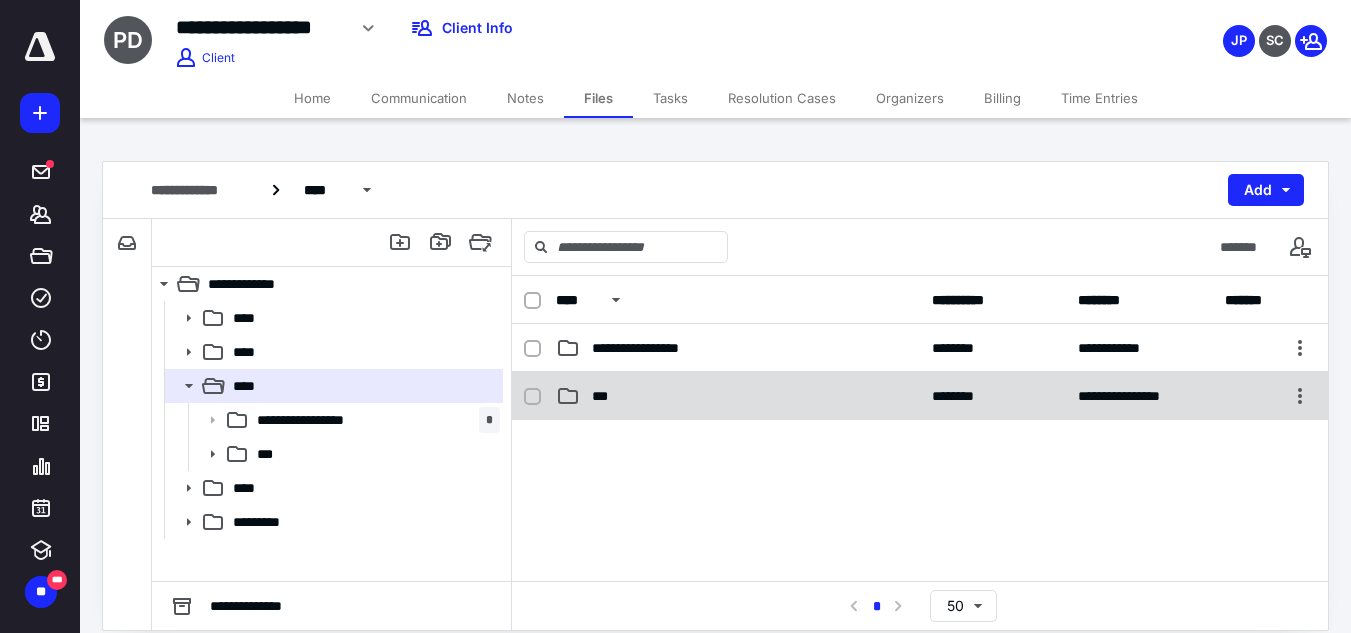 click on "***" at bounding box center (738, 396) 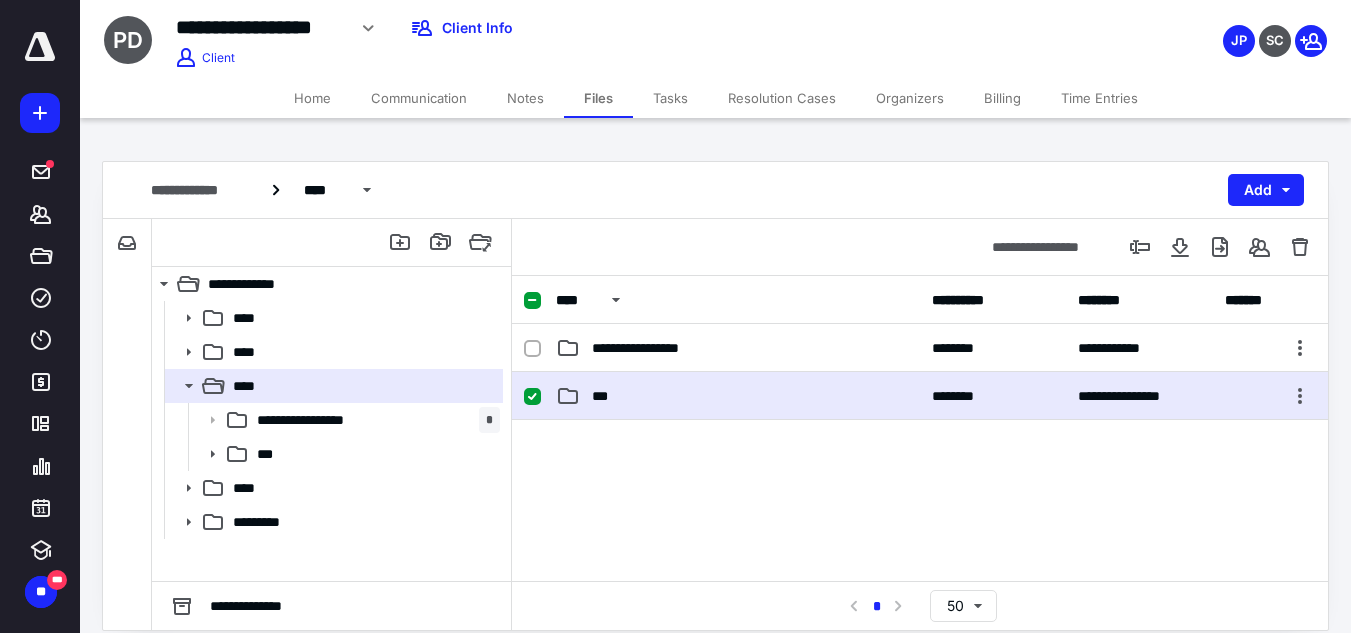 click on "***" at bounding box center [738, 396] 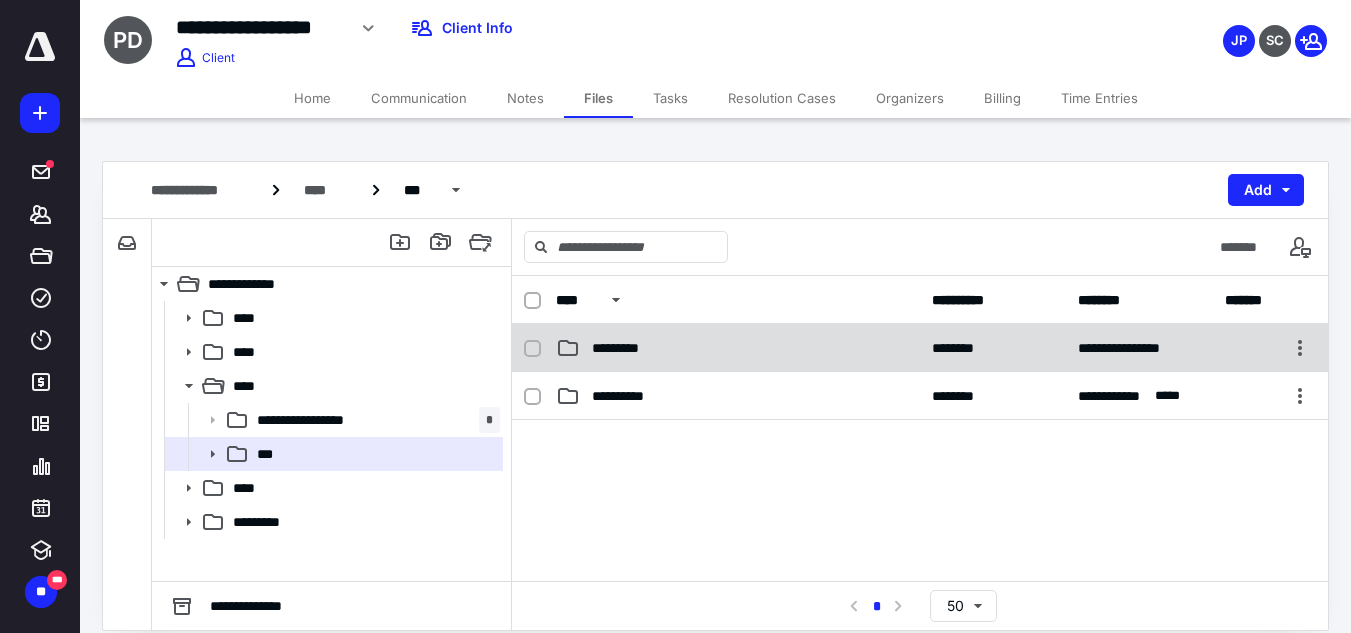 click on "**********" at bounding box center [920, 348] 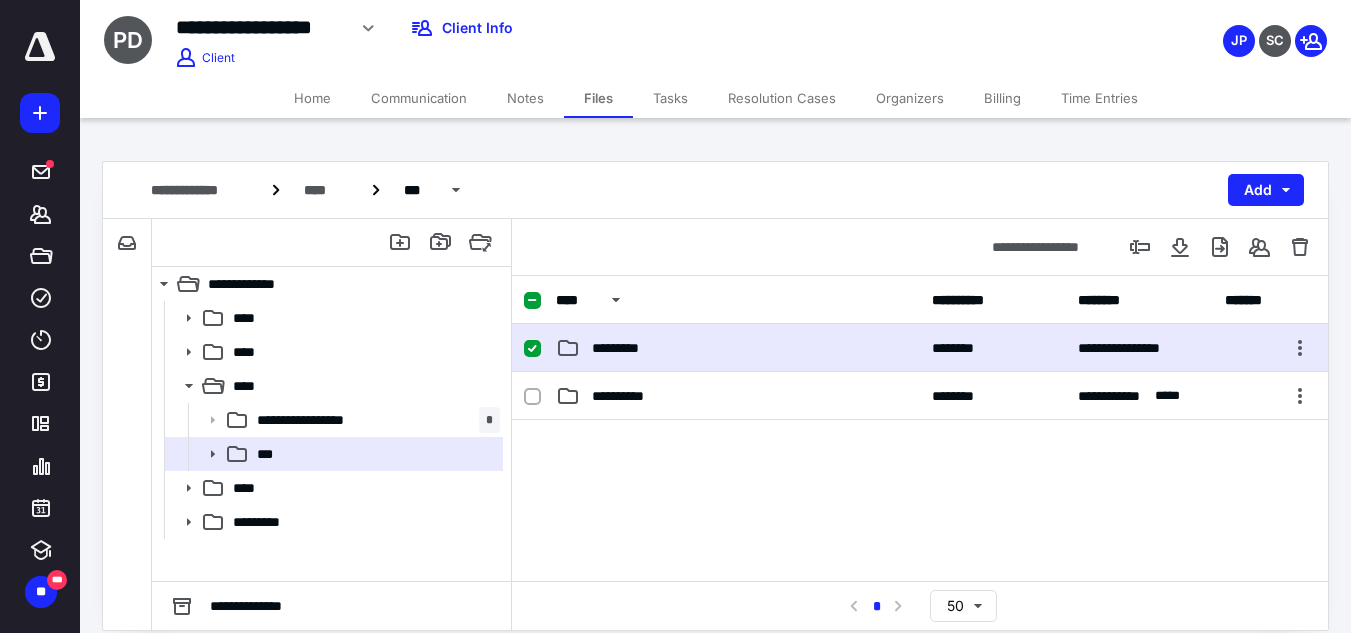 click on "**********" at bounding box center (920, 348) 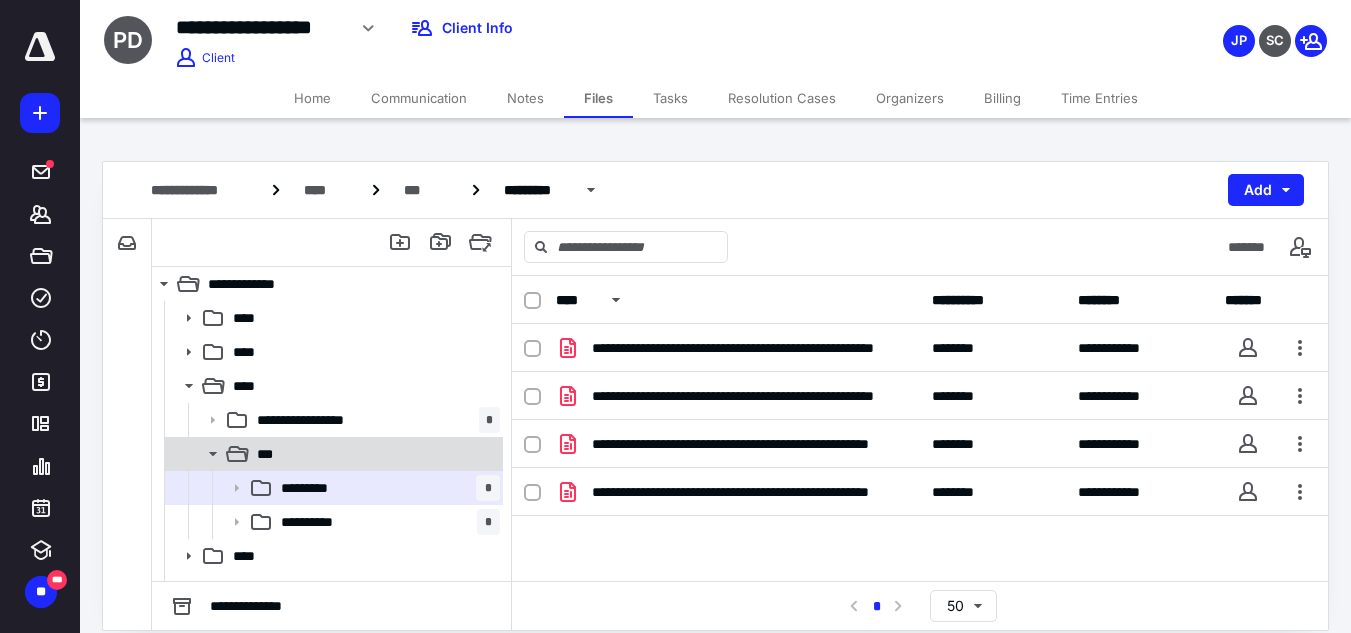 click on "***" at bounding box center [269, 454] 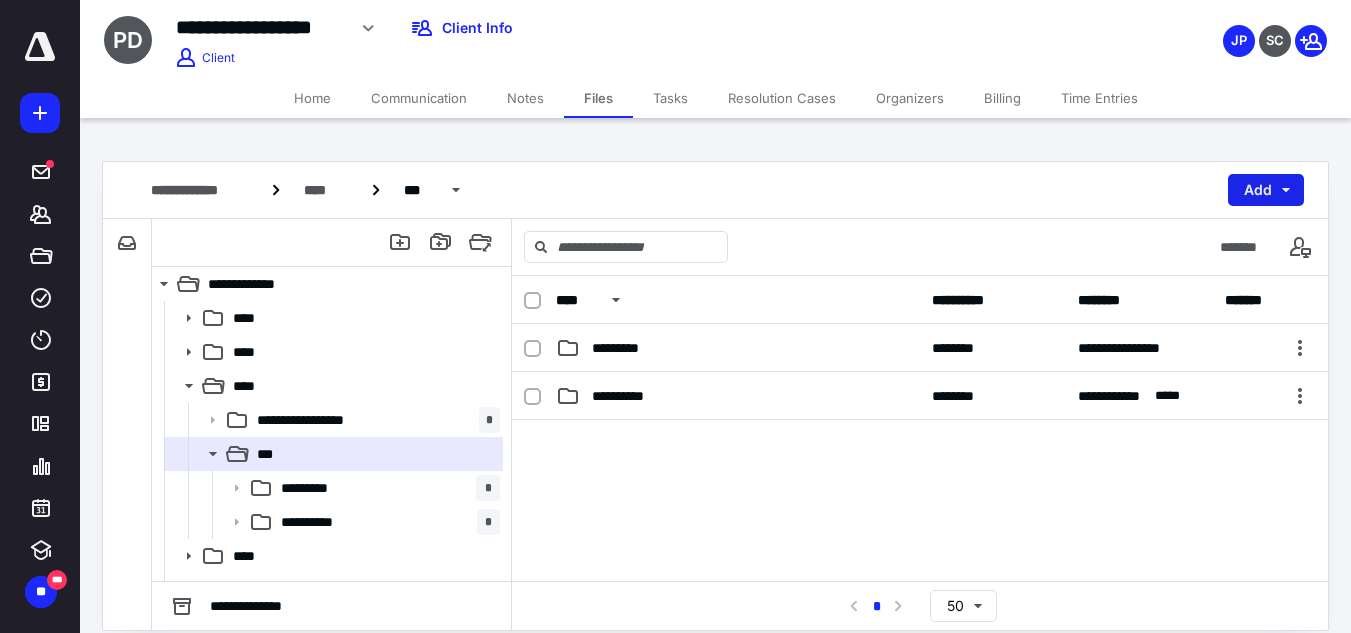 click on "Add" at bounding box center [1266, 190] 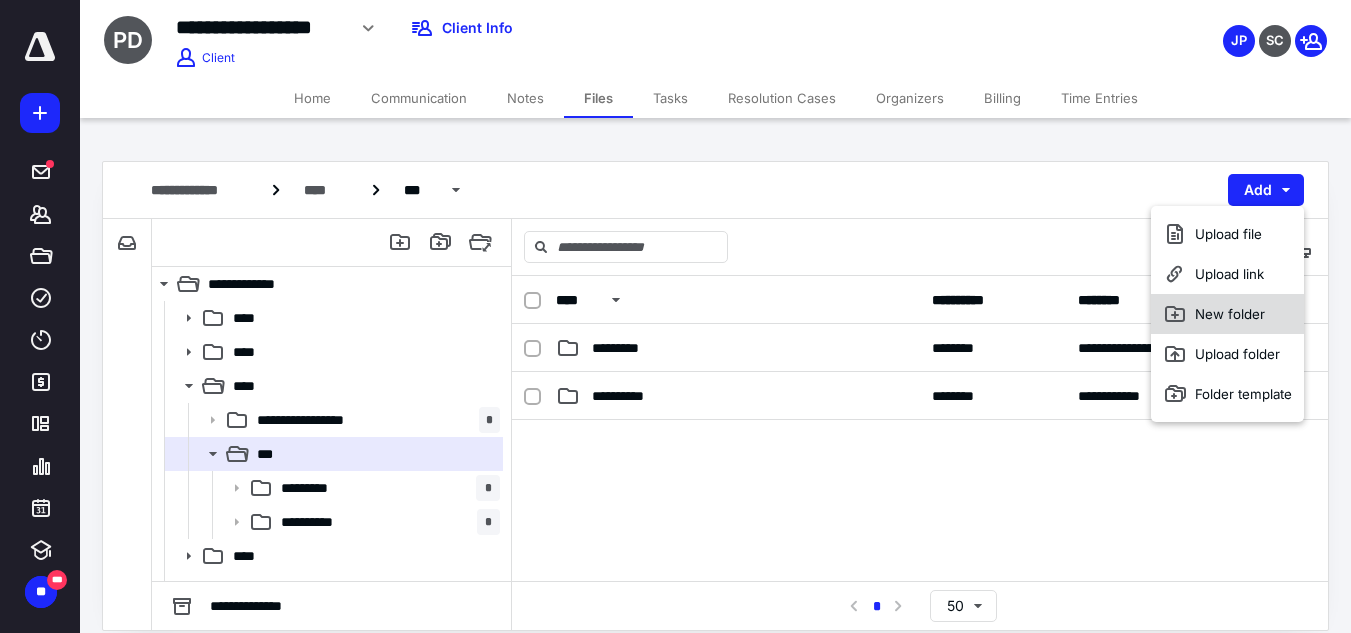 click on "New folder" at bounding box center [1227, 314] 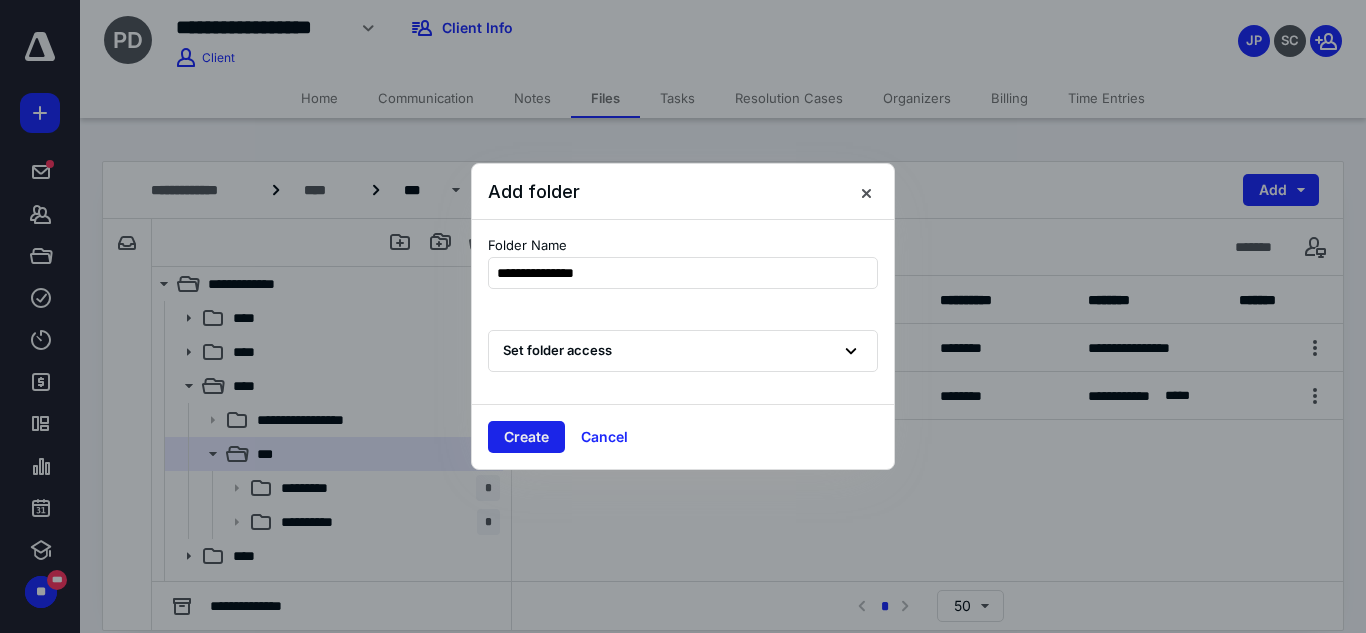 type on "**********" 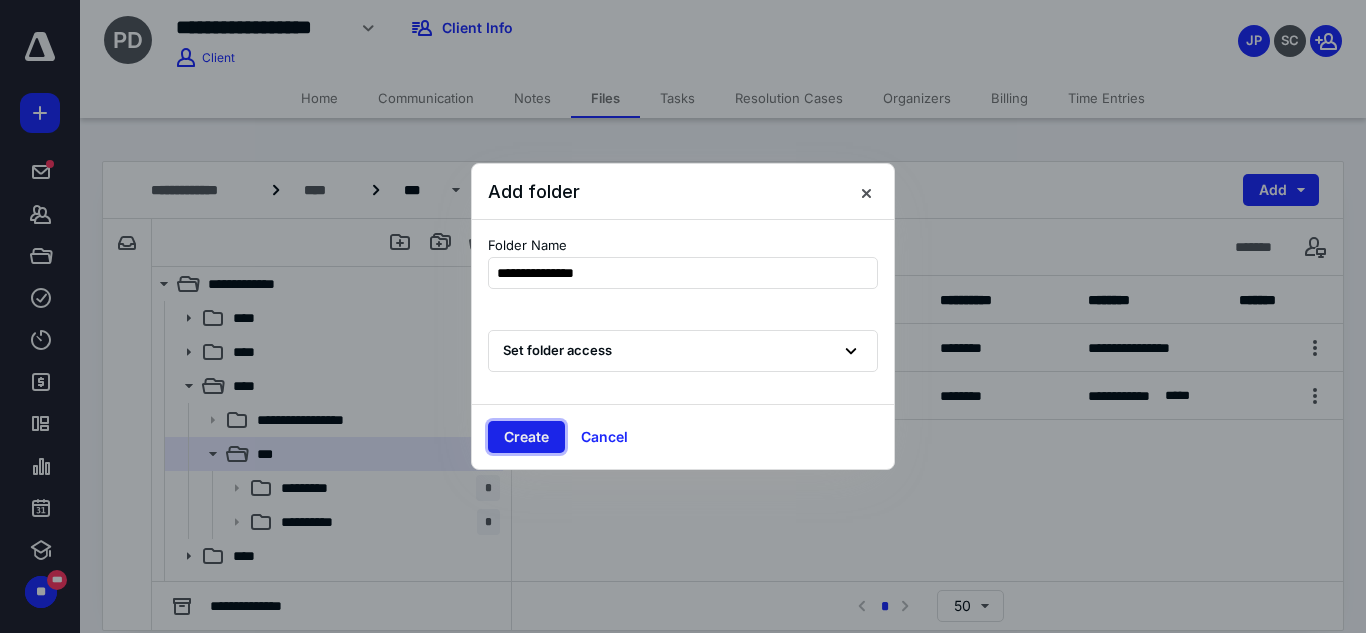click on "Create" at bounding box center (526, 437) 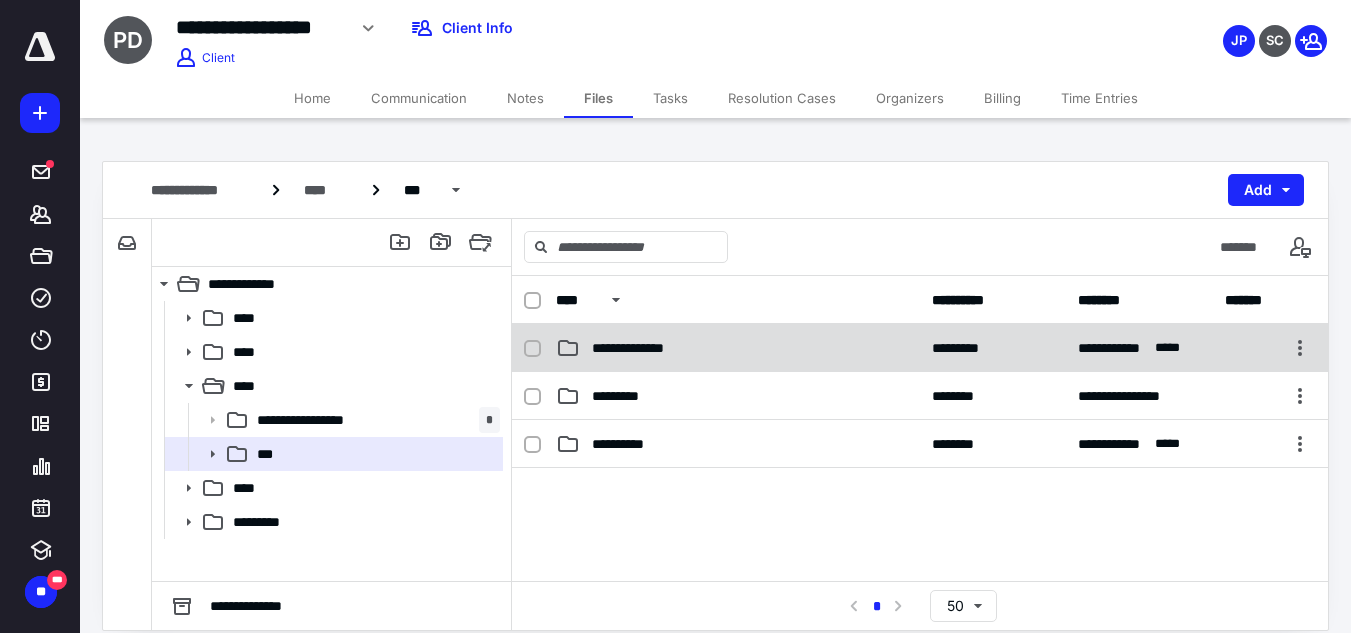 click on "**********" at bounding box center (920, 348) 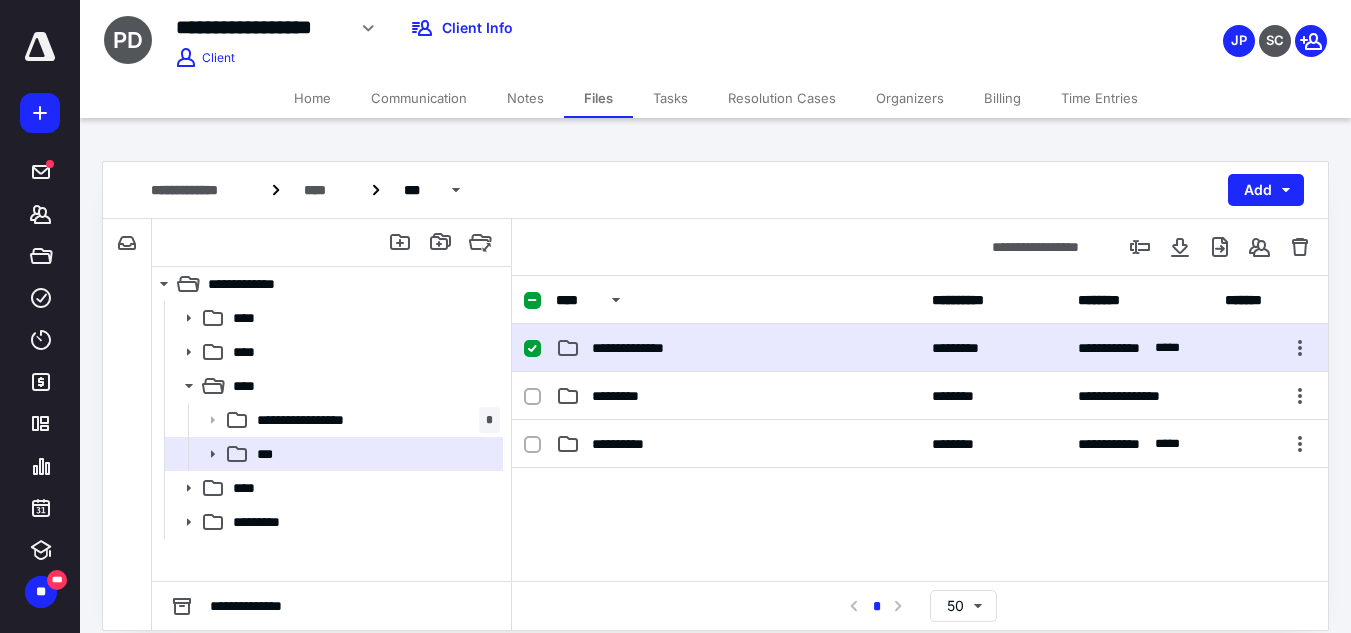 click on "**********" at bounding box center (920, 348) 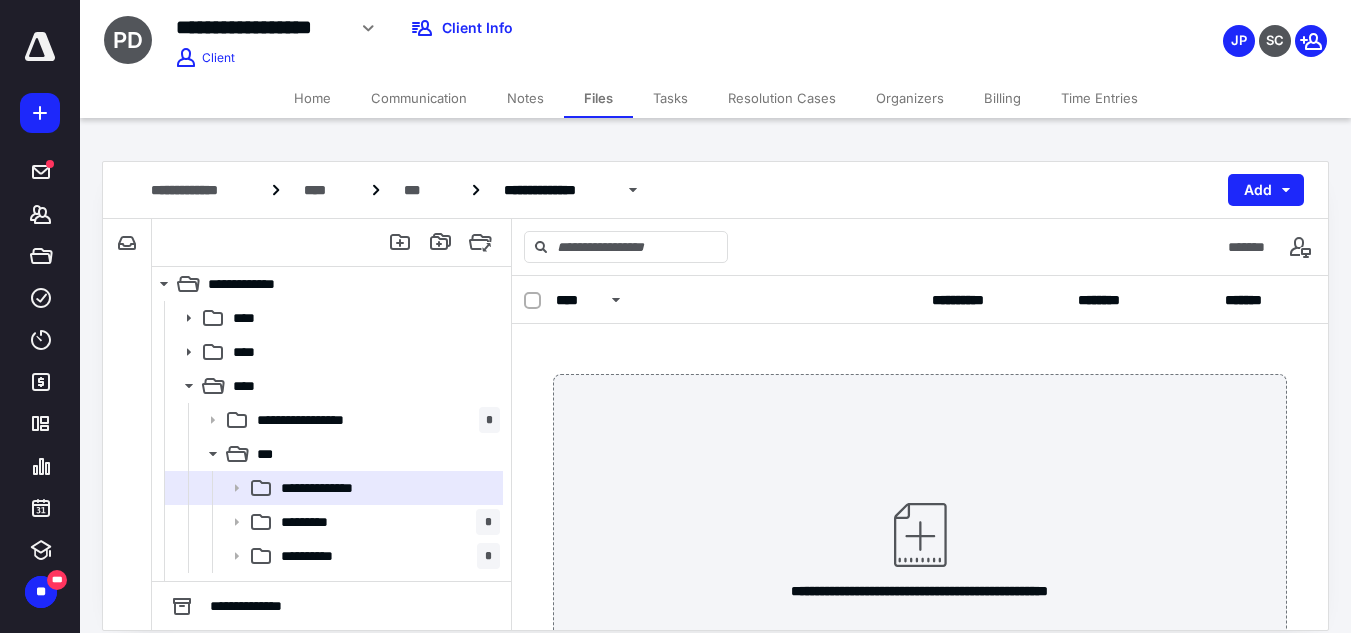click on "**********" at bounding box center [920, 549] 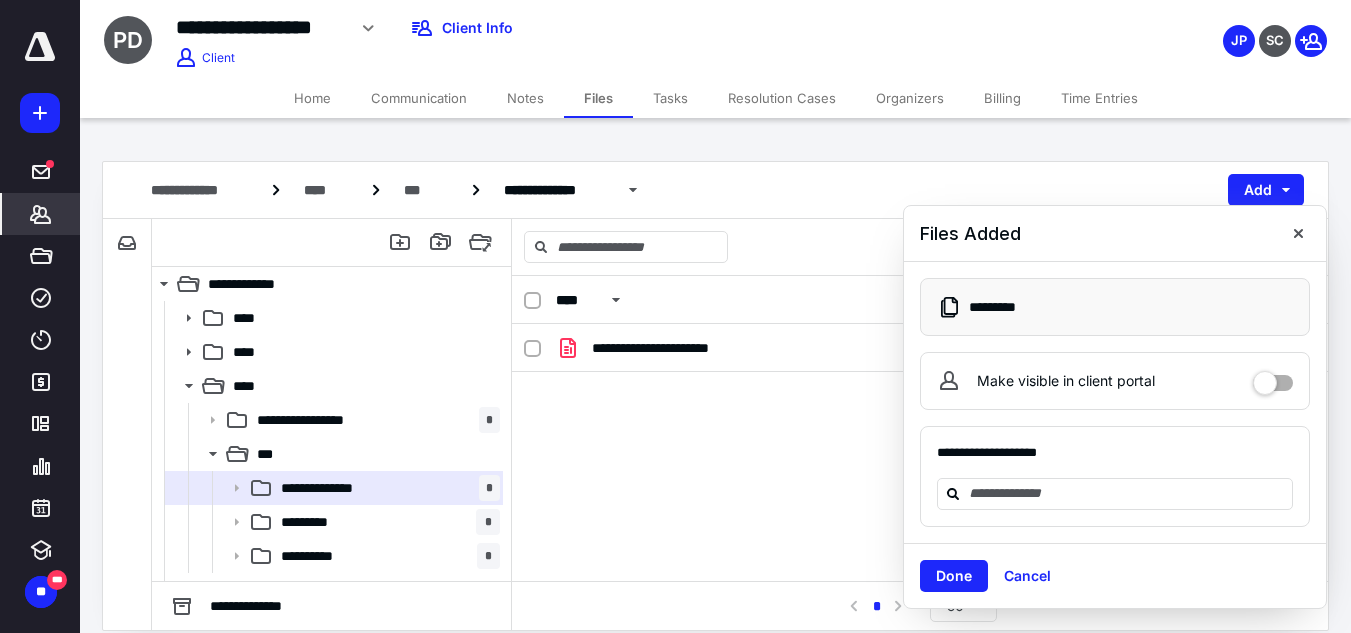 click on "*******" at bounding box center (41, 214) 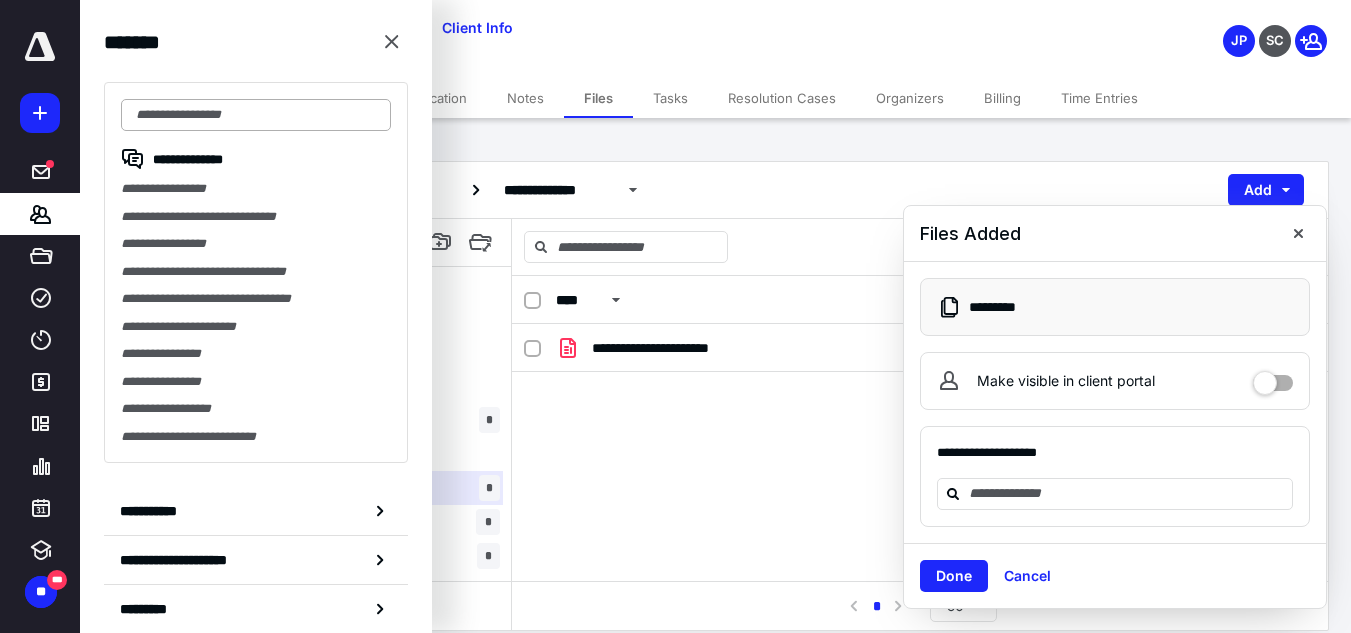 click at bounding box center [256, 115] 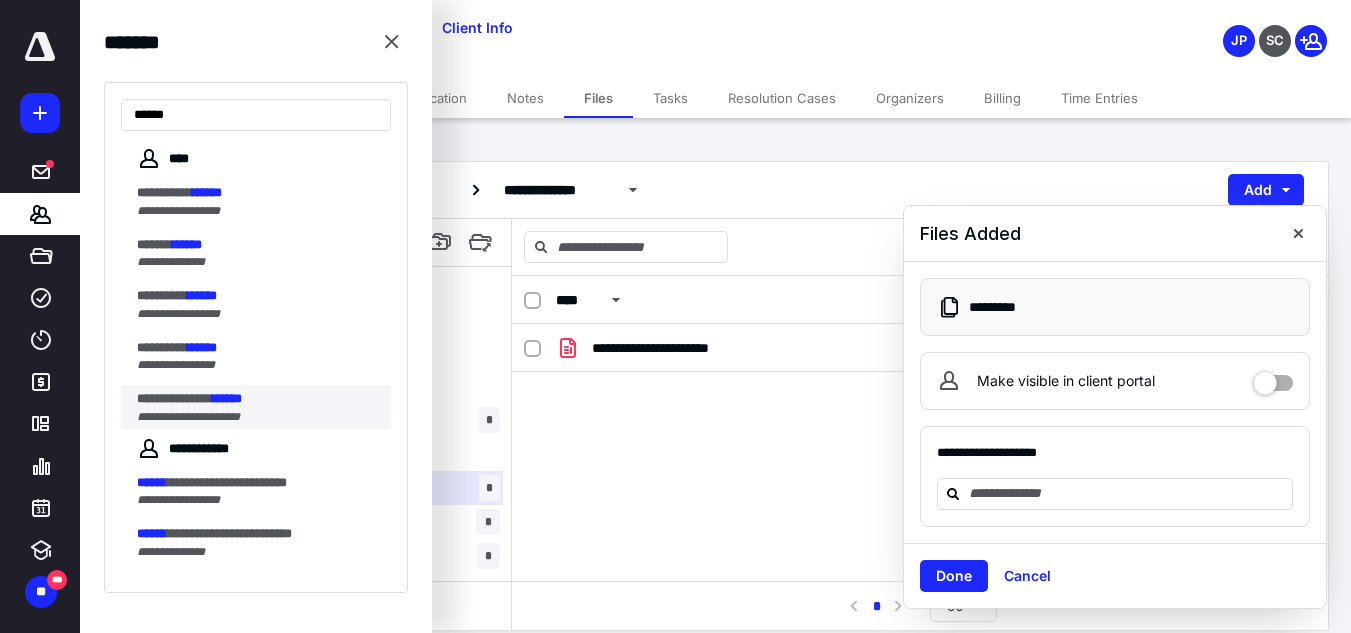 type on "******" 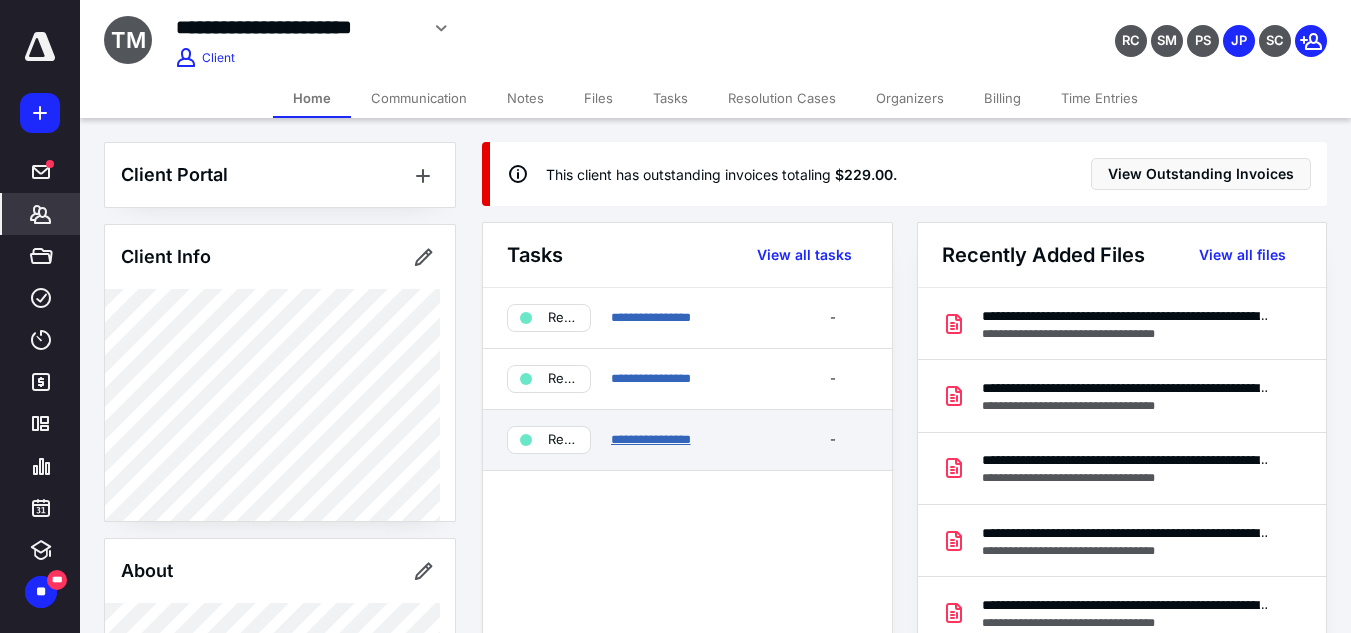 click on "**********" at bounding box center [651, 439] 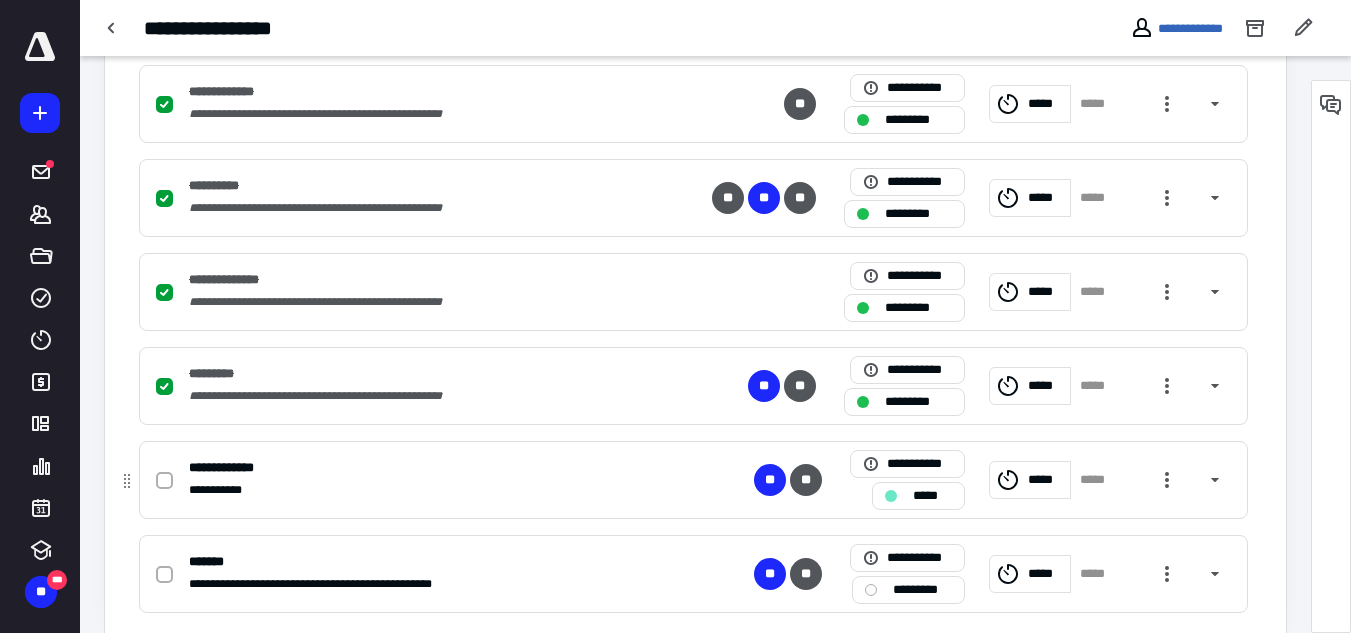 scroll, scrollTop: 750, scrollLeft: 0, axis: vertical 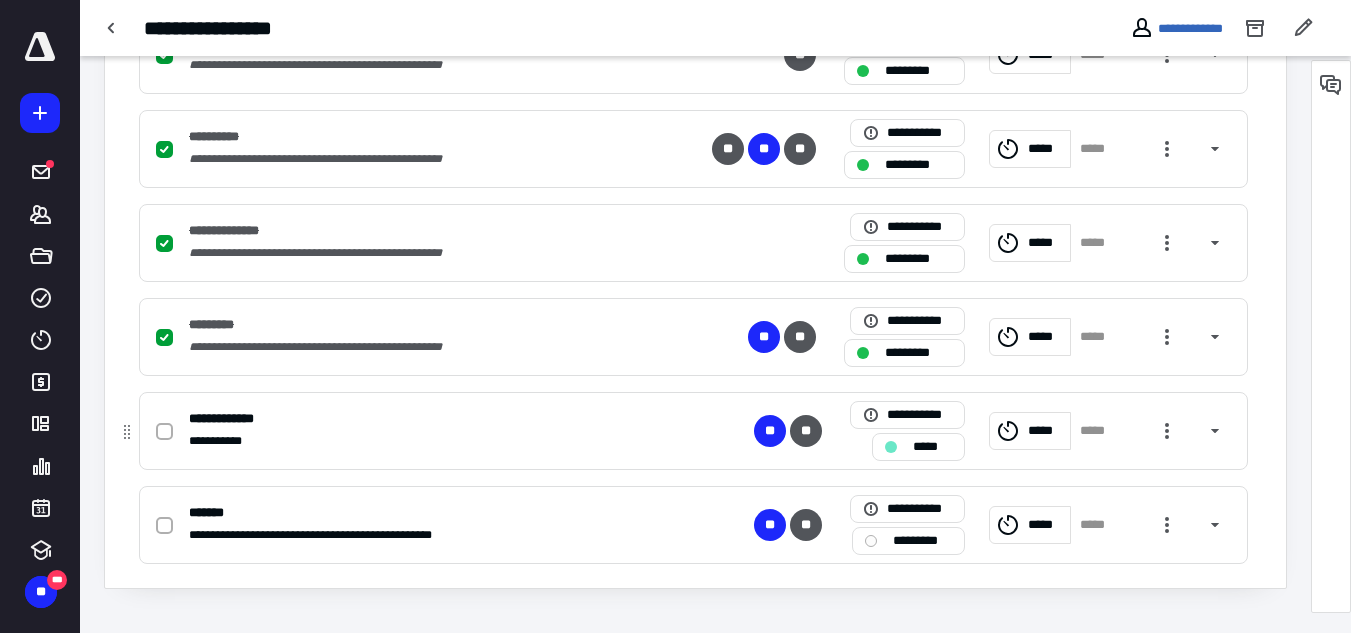 click at bounding box center (164, 432) 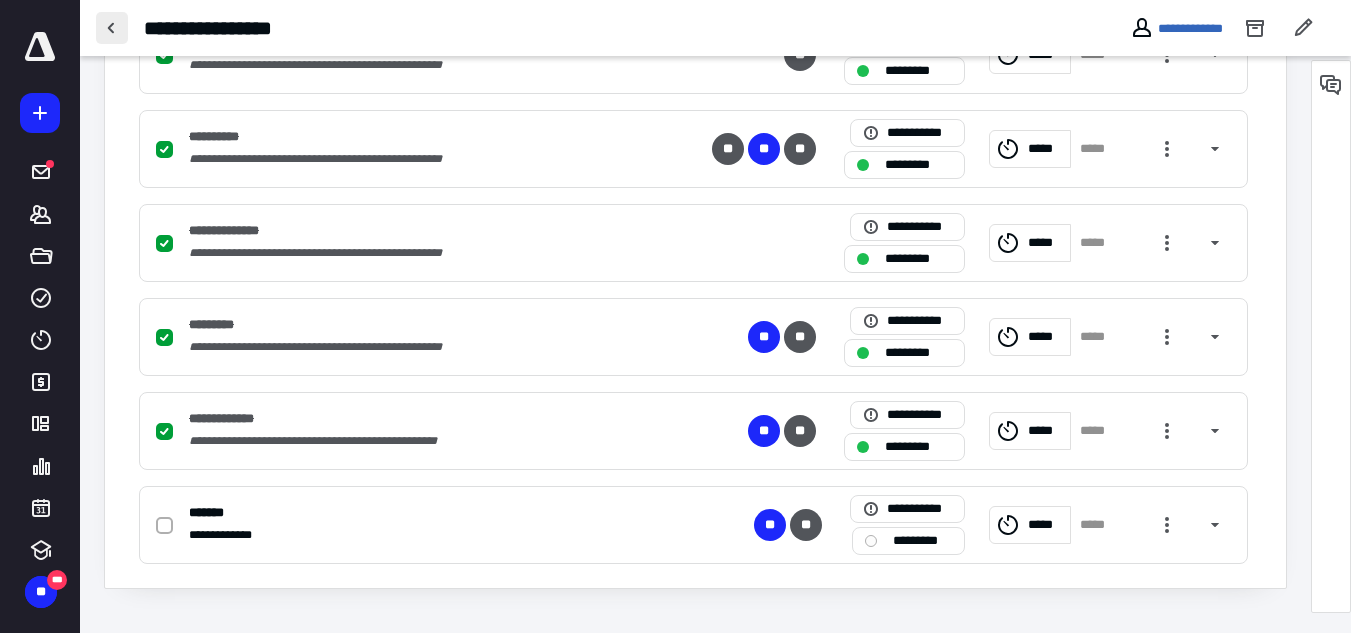click at bounding box center [112, 28] 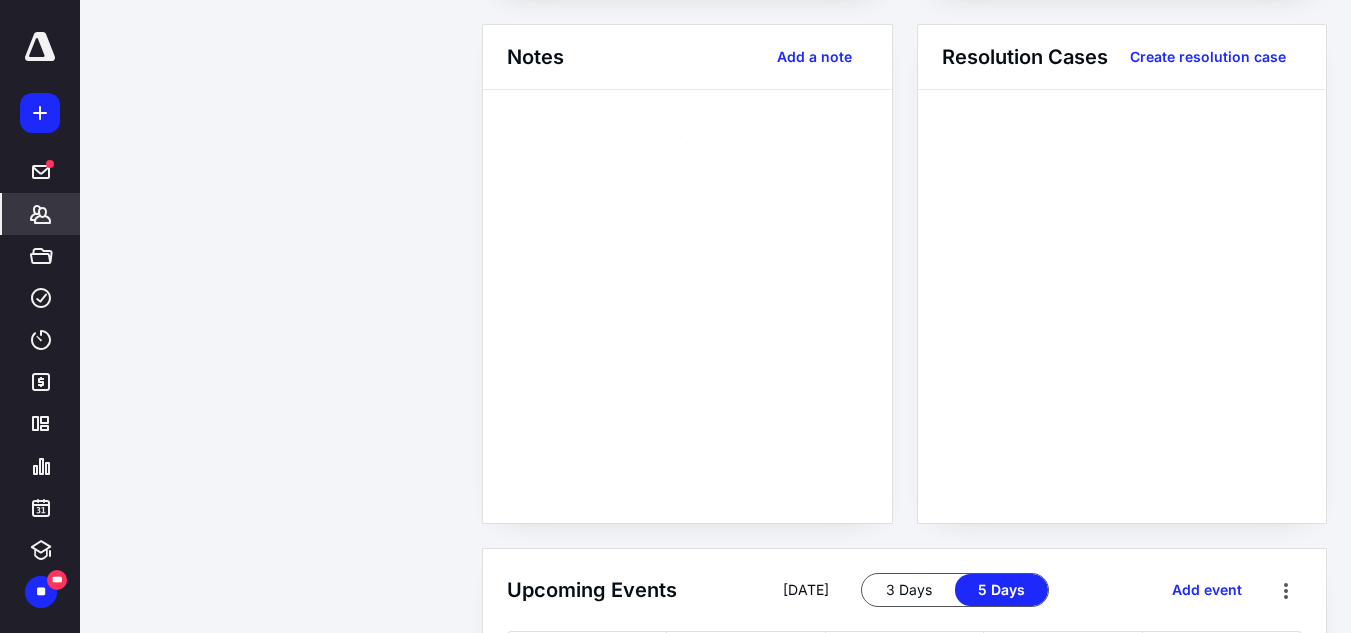 scroll, scrollTop: 0, scrollLeft: 0, axis: both 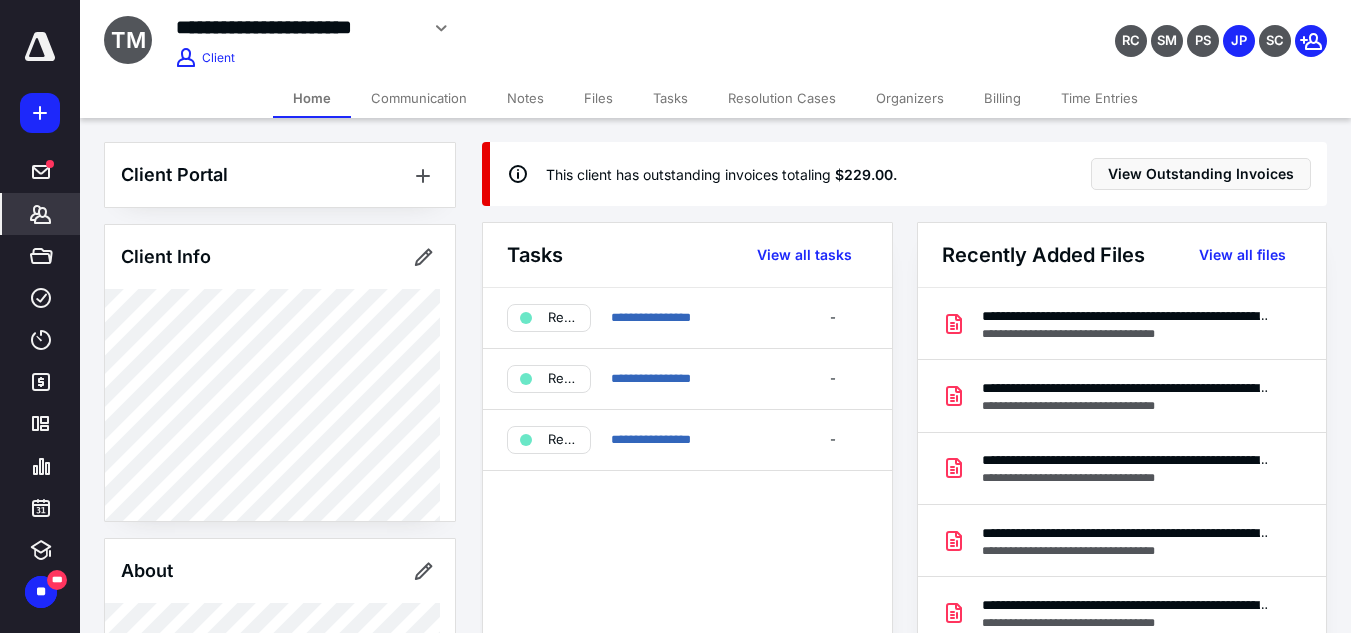 click on "Tasks" at bounding box center (670, 98) 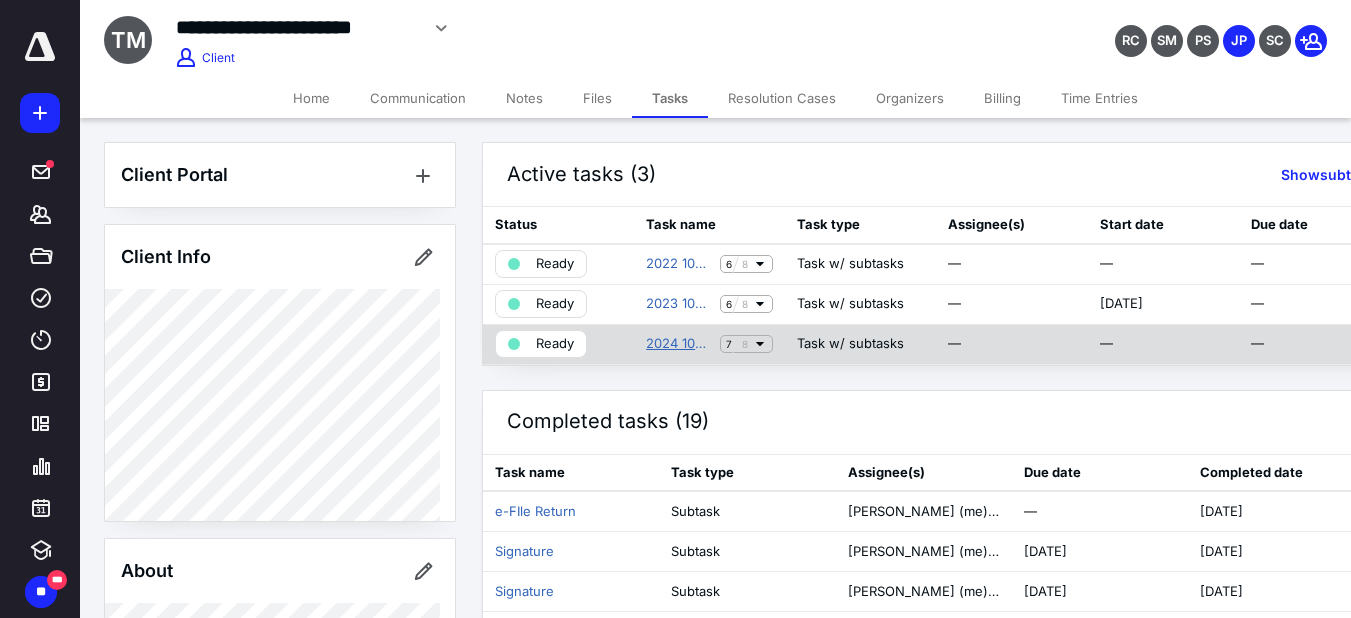 click on "2024 1040 Return" at bounding box center [679, 344] 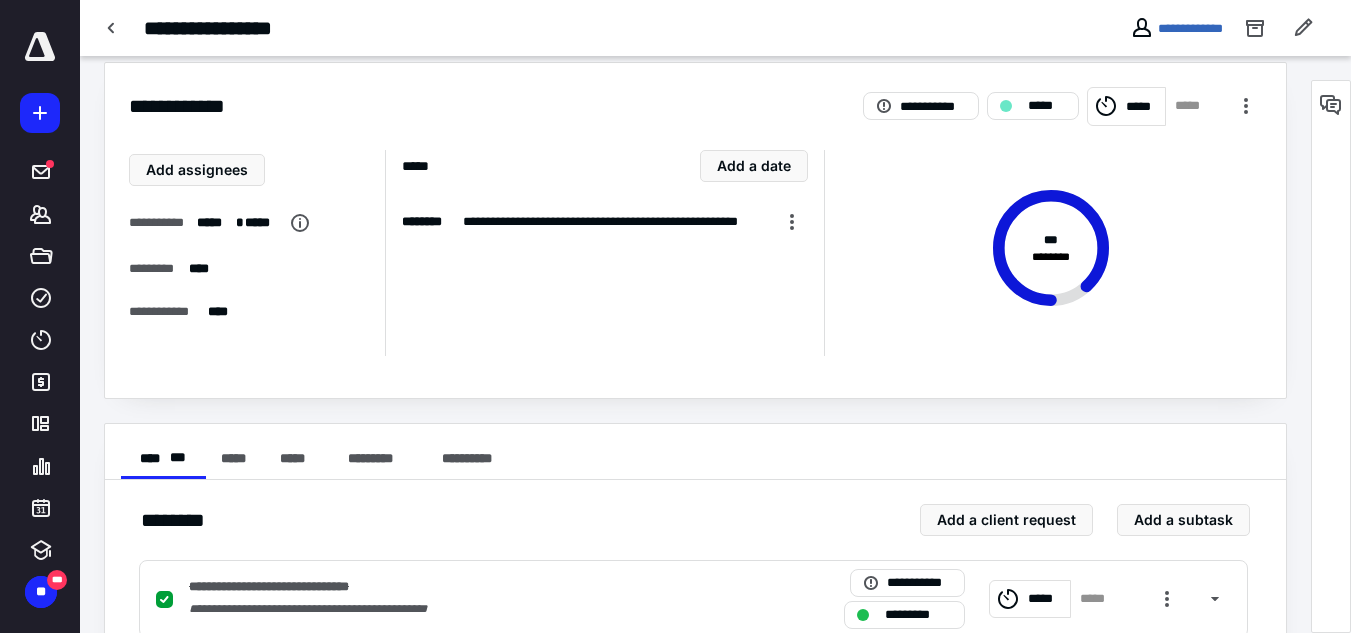 scroll, scrollTop: 0, scrollLeft: 0, axis: both 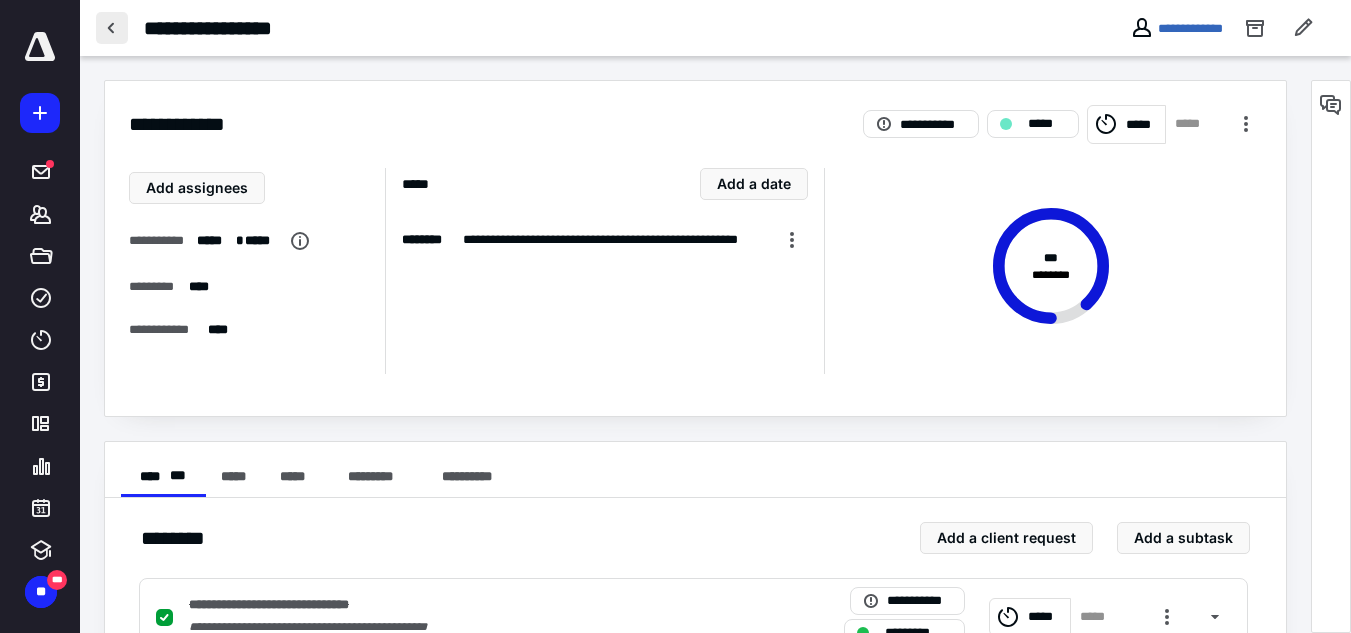 click at bounding box center (112, 28) 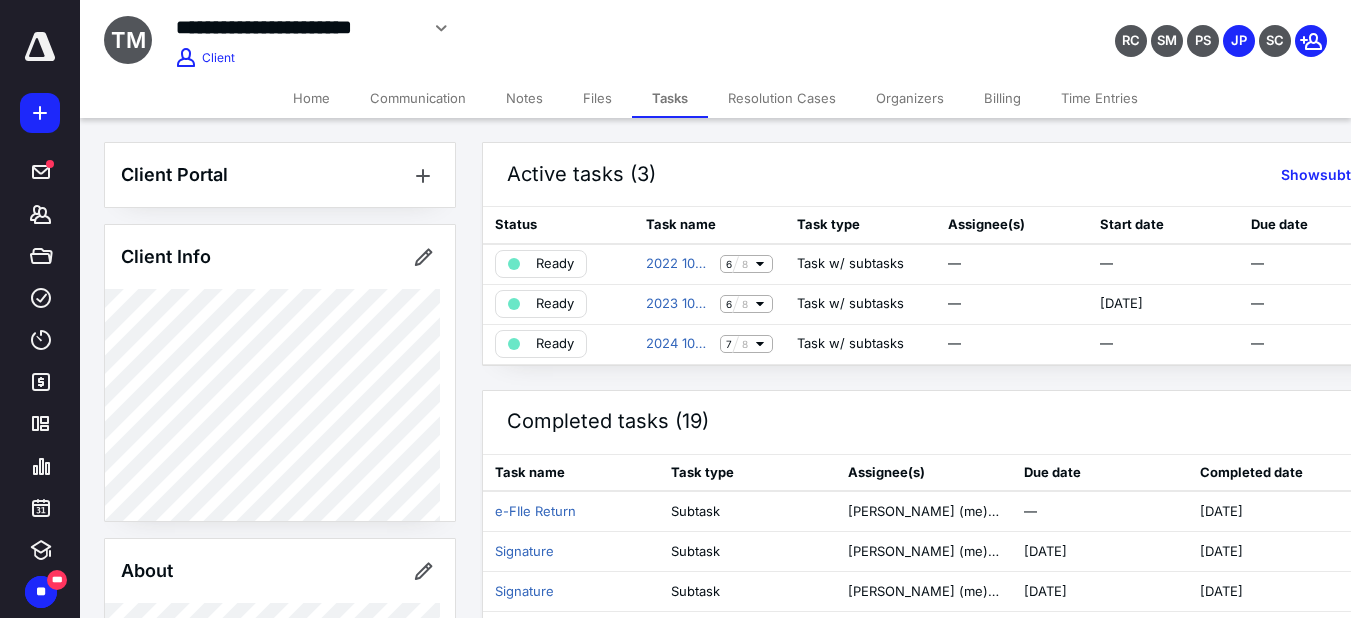 click on "Files" at bounding box center (597, 98) 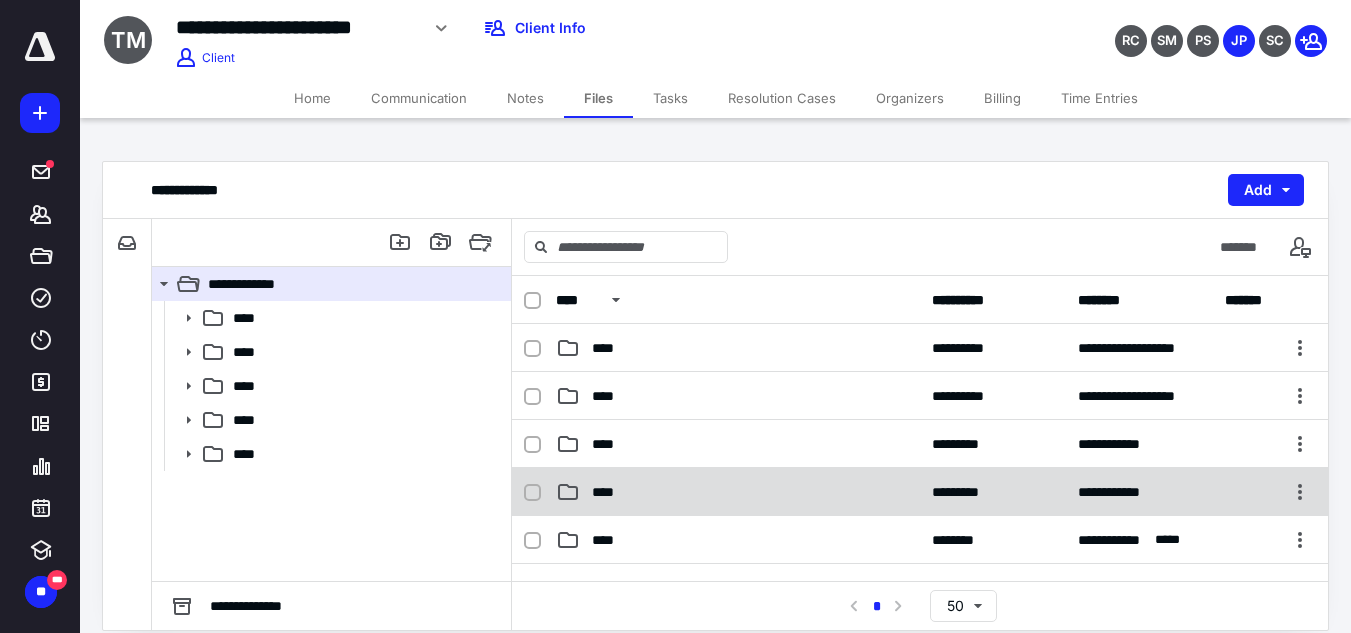 click on "****" at bounding box center [738, 492] 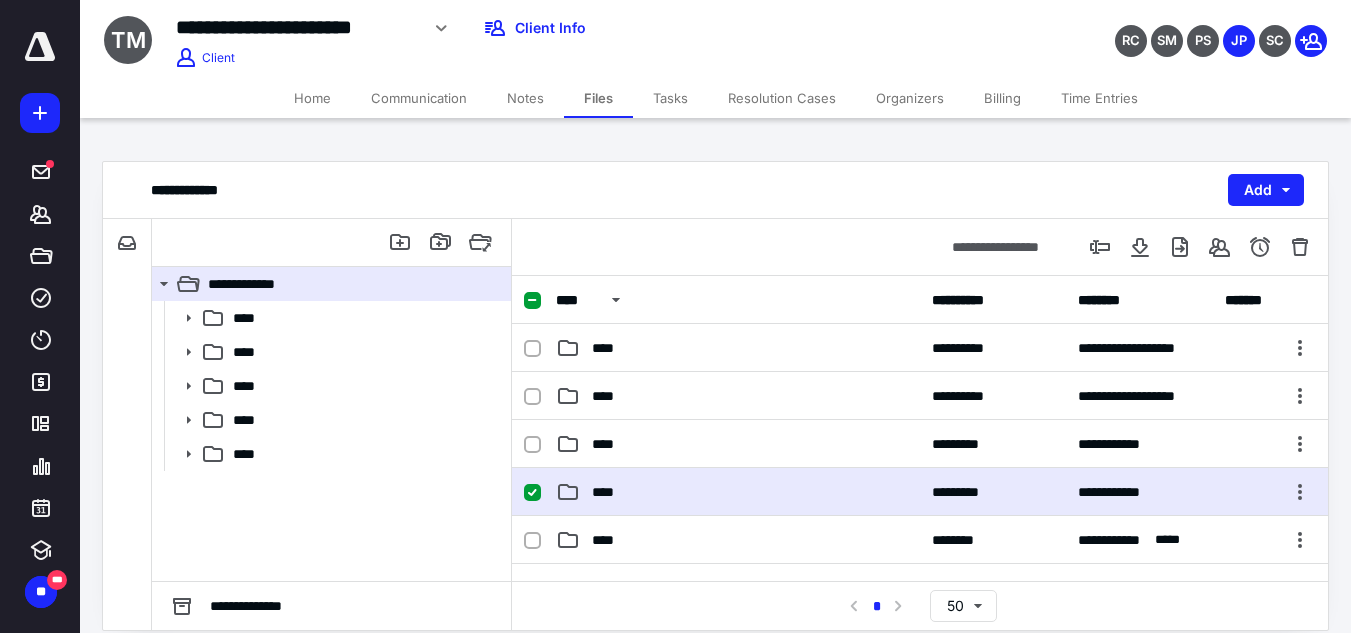 click on "****" at bounding box center [738, 492] 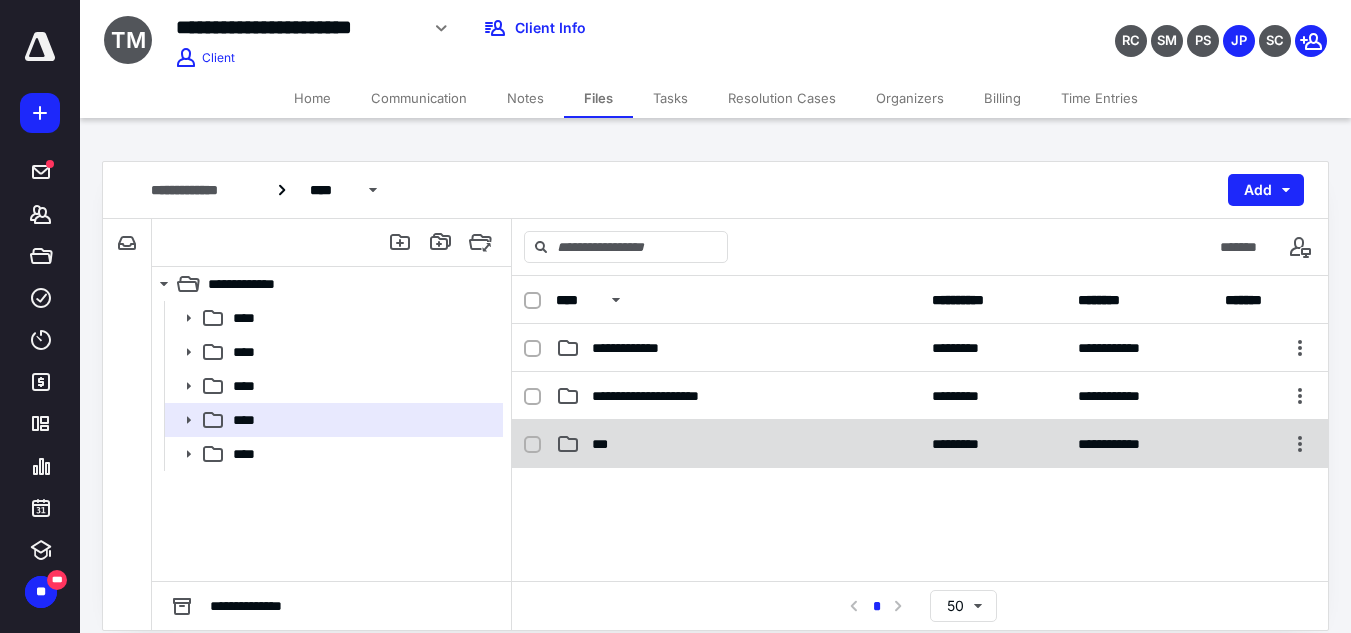 click on "***" at bounding box center [738, 444] 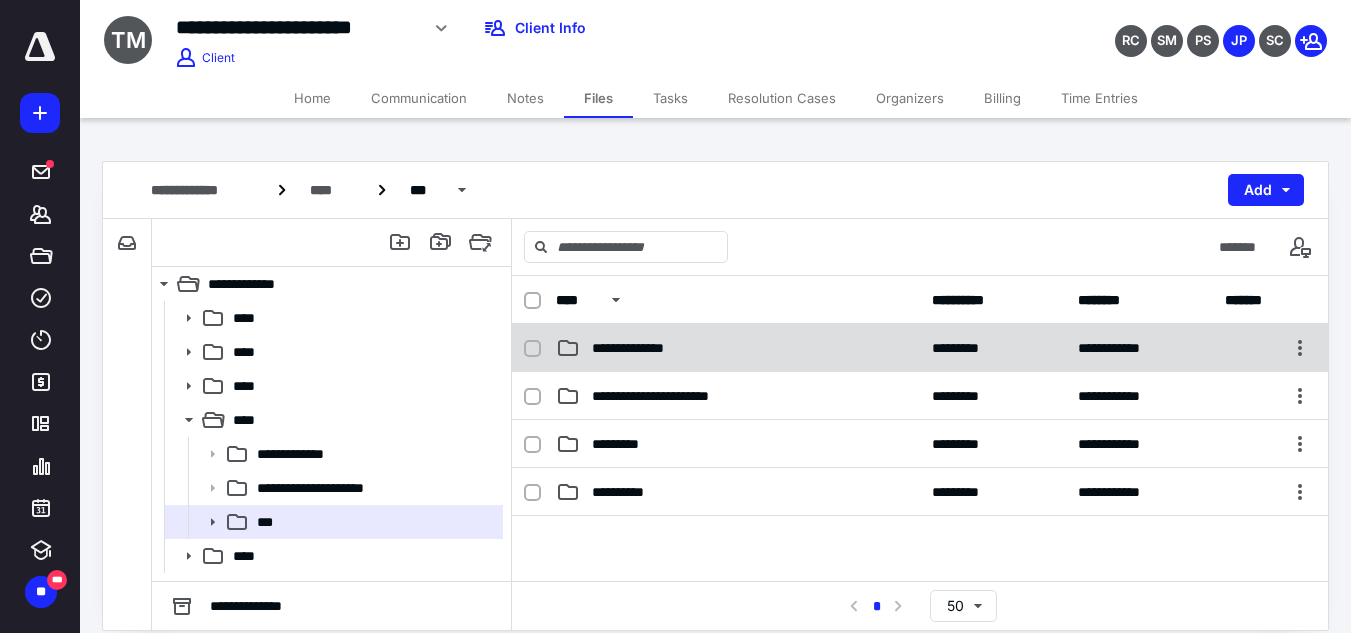 click on "**********" at bounding box center (738, 348) 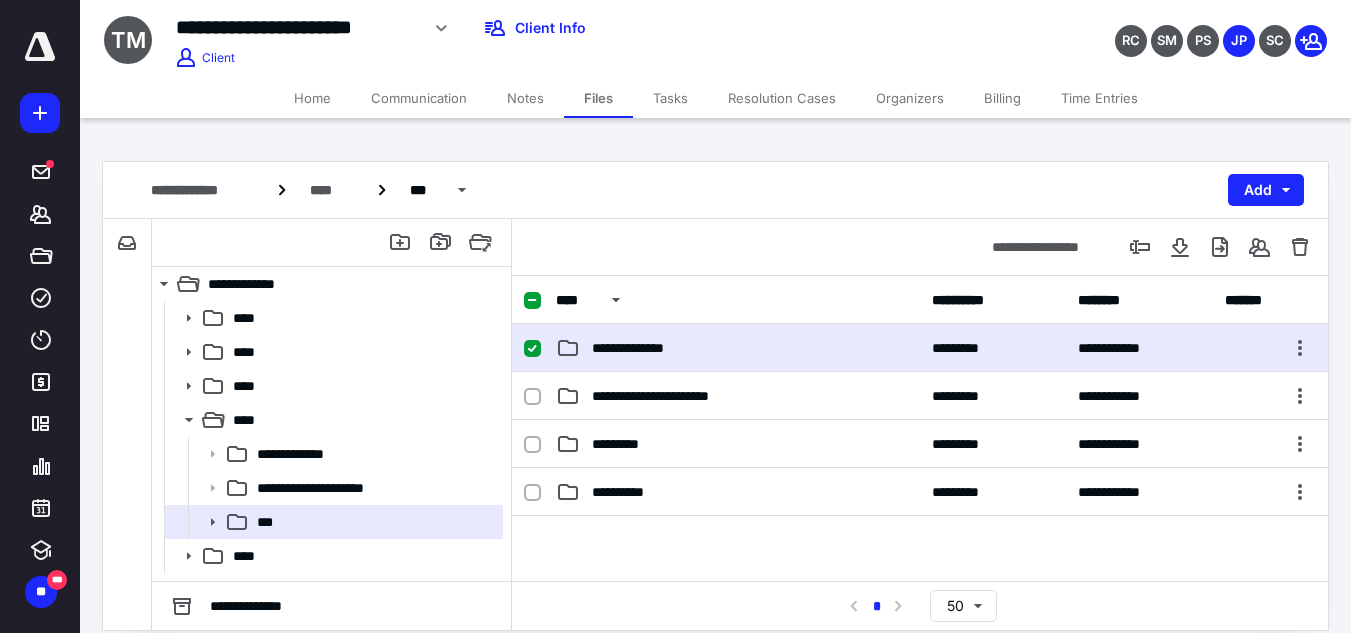 click on "**********" at bounding box center (738, 348) 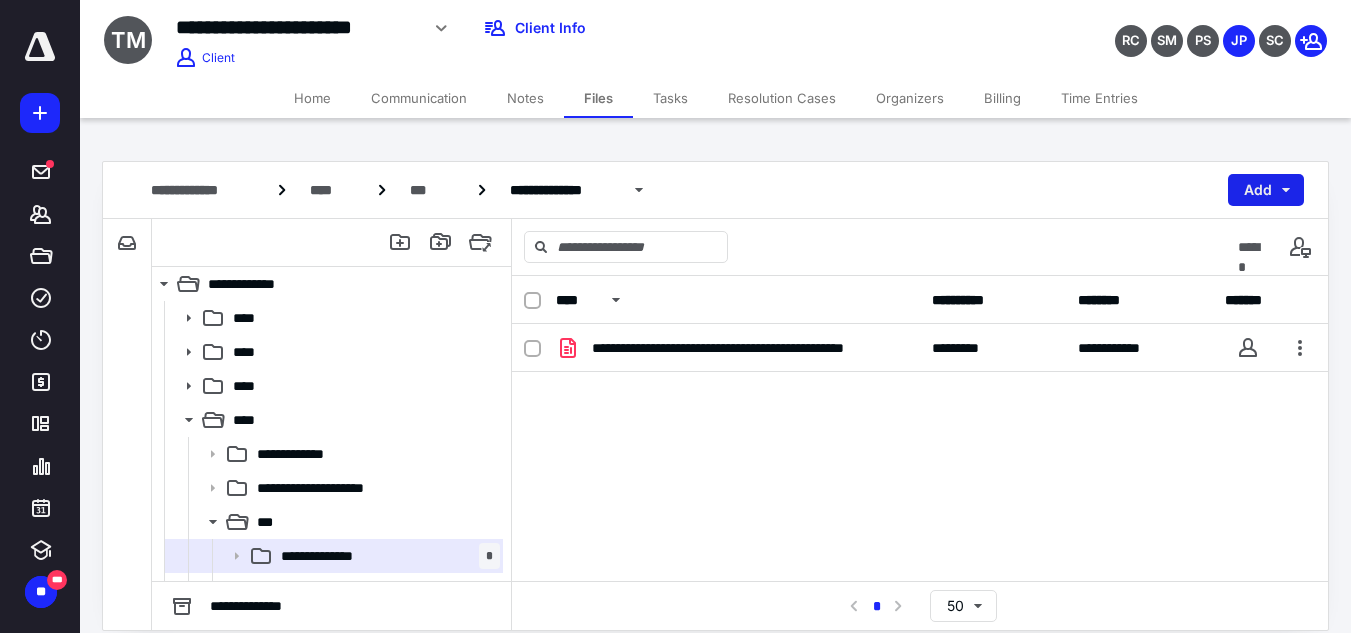 drag, startPoint x: 1272, startPoint y: 176, endPoint x: 1265, endPoint y: 184, distance: 10.630146 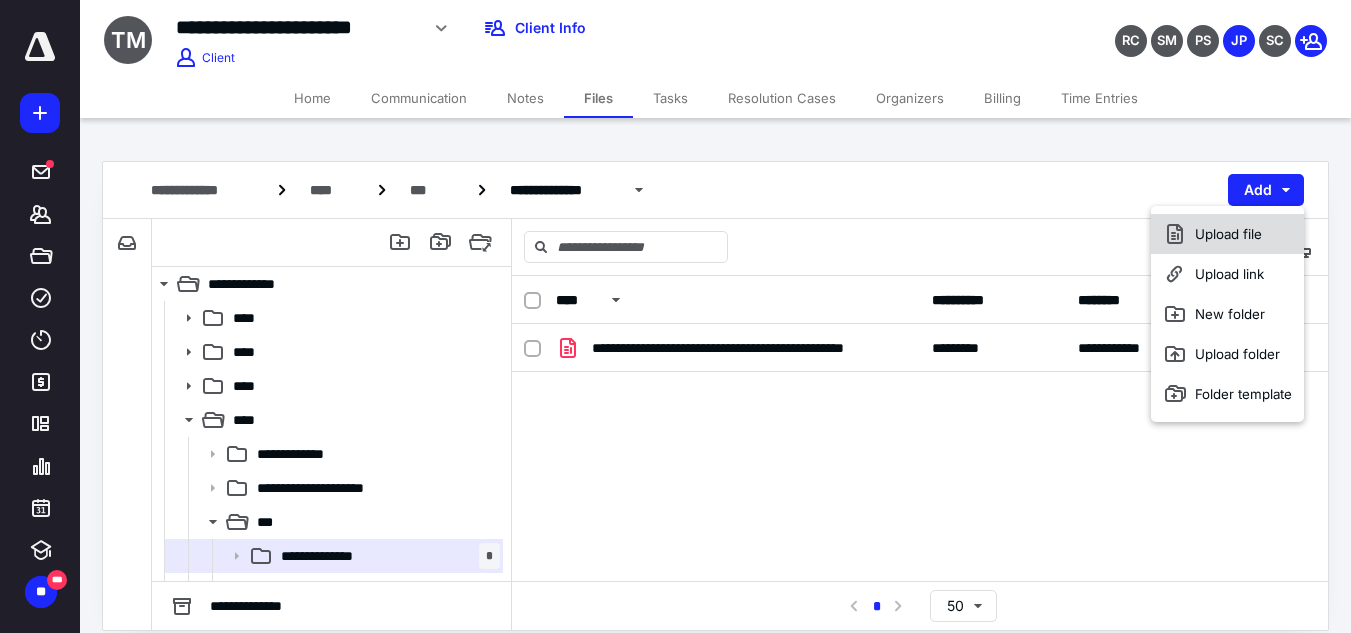 click on "Upload file" at bounding box center [1227, 234] 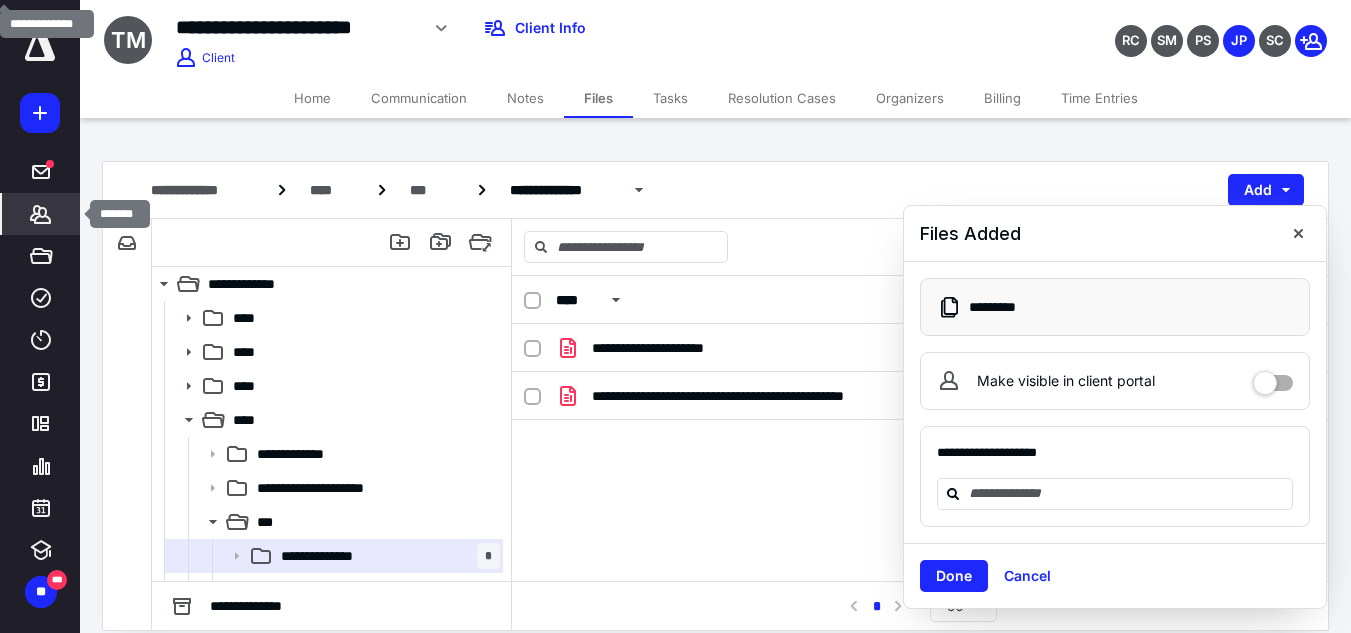 click on "*******" at bounding box center [41, 214] 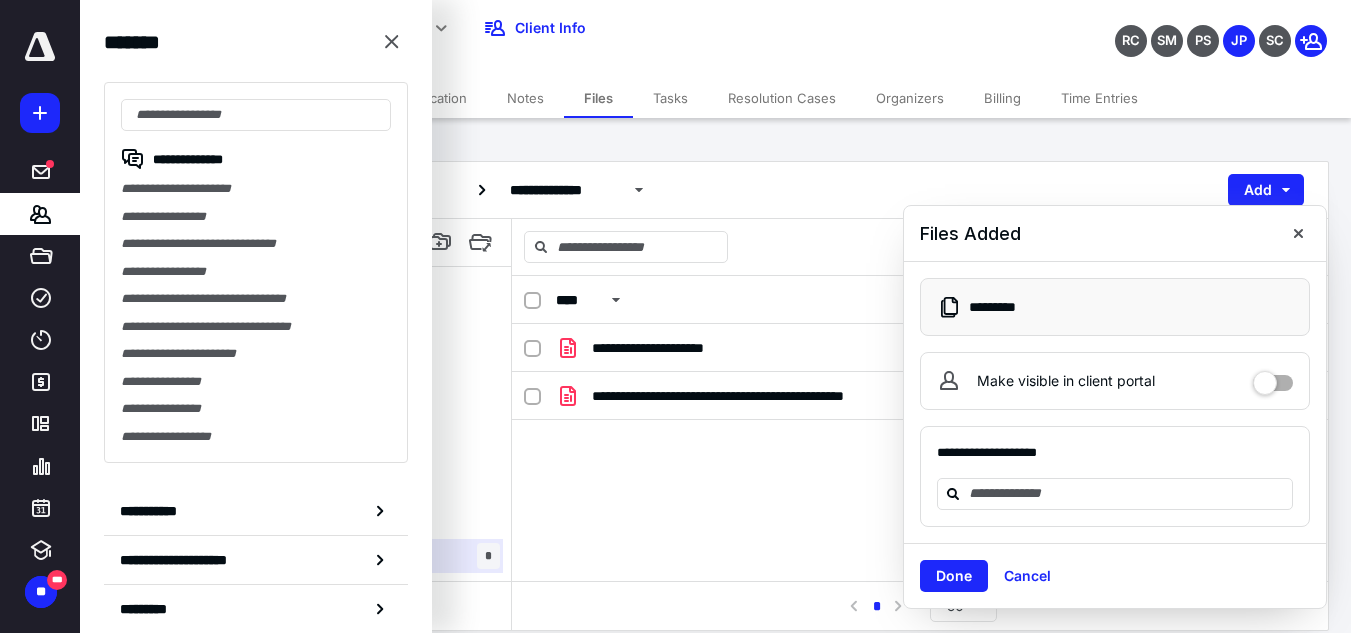 click on "**********" at bounding box center [256, 272] 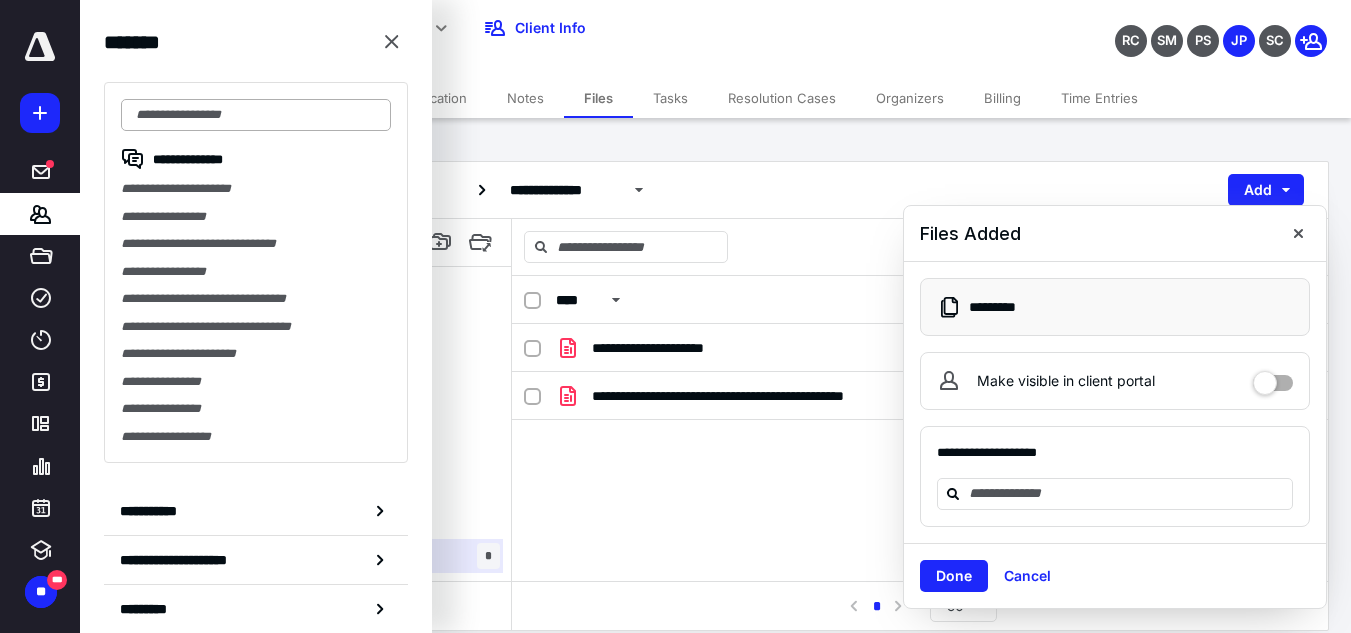 click on "**********" at bounding box center [256, 272] 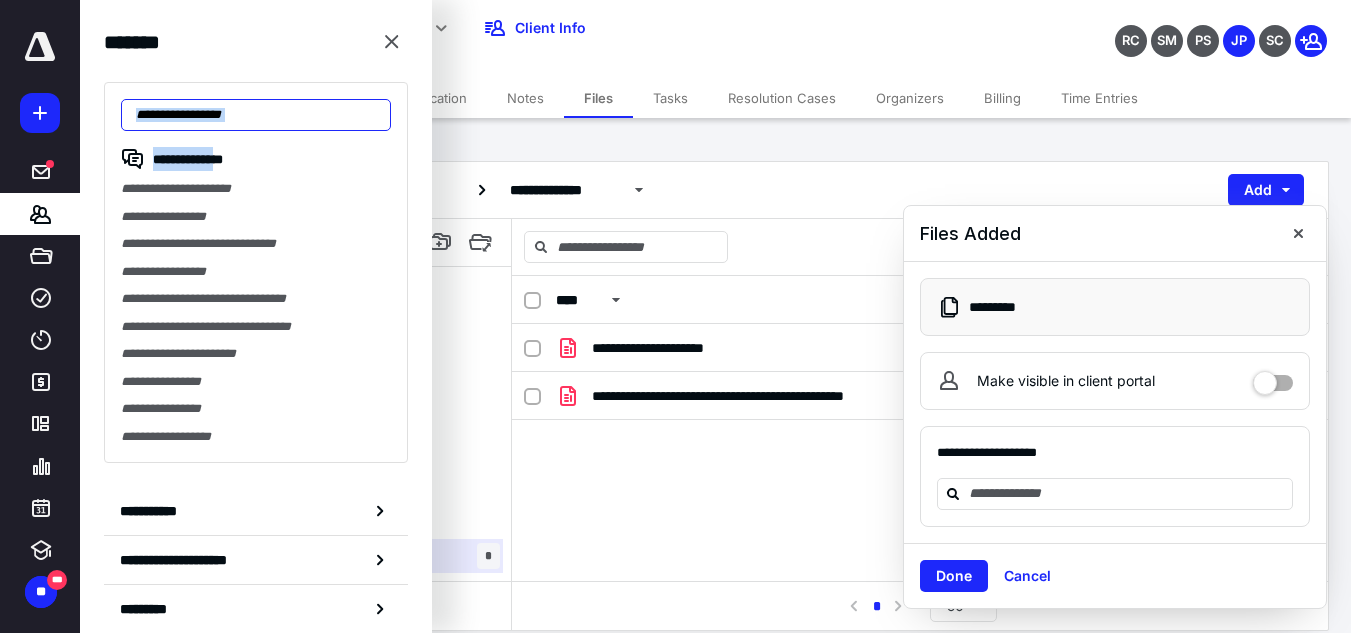 click at bounding box center [256, 115] 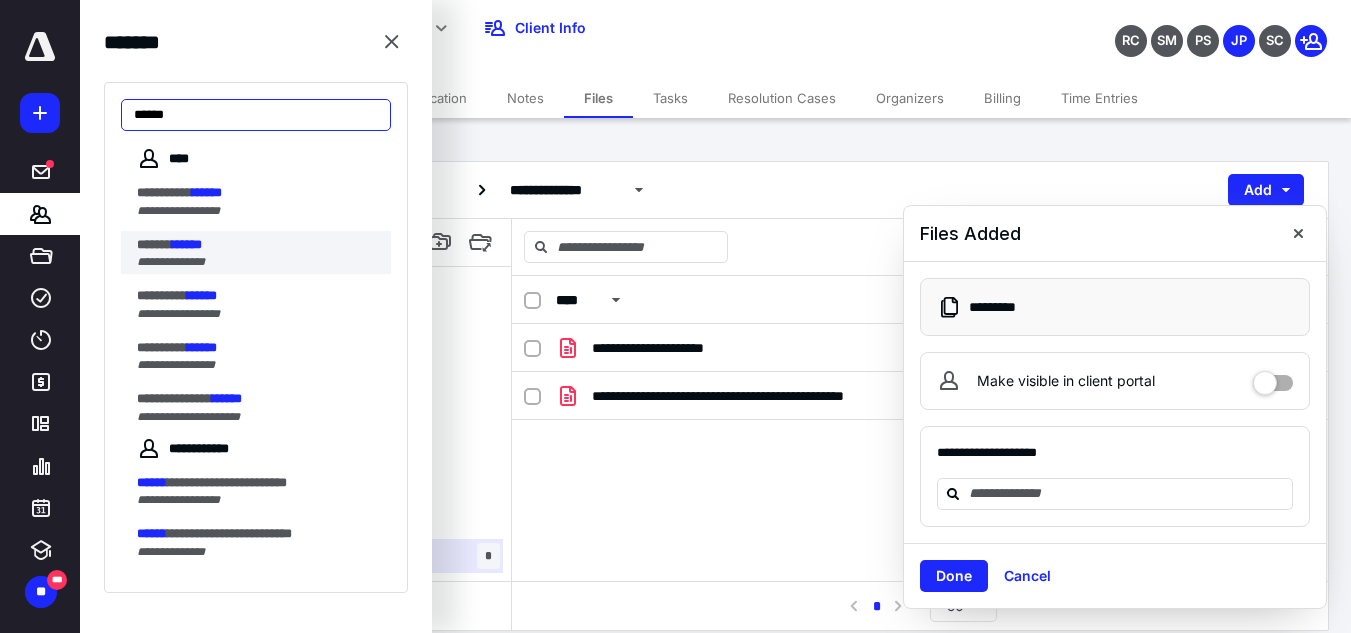 type on "******" 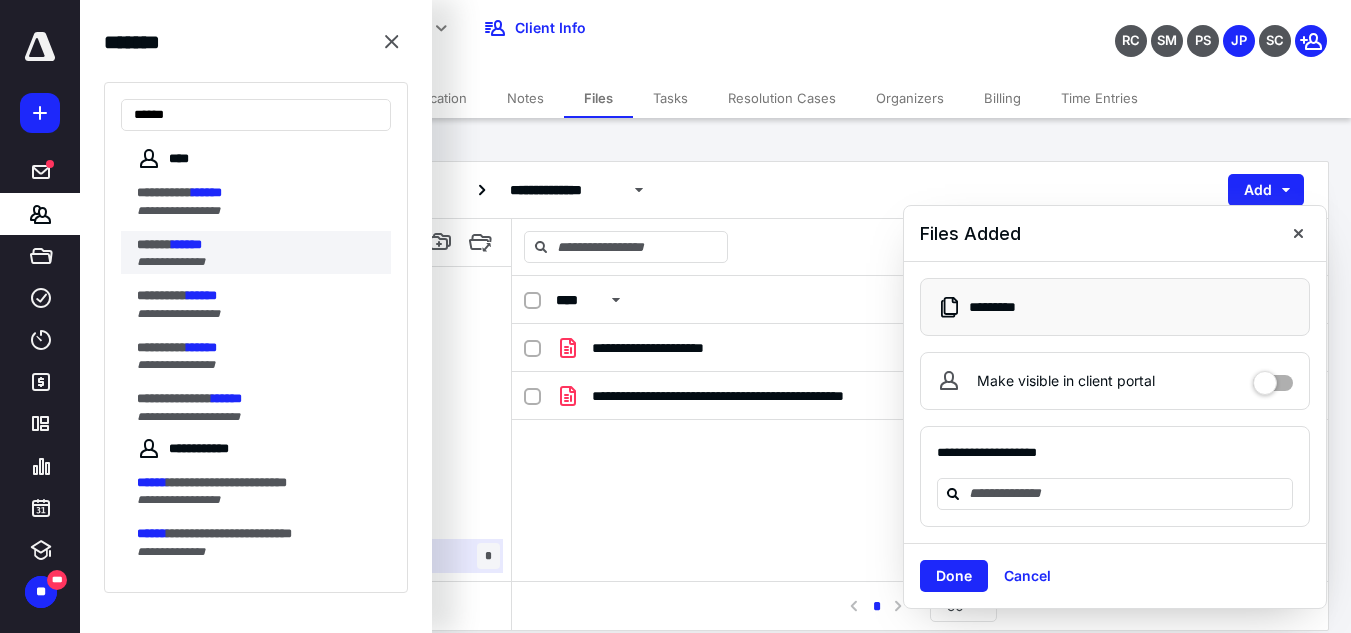 click on "****** ******" at bounding box center (258, 245) 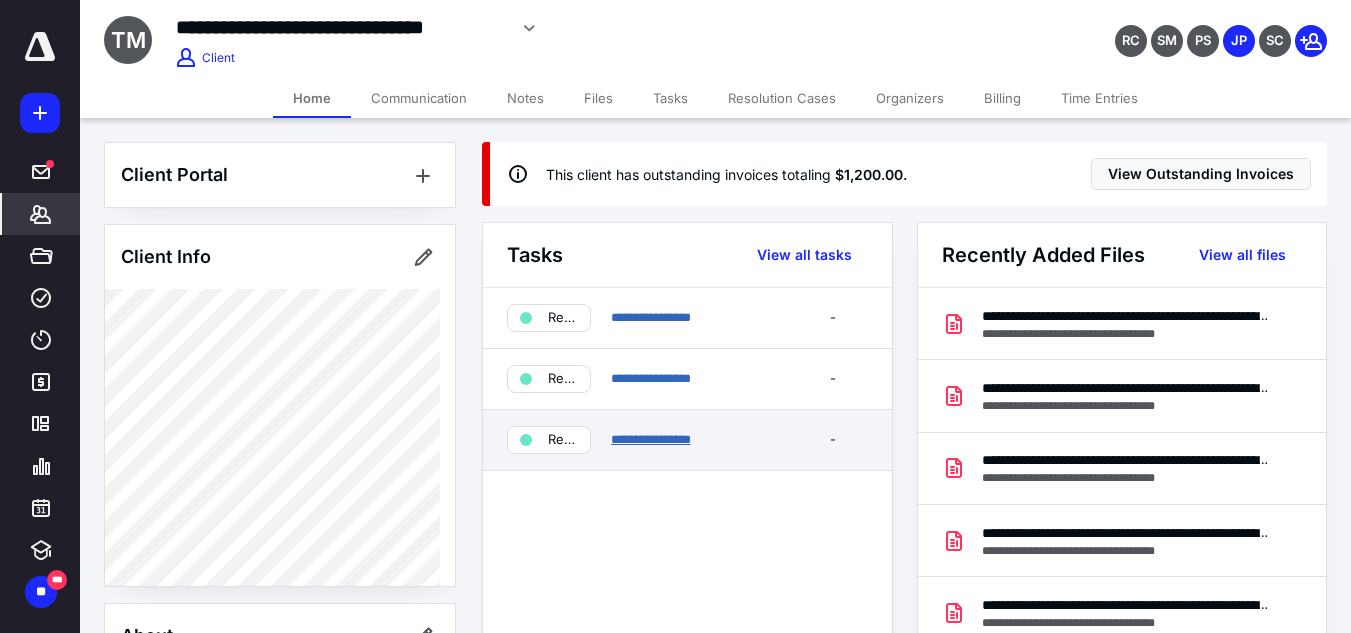 click on "**********" at bounding box center (651, 439) 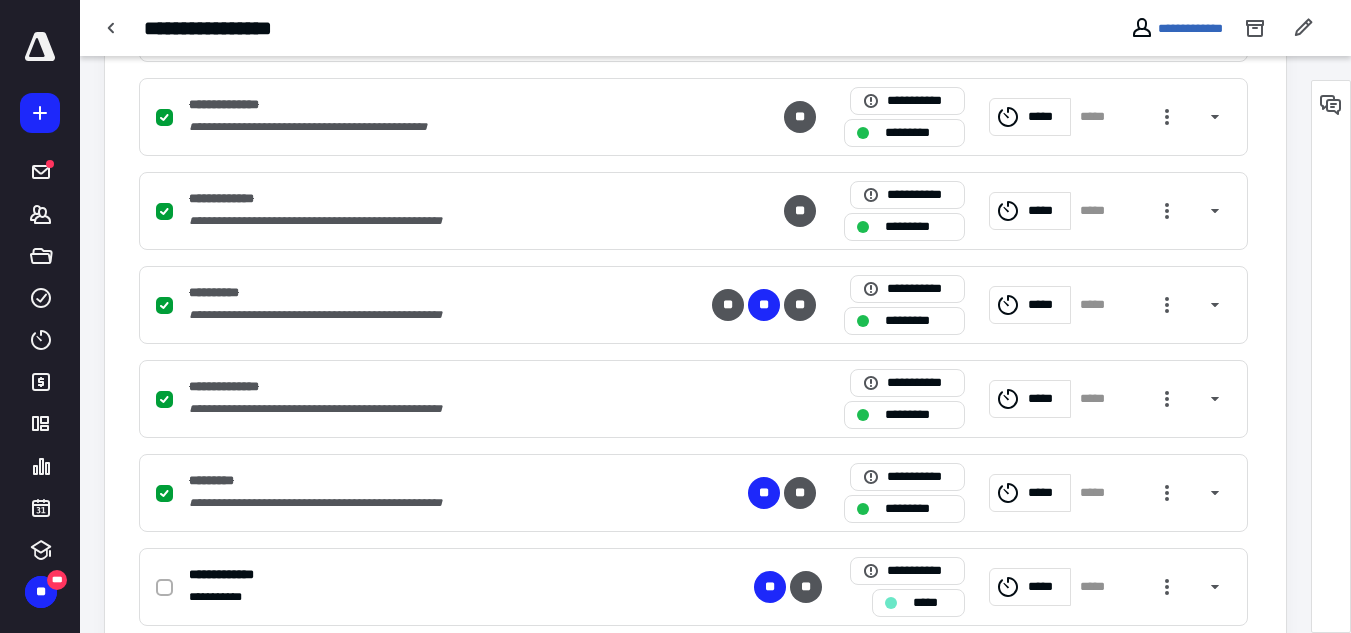 scroll, scrollTop: 600, scrollLeft: 0, axis: vertical 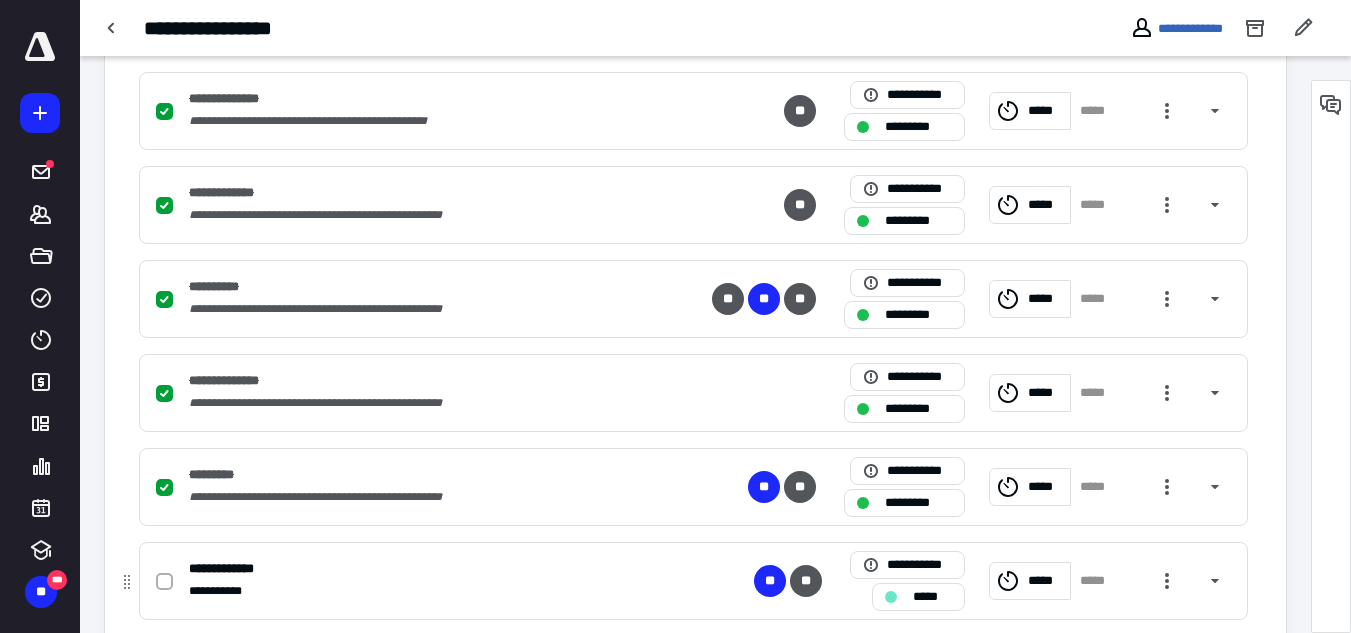 click at bounding box center (168, 581) 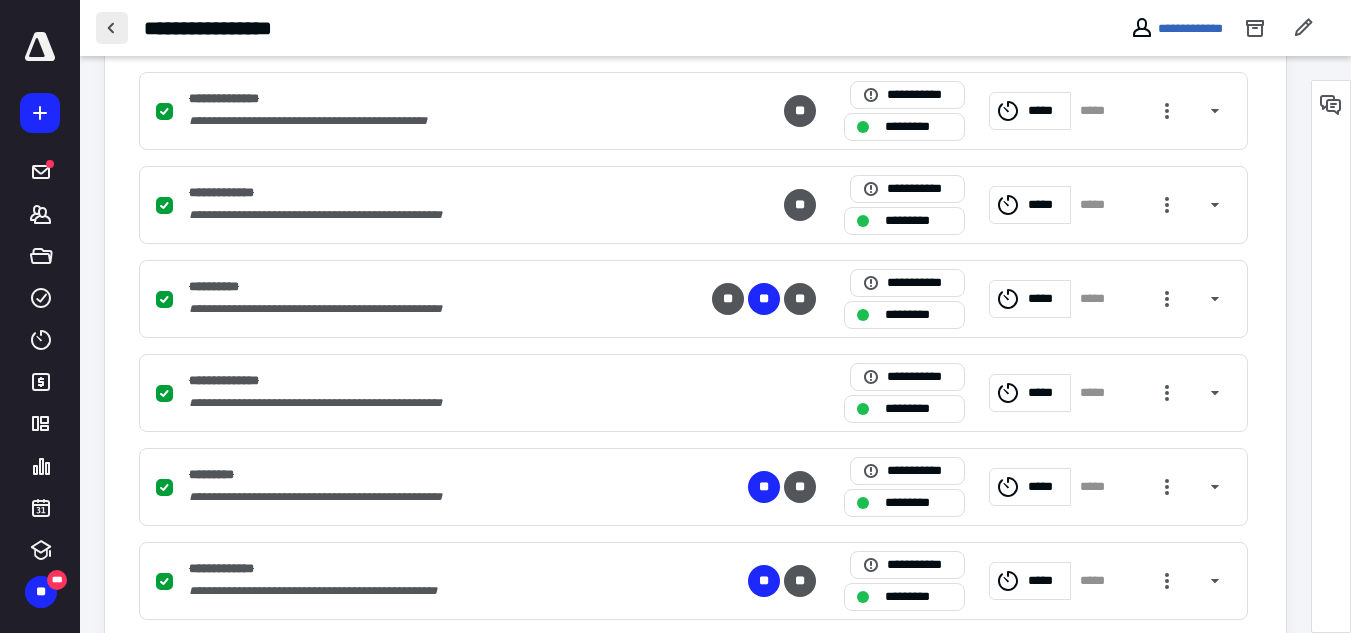 click at bounding box center [112, 28] 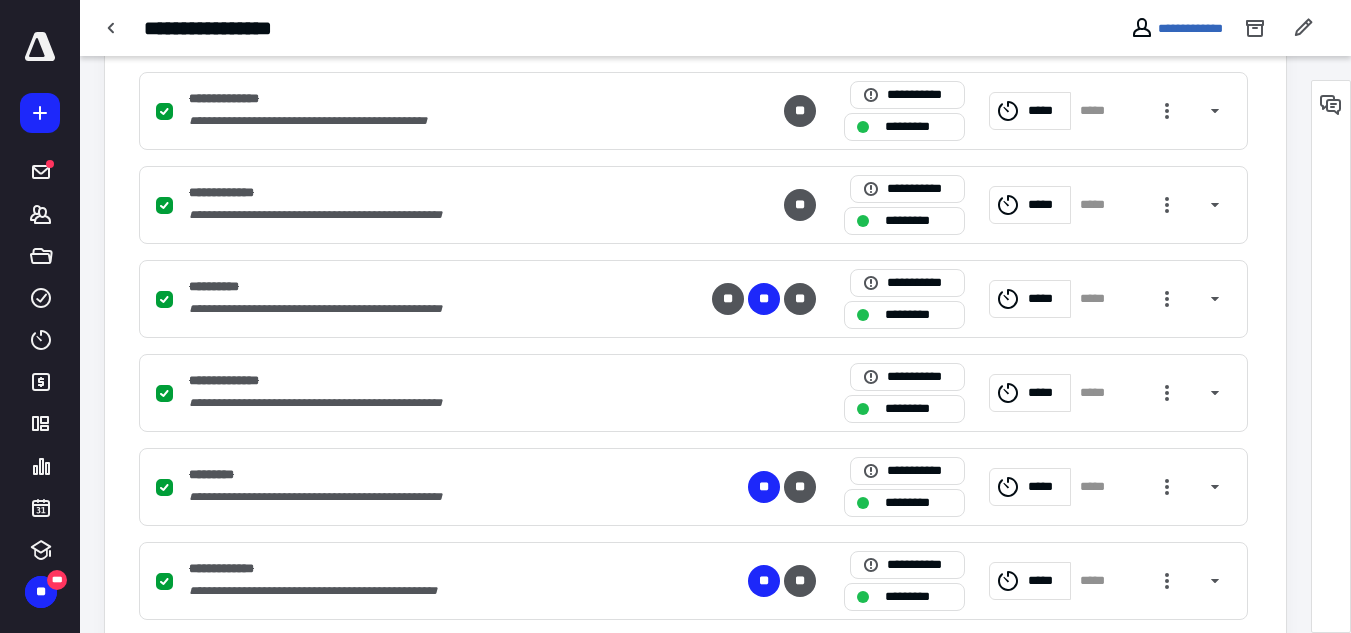 scroll, scrollTop: 0, scrollLeft: 0, axis: both 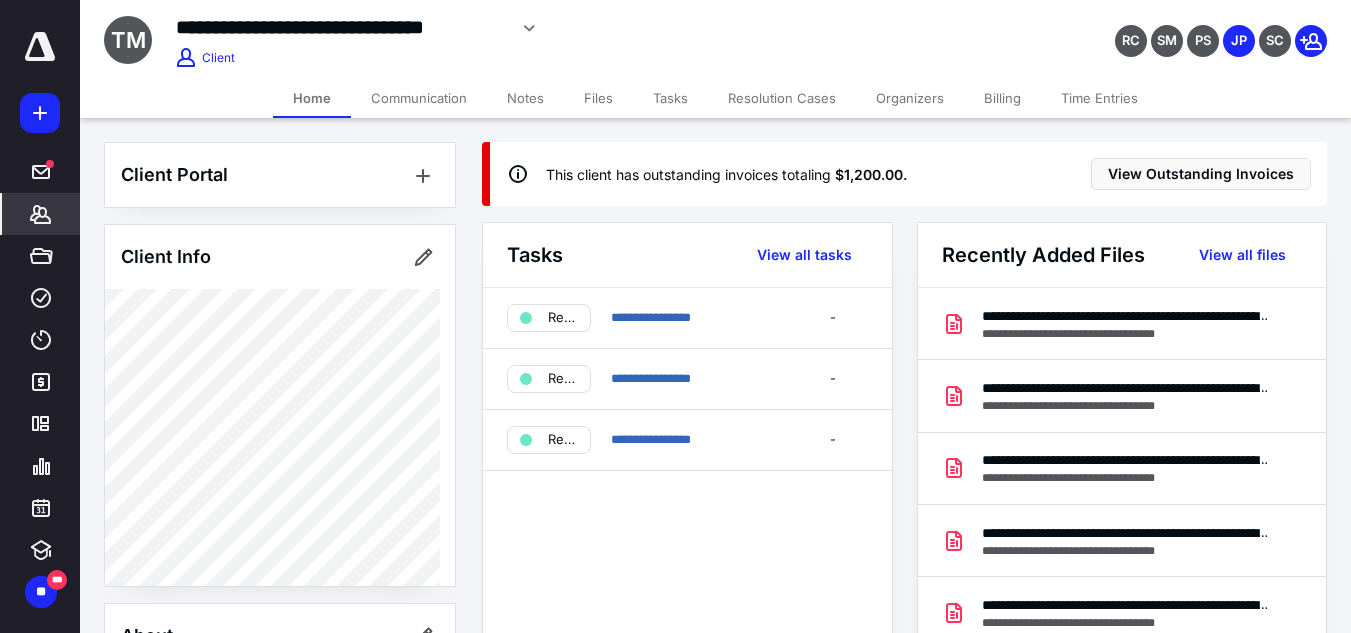 click on "Files" at bounding box center (598, 98) 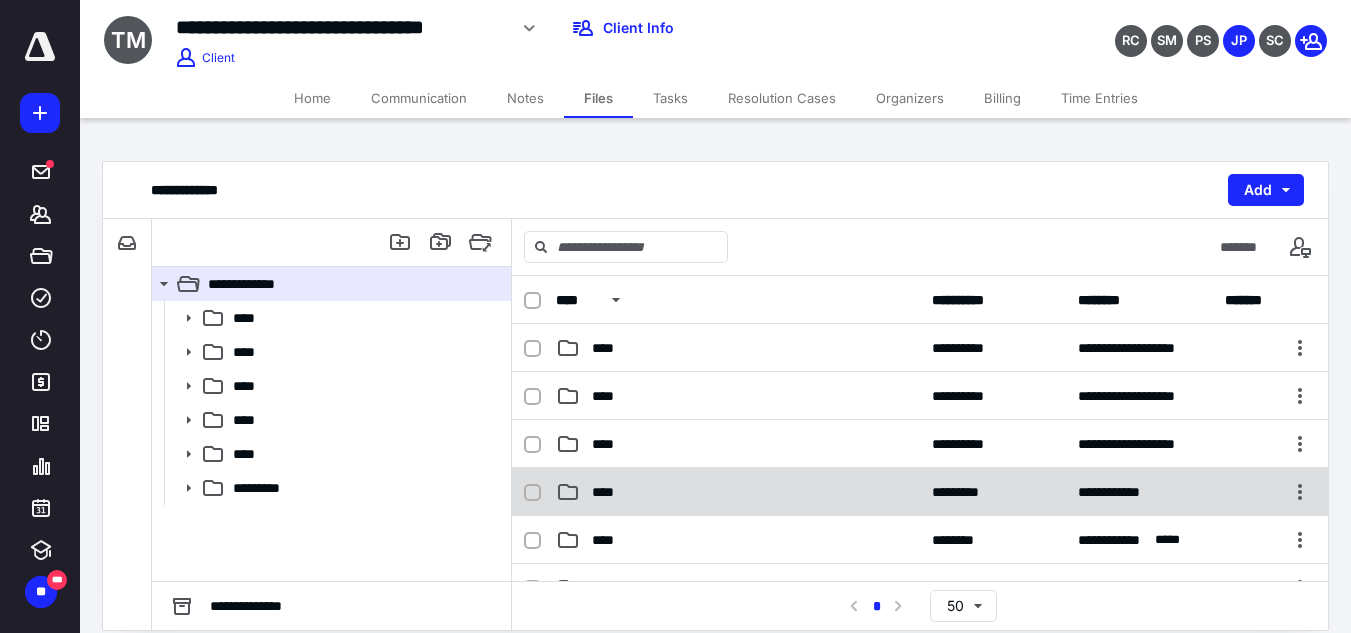 click on "****" at bounding box center [738, 492] 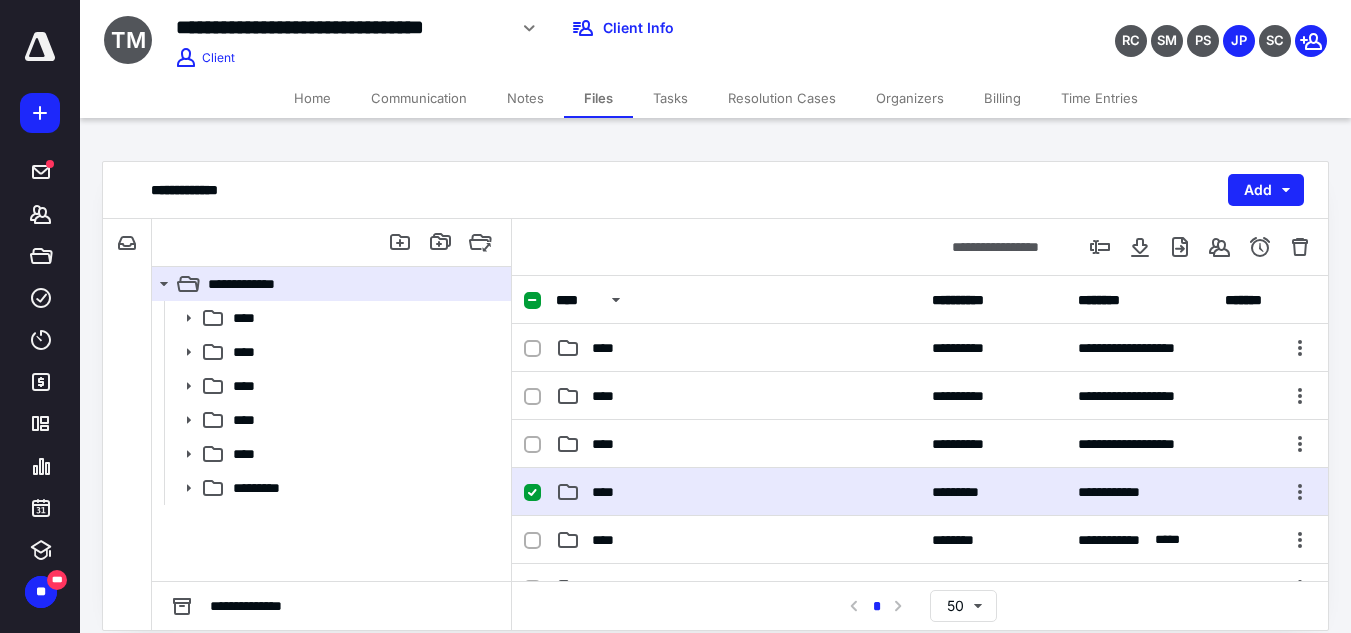 click on "****" at bounding box center [738, 492] 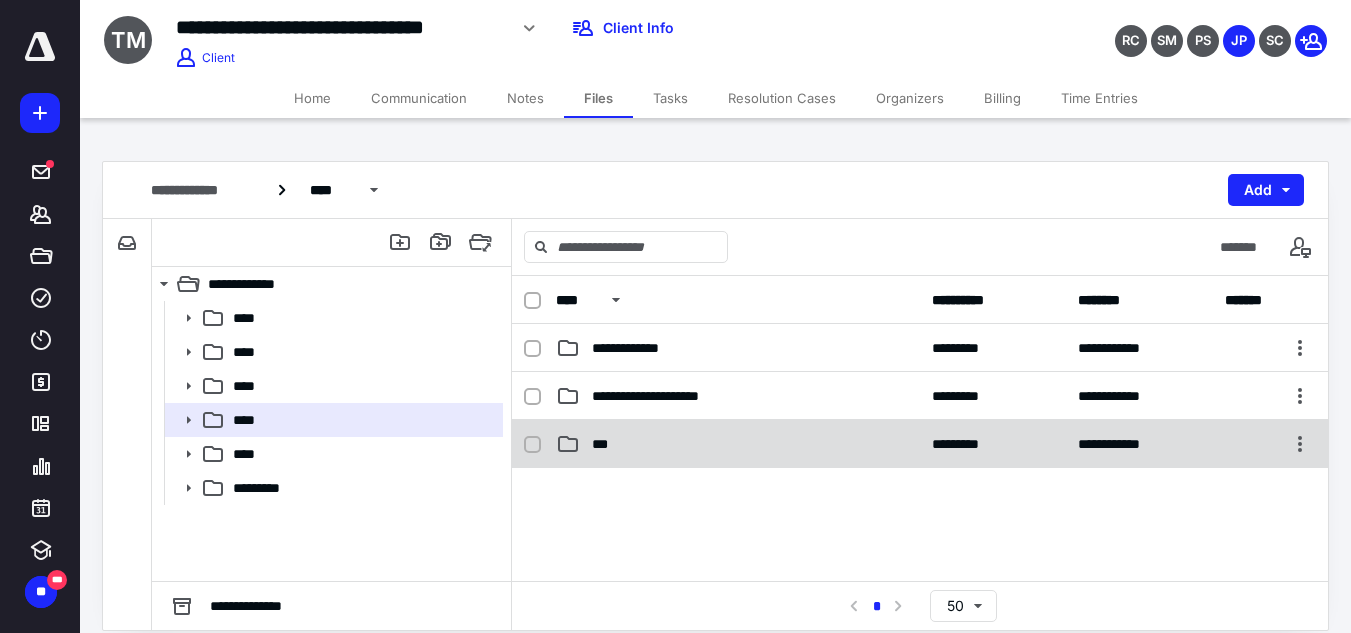 click on "***" at bounding box center (738, 444) 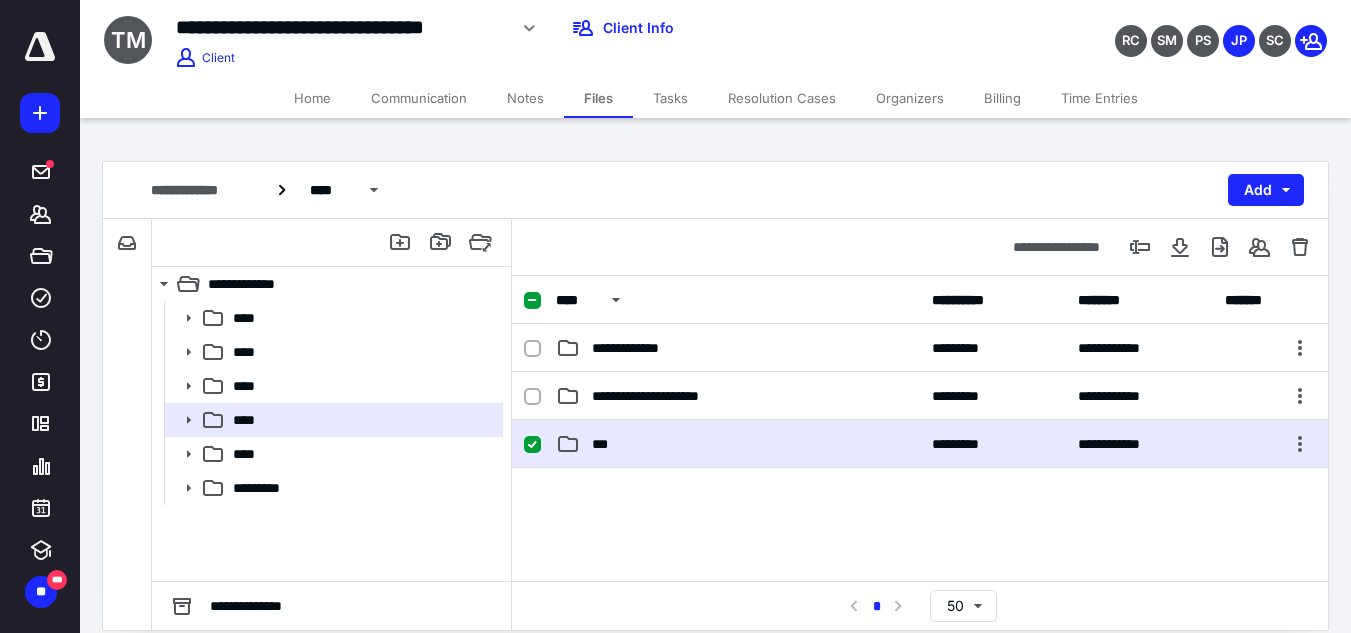 click on "***" at bounding box center (738, 444) 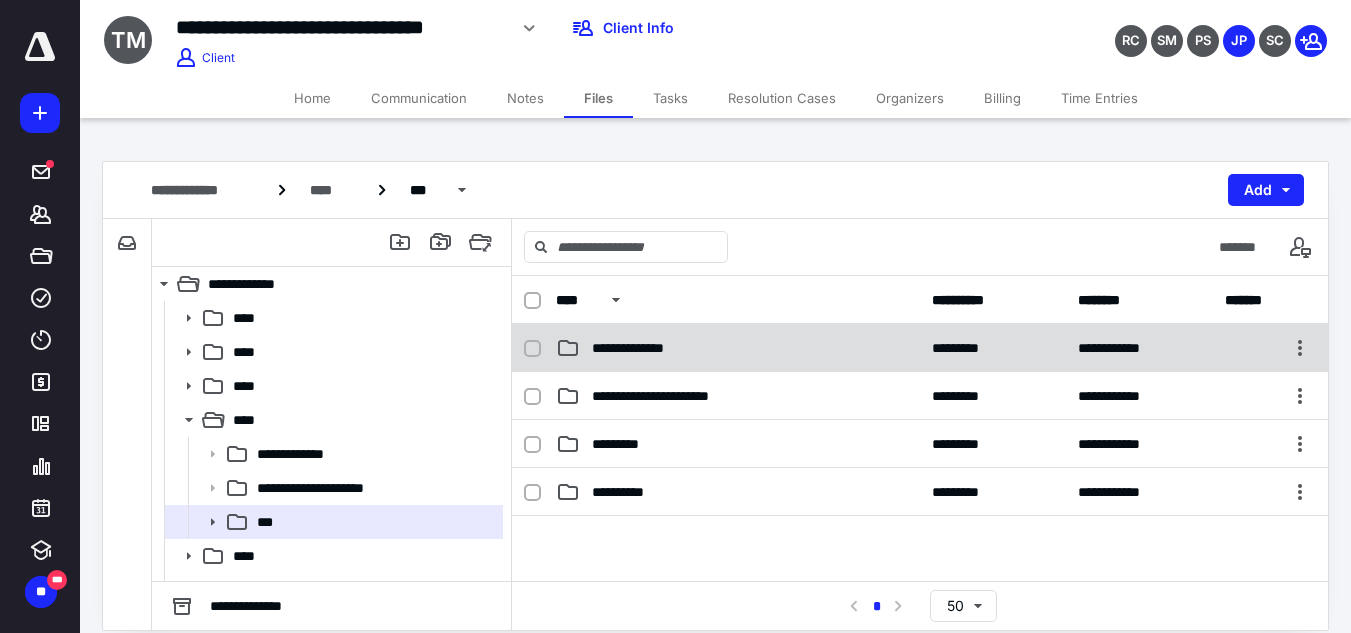 click on "**********" at bounding box center (738, 348) 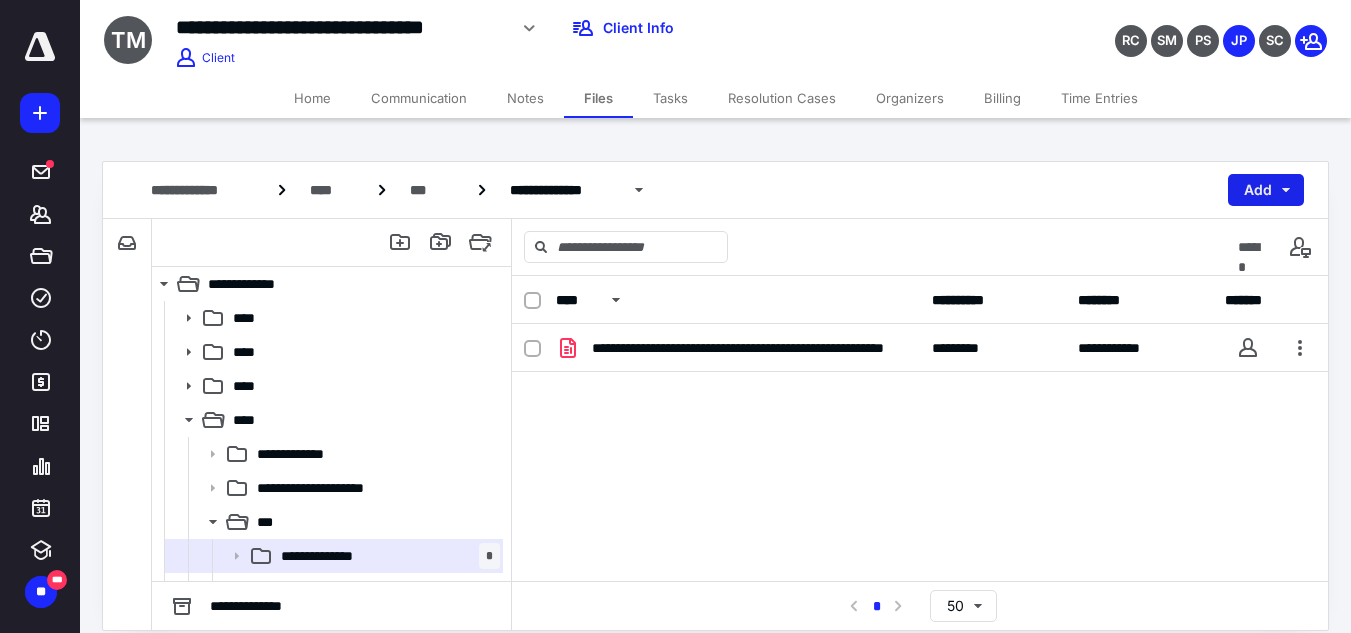 click on "Add" at bounding box center [1266, 190] 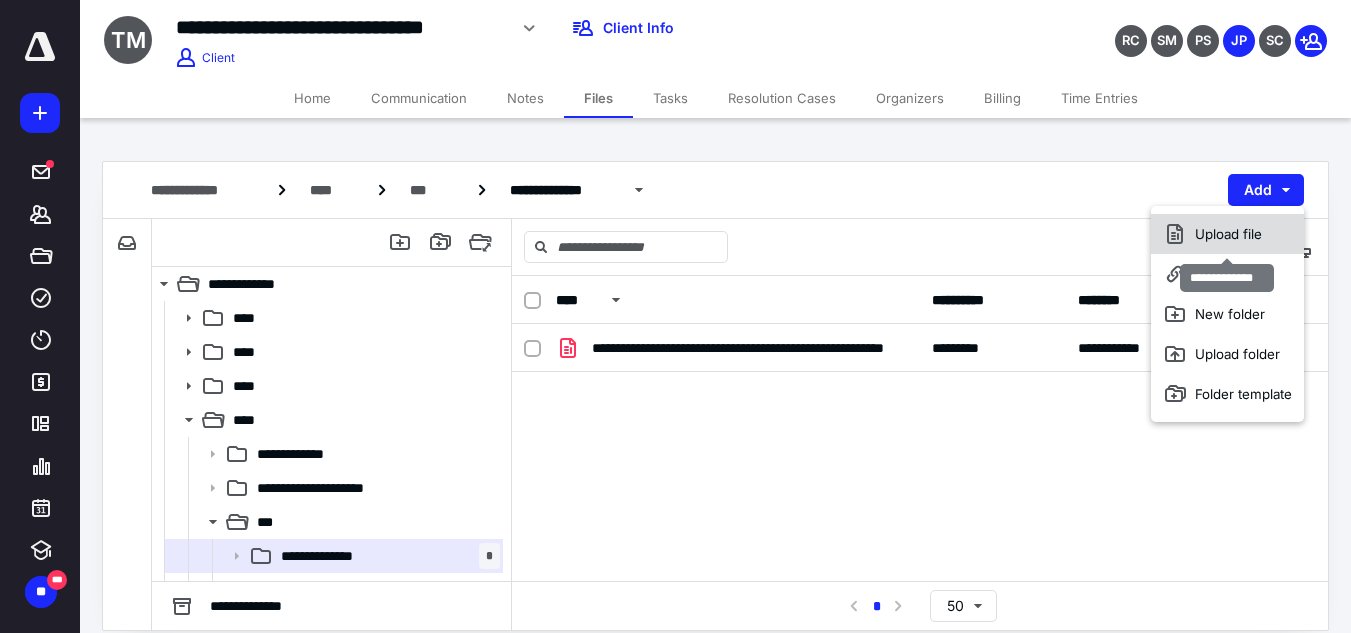 click on "Upload file" at bounding box center [1227, 234] 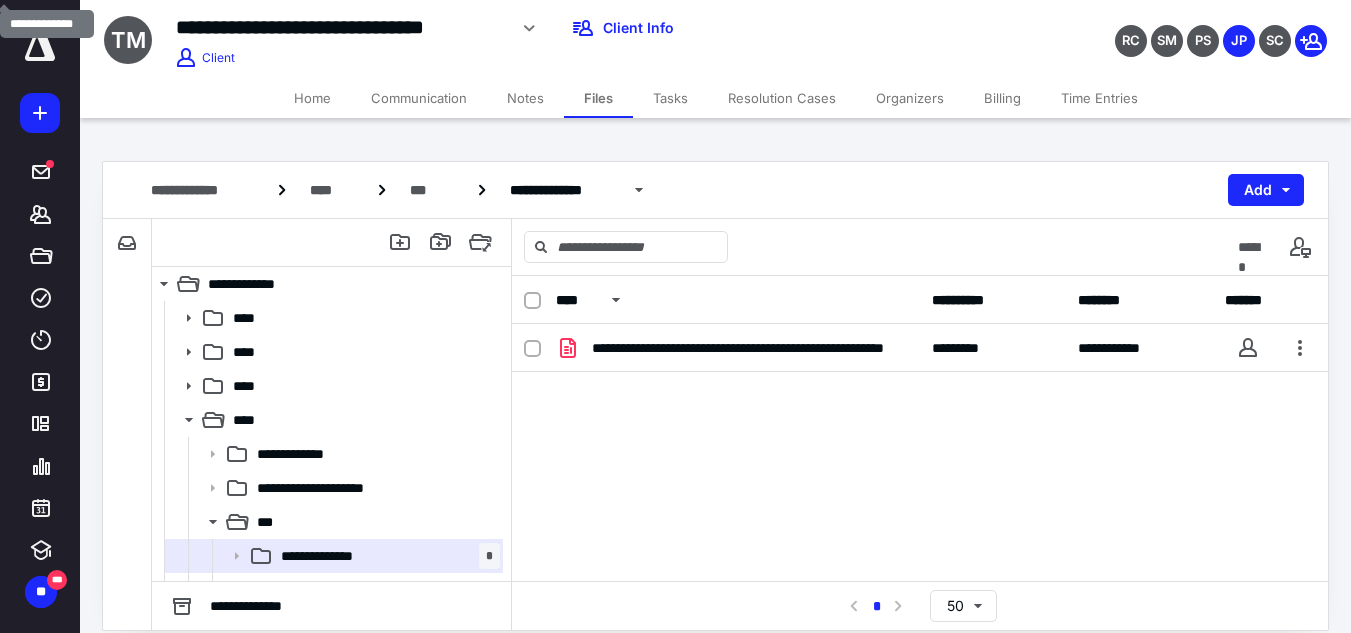 click on "**********" at bounding box center [920, 474] 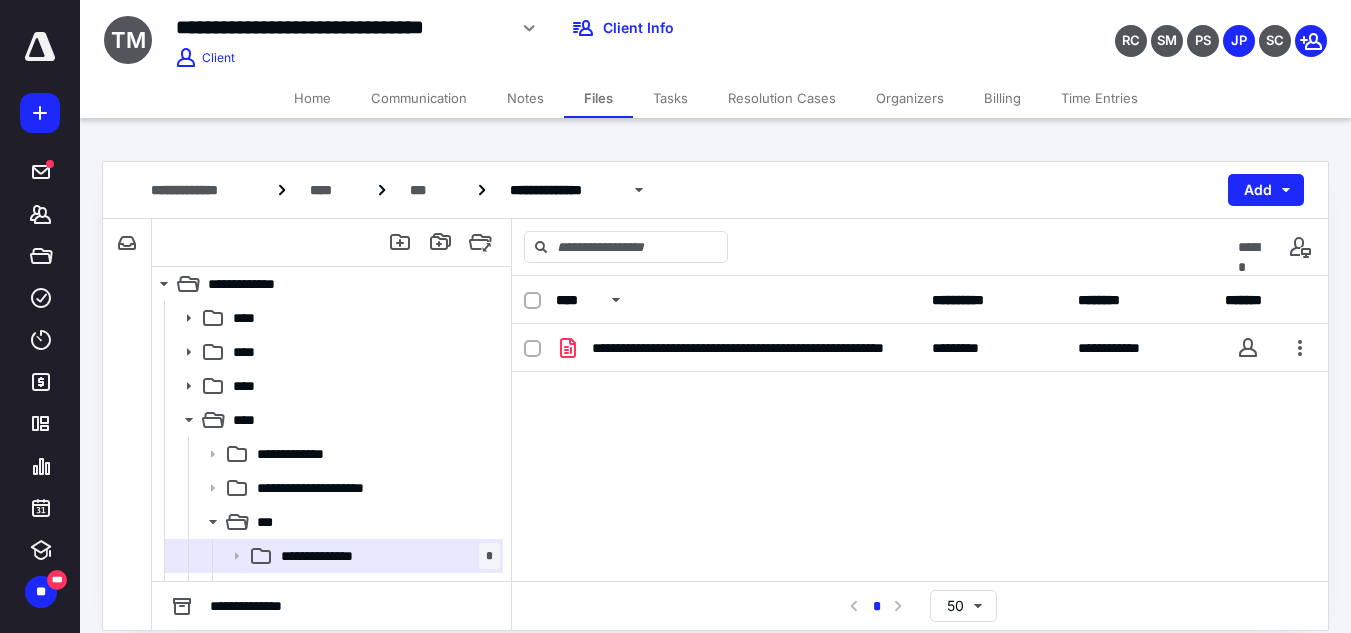 click on "**********" at bounding box center [920, 474] 